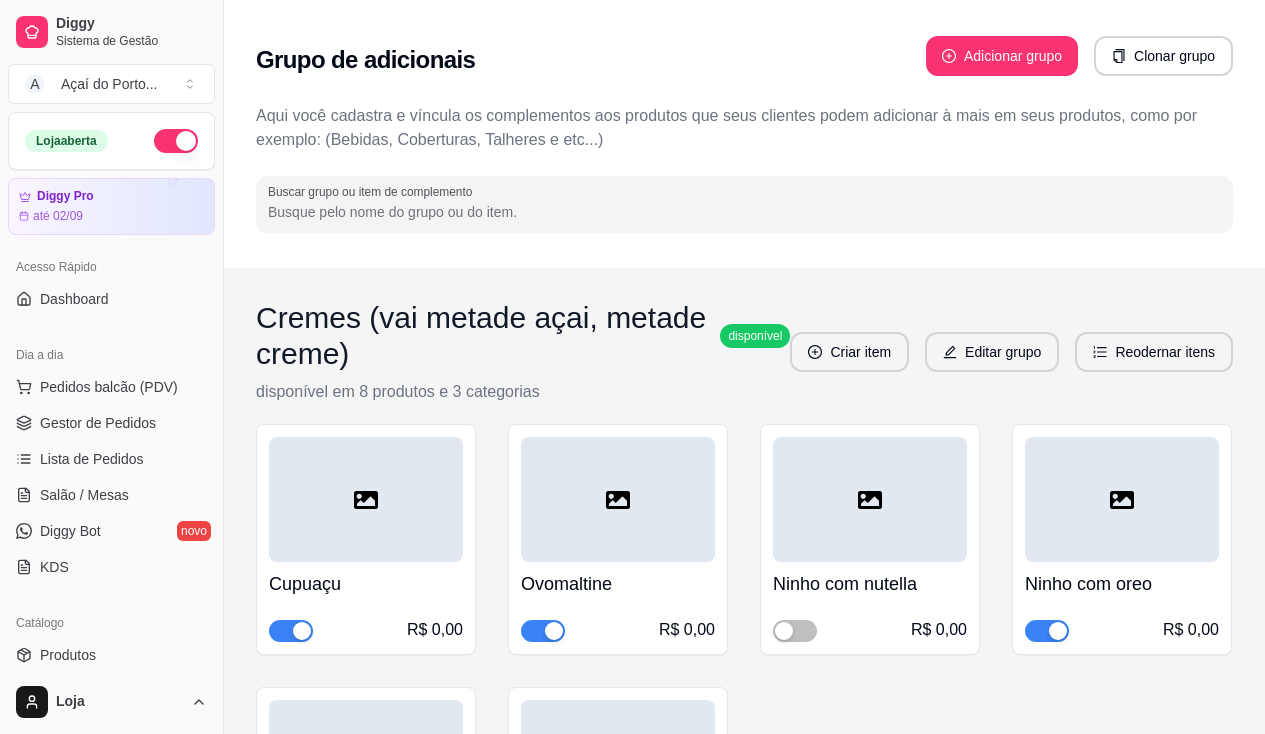scroll, scrollTop: 10735, scrollLeft: 0, axis: vertical 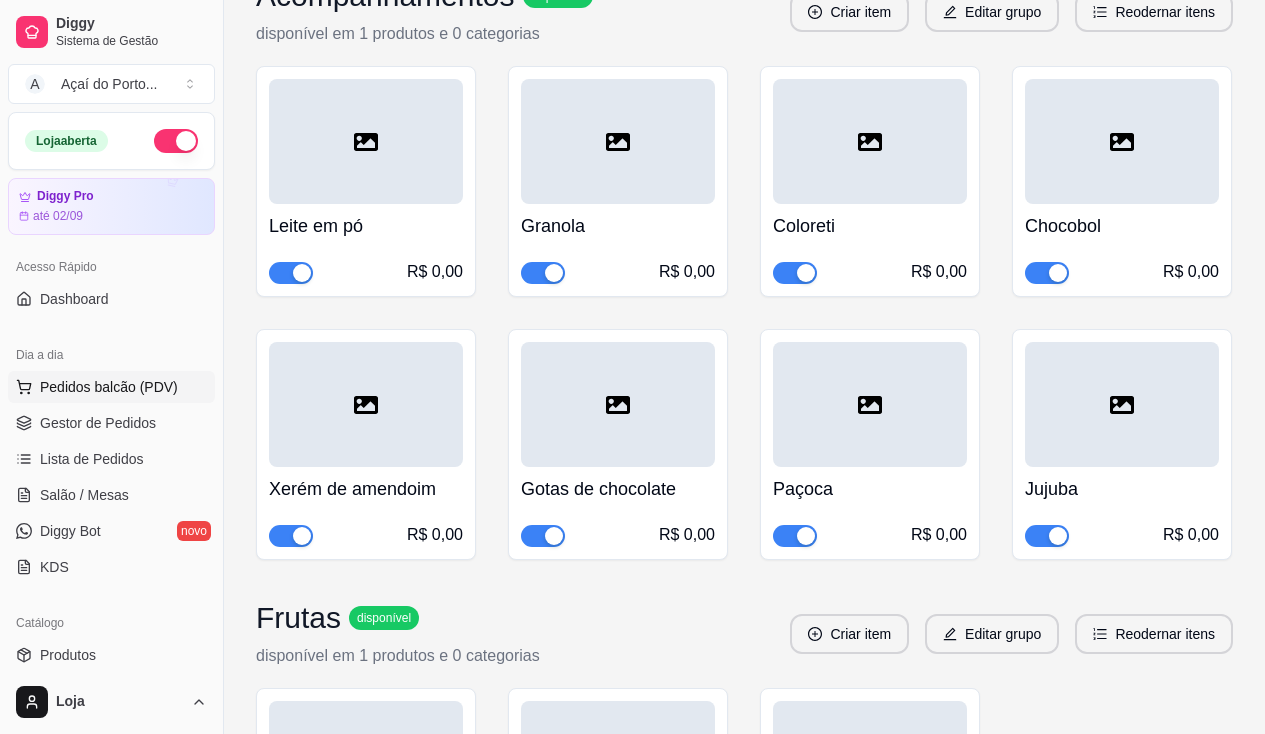 click on "Pedidos balcão (PDV)" at bounding box center [109, 387] 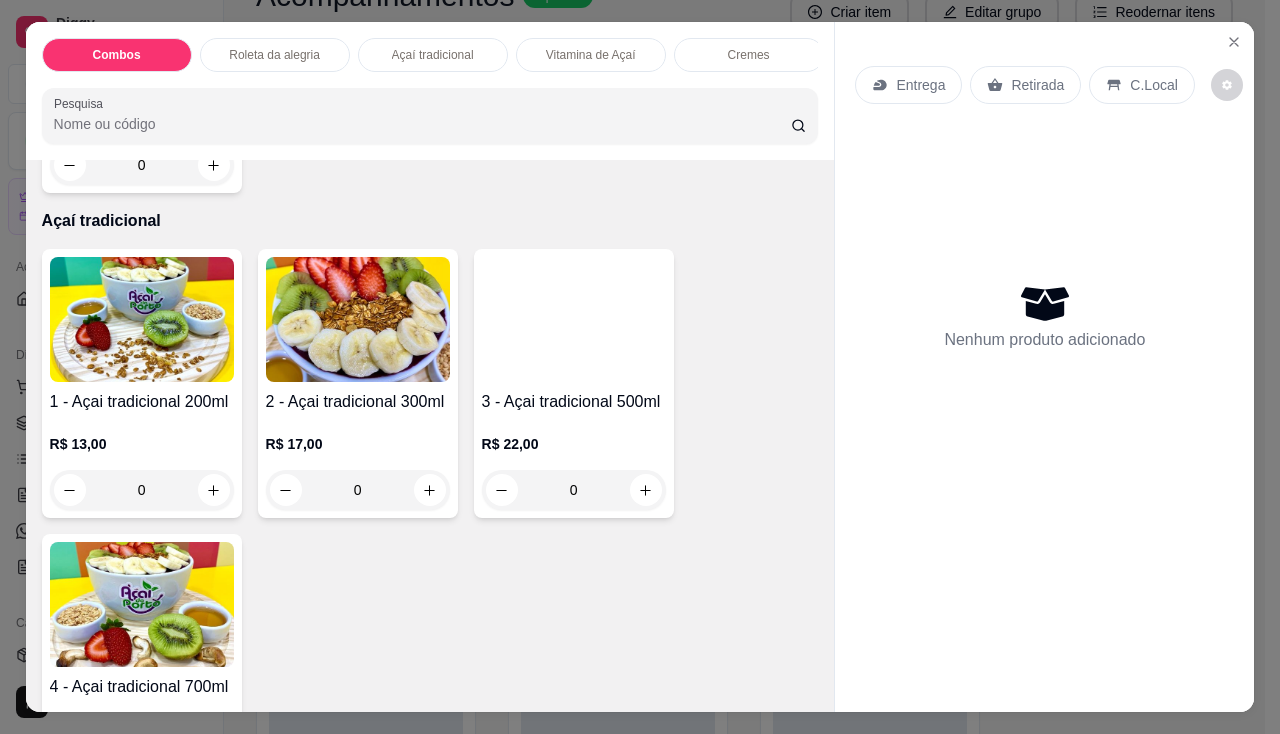 scroll, scrollTop: 1300, scrollLeft: 0, axis: vertical 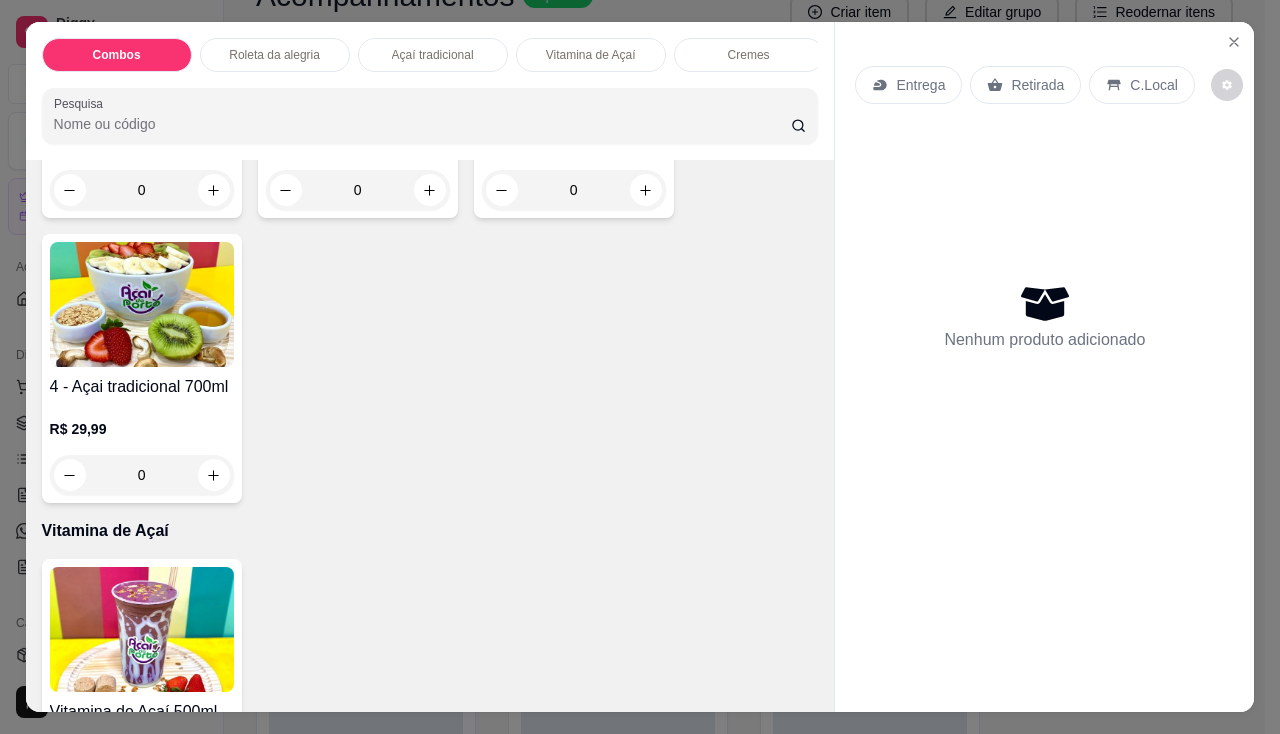click at bounding box center [142, 304] 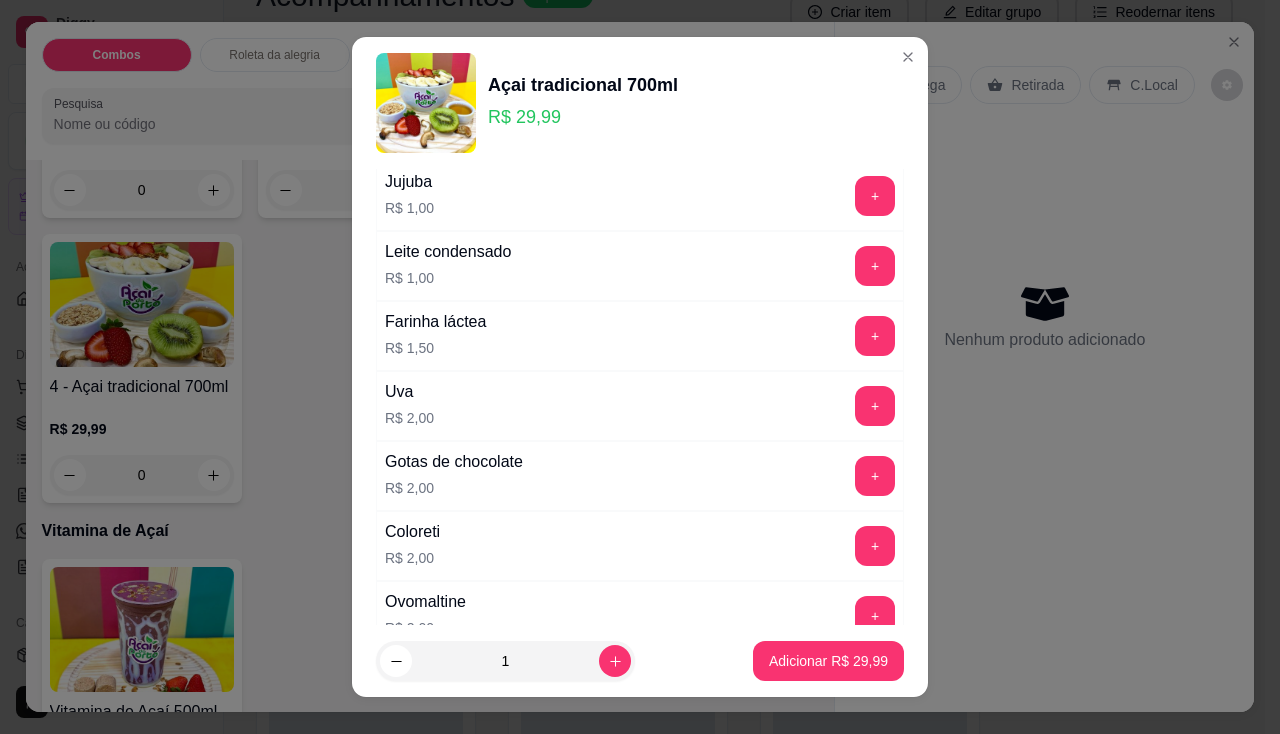 scroll, scrollTop: 1500, scrollLeft: 0, axis: vertical 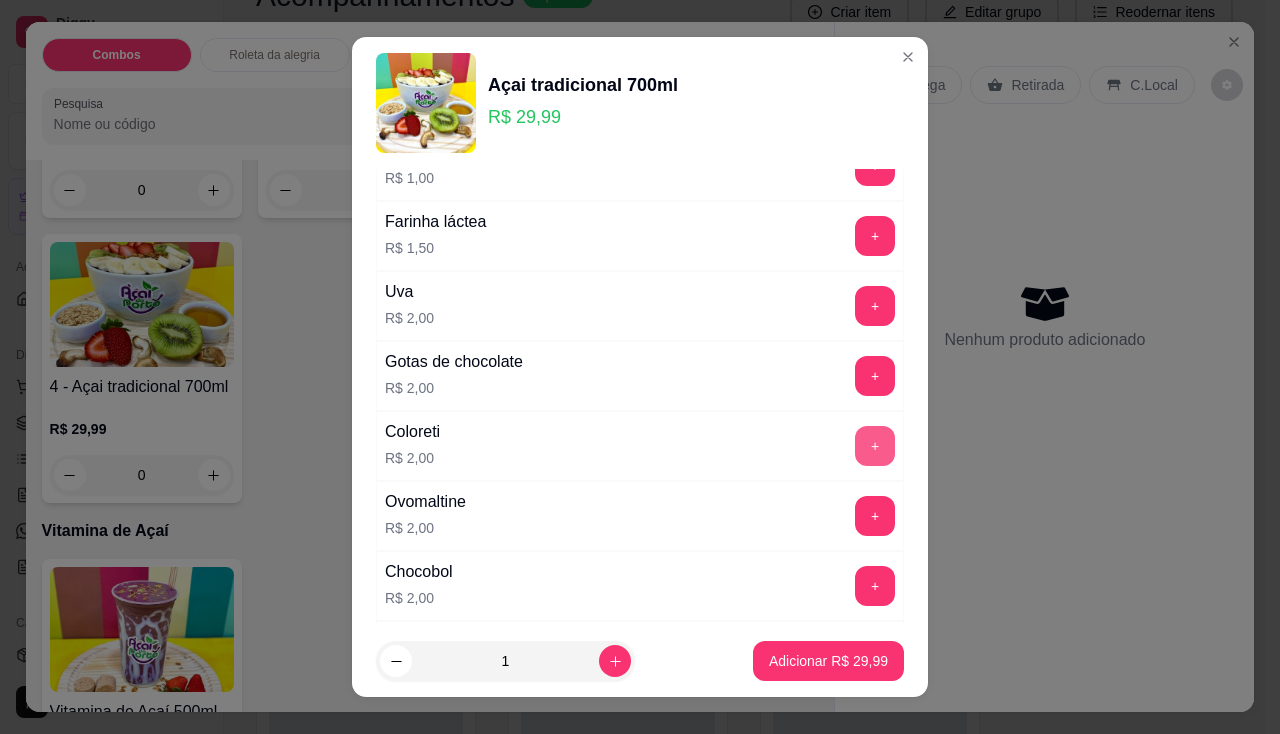 click on "+" at bounding box center (875, 446) 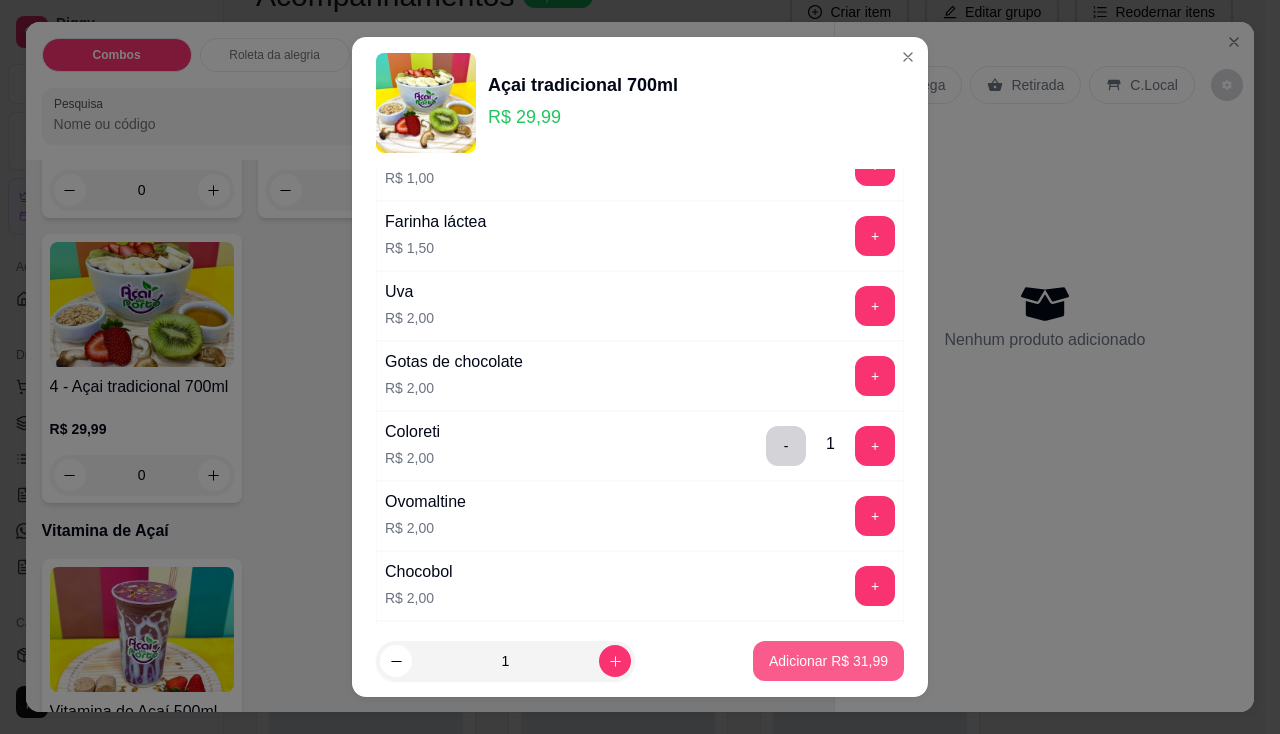 click on "Adicionar   R$ 31,99" at bounding box center [828, 661] 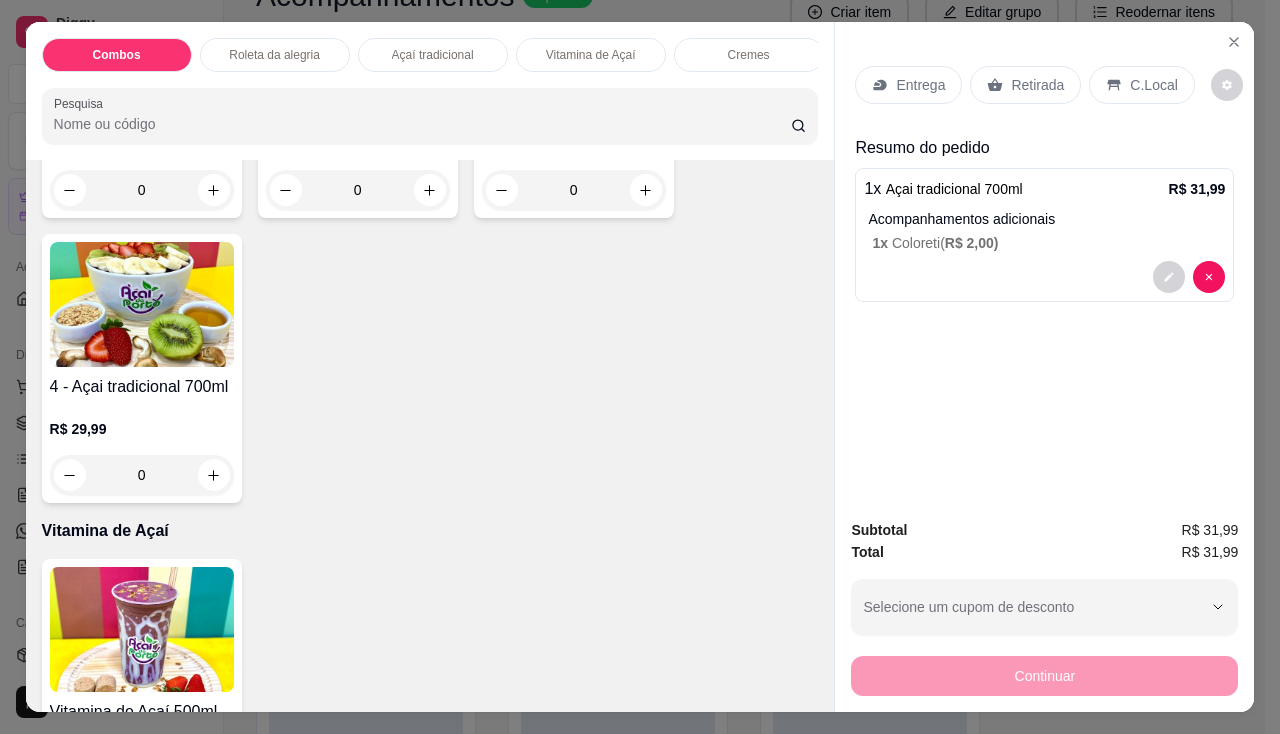 click on "Entrega" at bounding box center [920, 85] 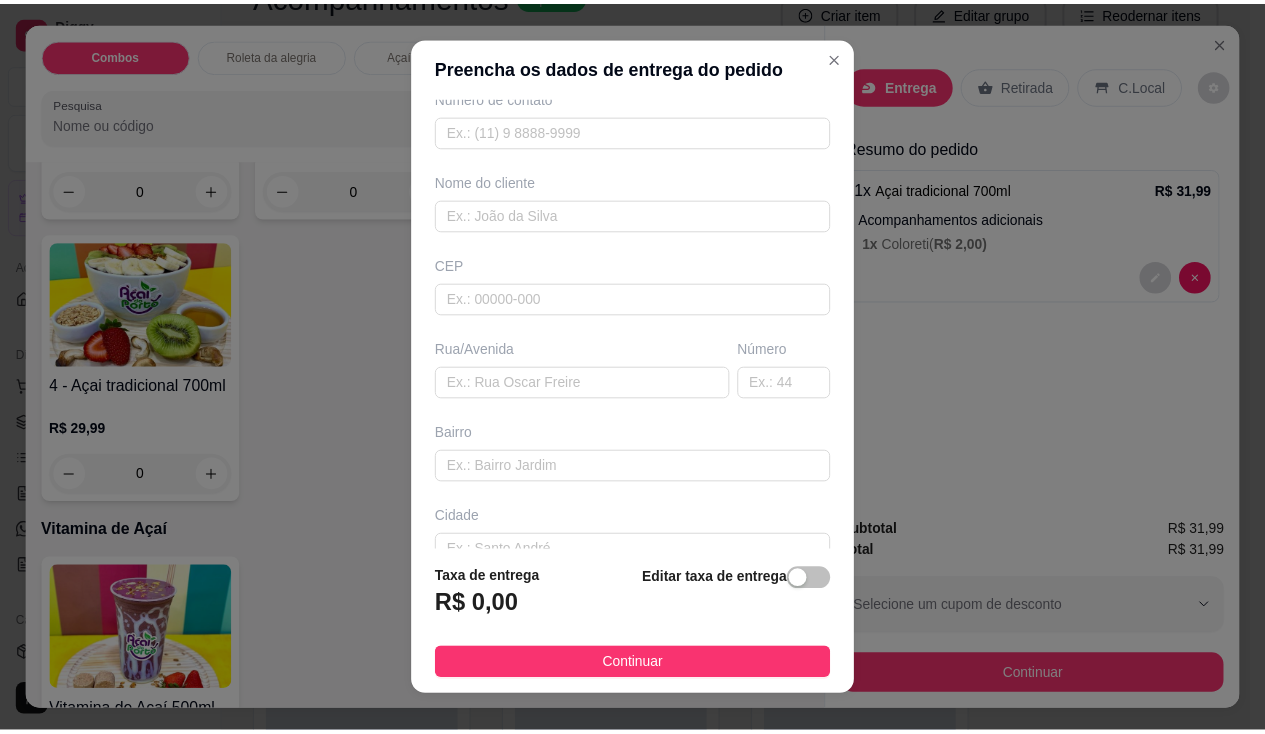 scroll, scrollTop: 219, scrollLeft: 0, axis: vertical 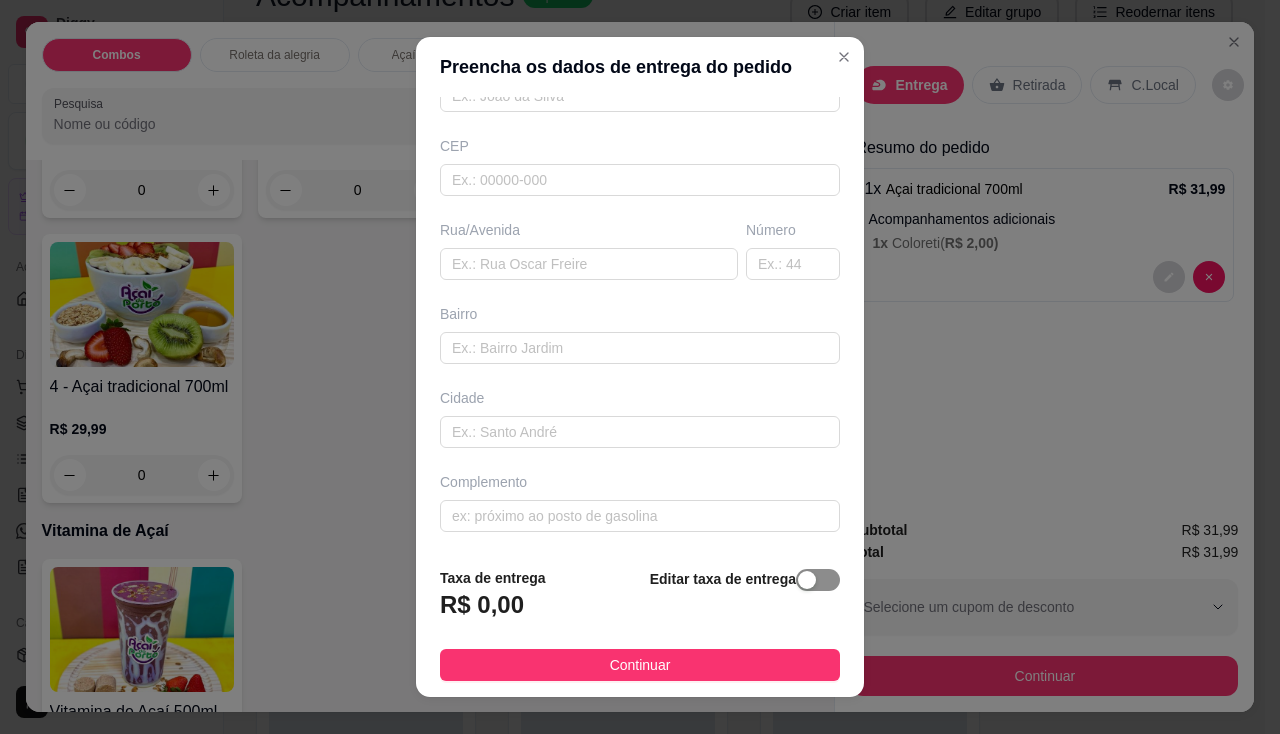 click at bounding box center [818, 580] 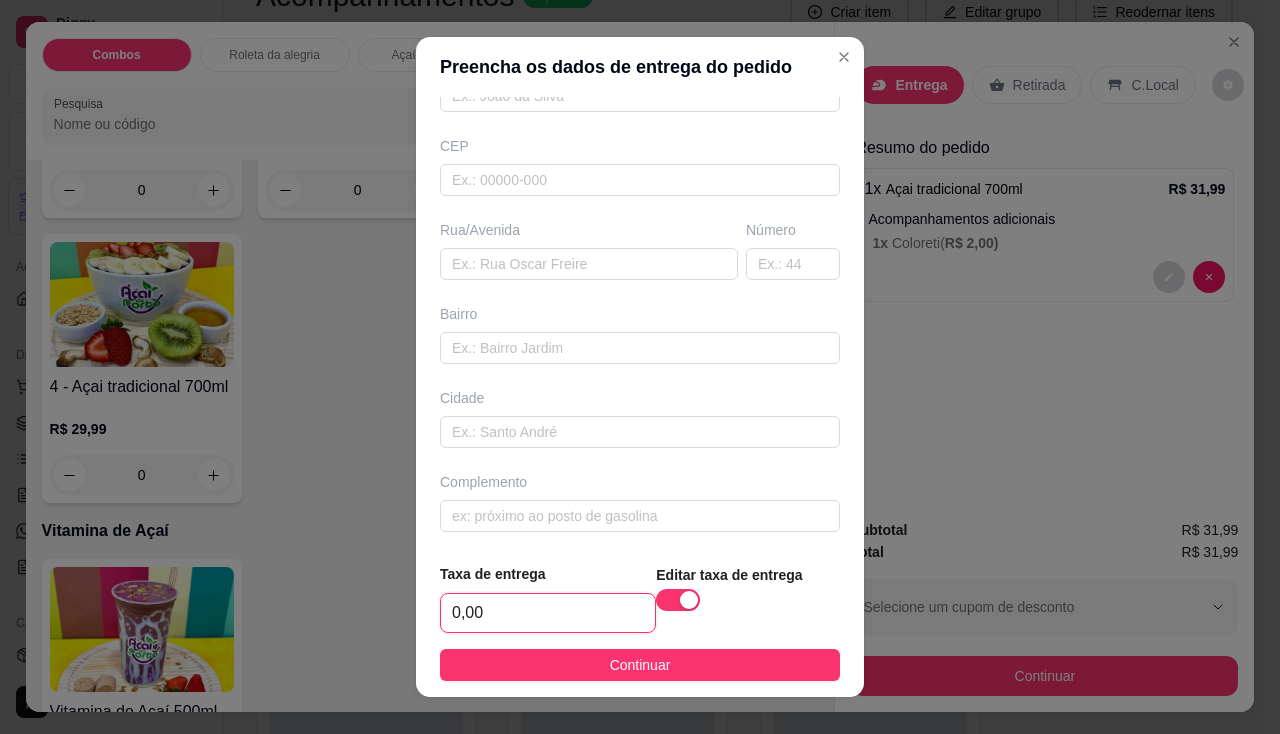 click on "0,00" at bounding box center (548, 613) 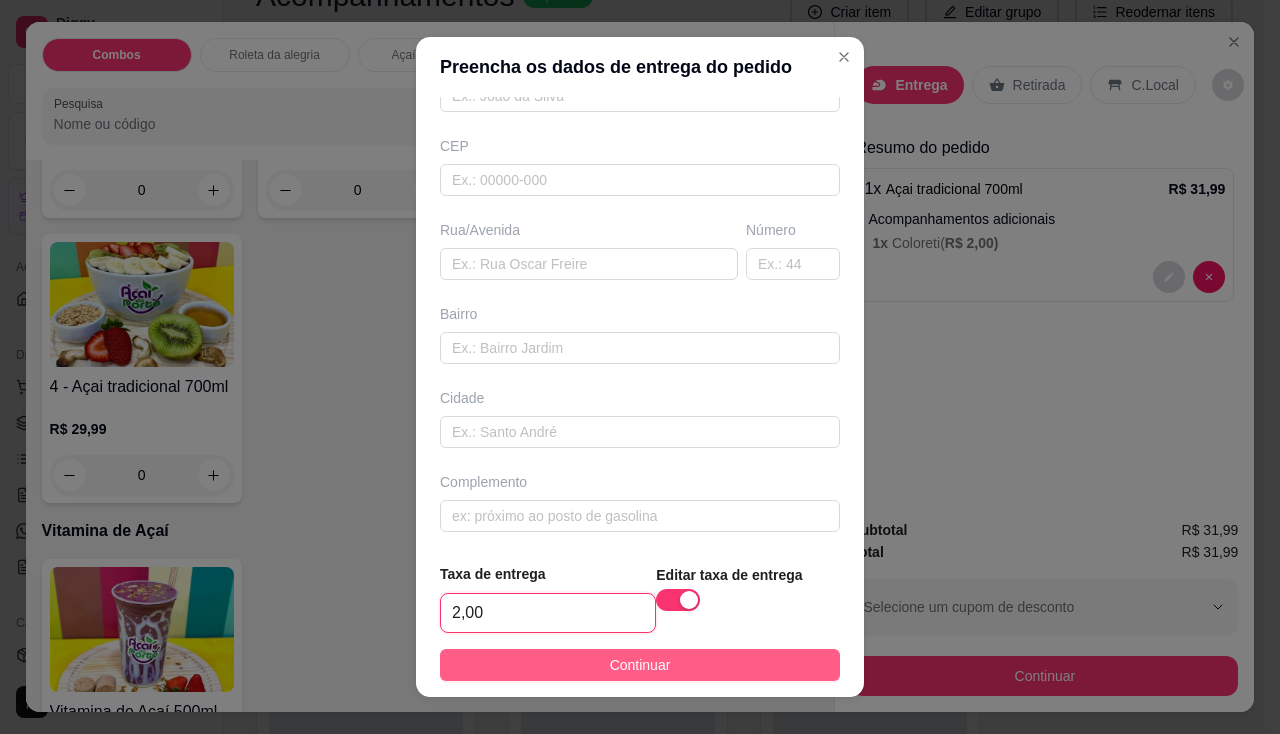 type on "2,00" 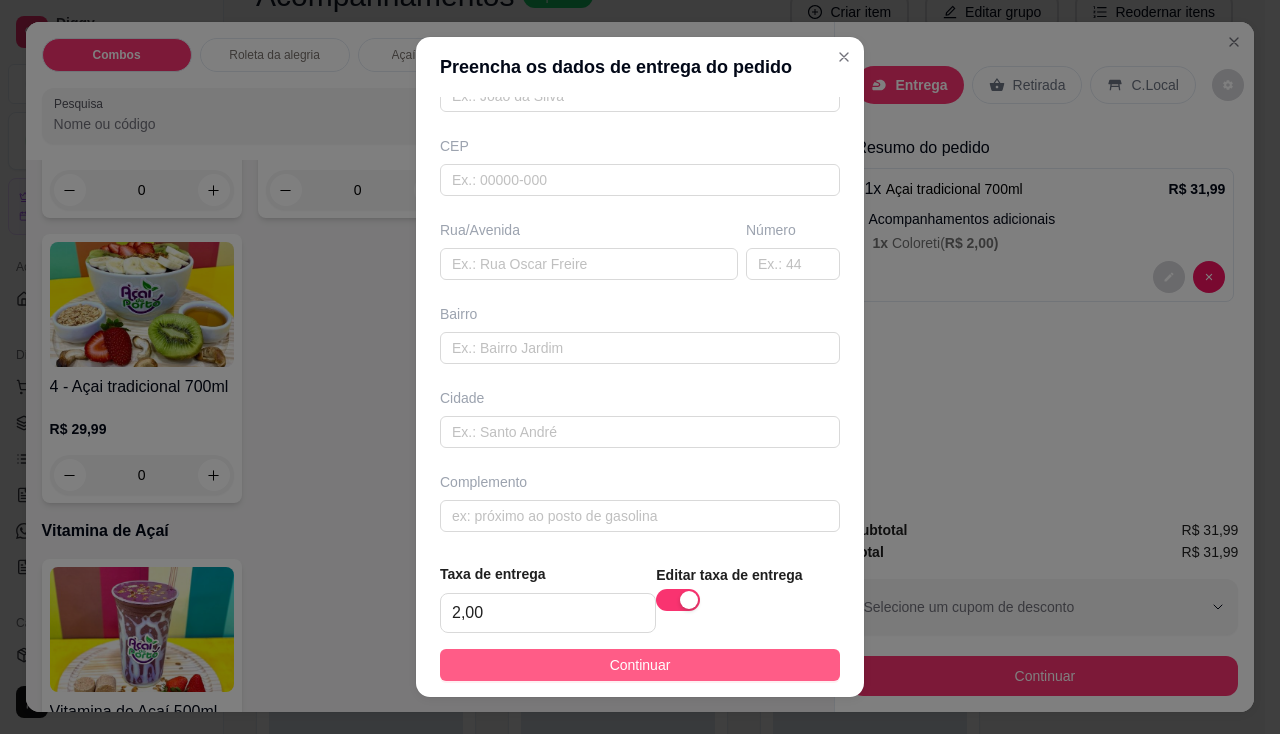 click on "Continuar" at bounding box center (640, 665) 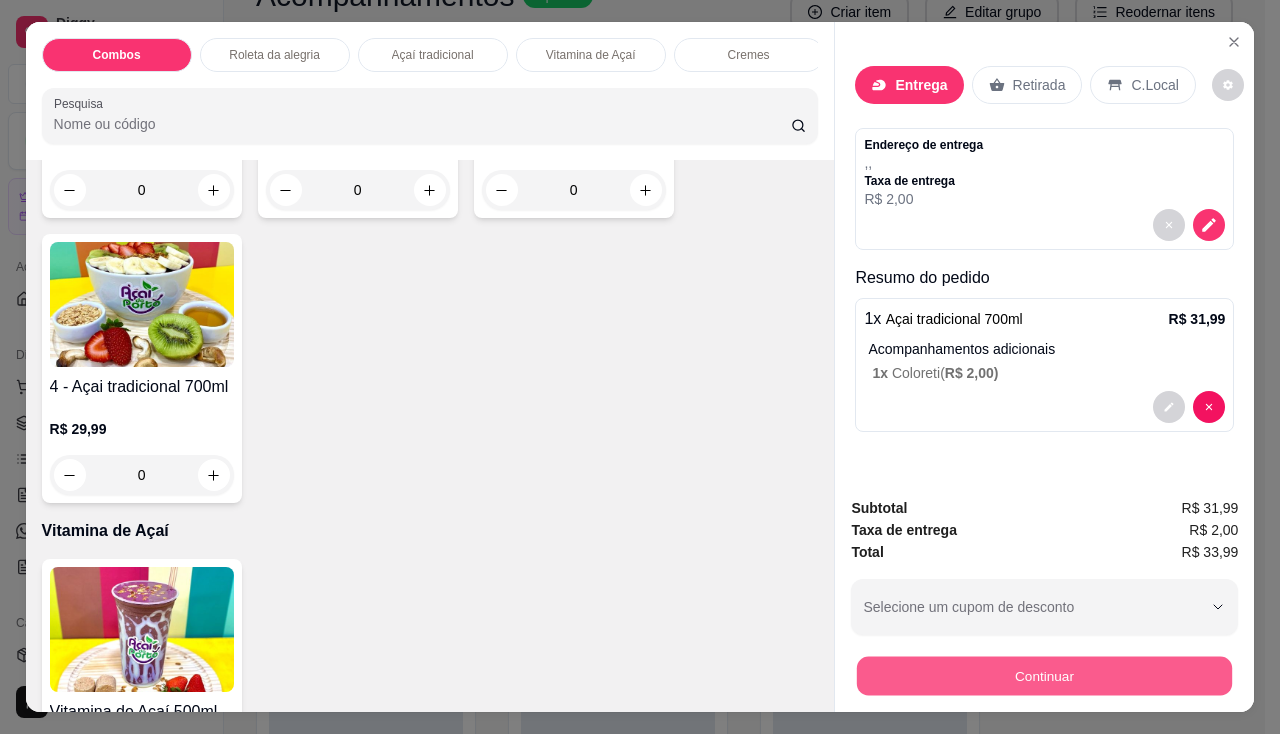 click on "Continuar" at bounding box center [1044, 676] 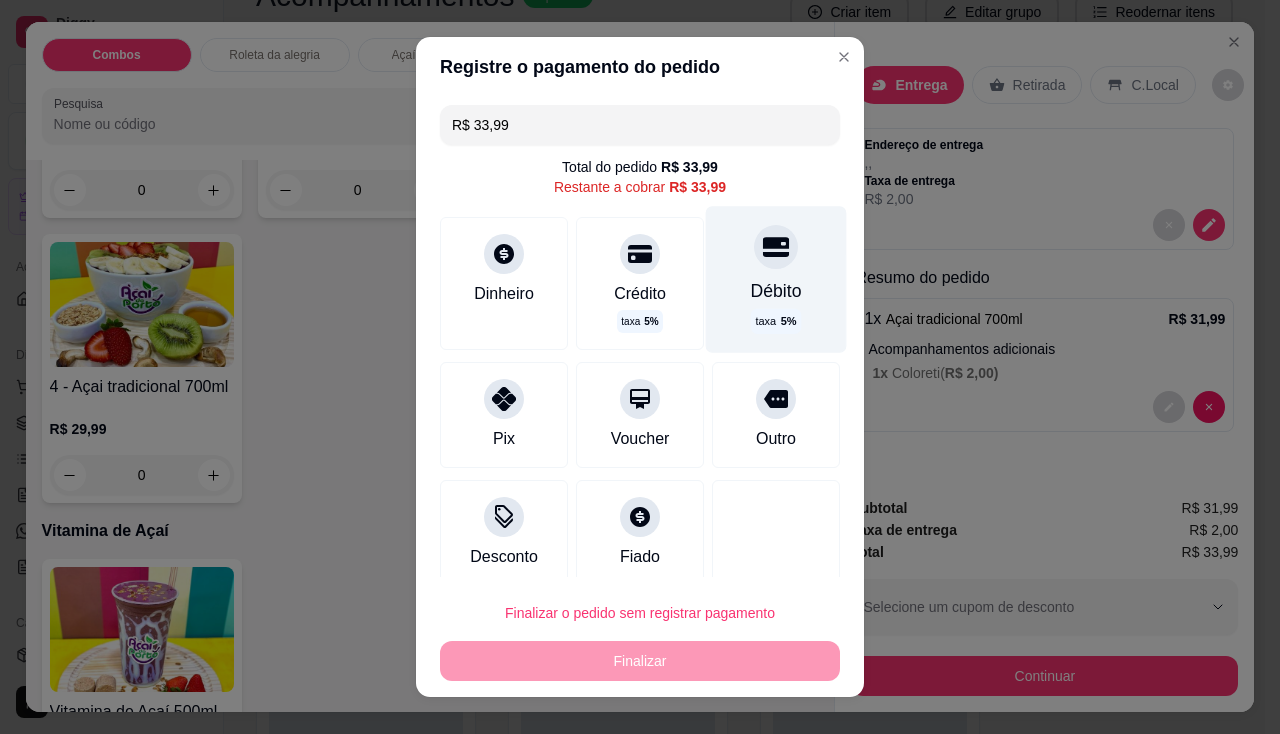click on "Débito" at bounding box center (776, 291) 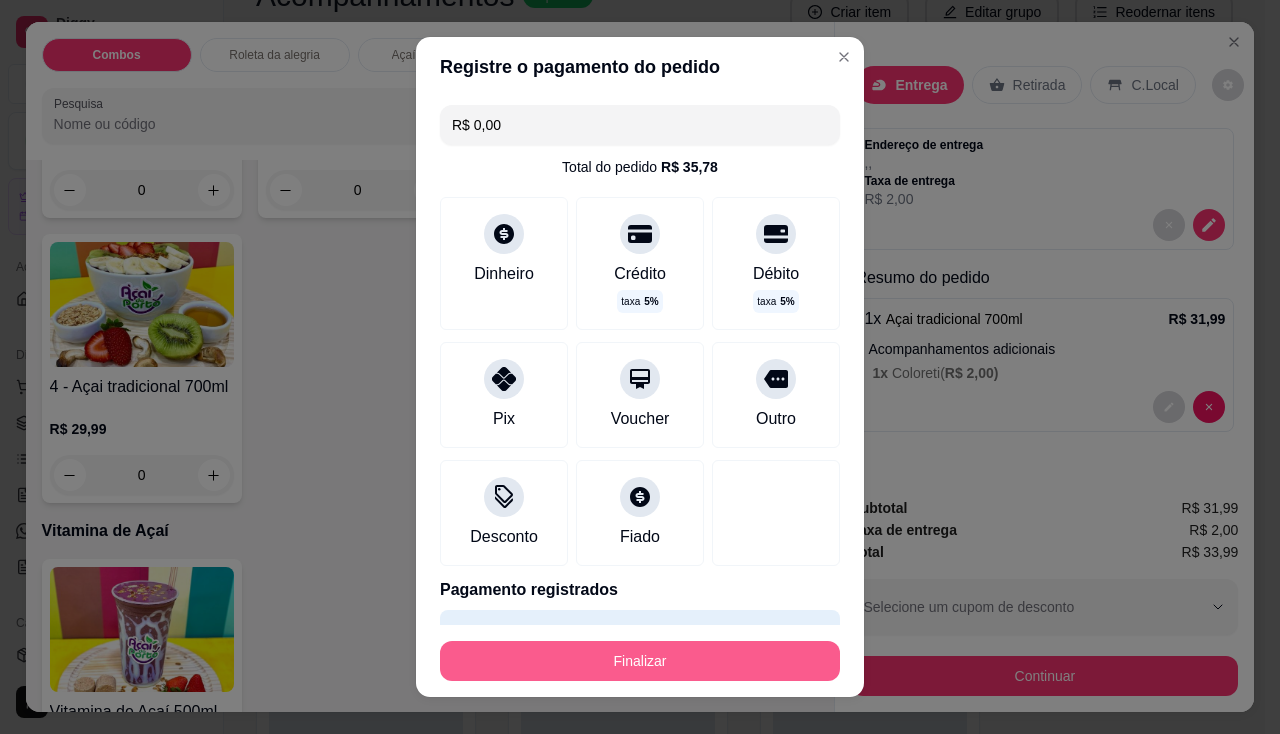 click on "Finalizar" at bounding box center (640, 661) 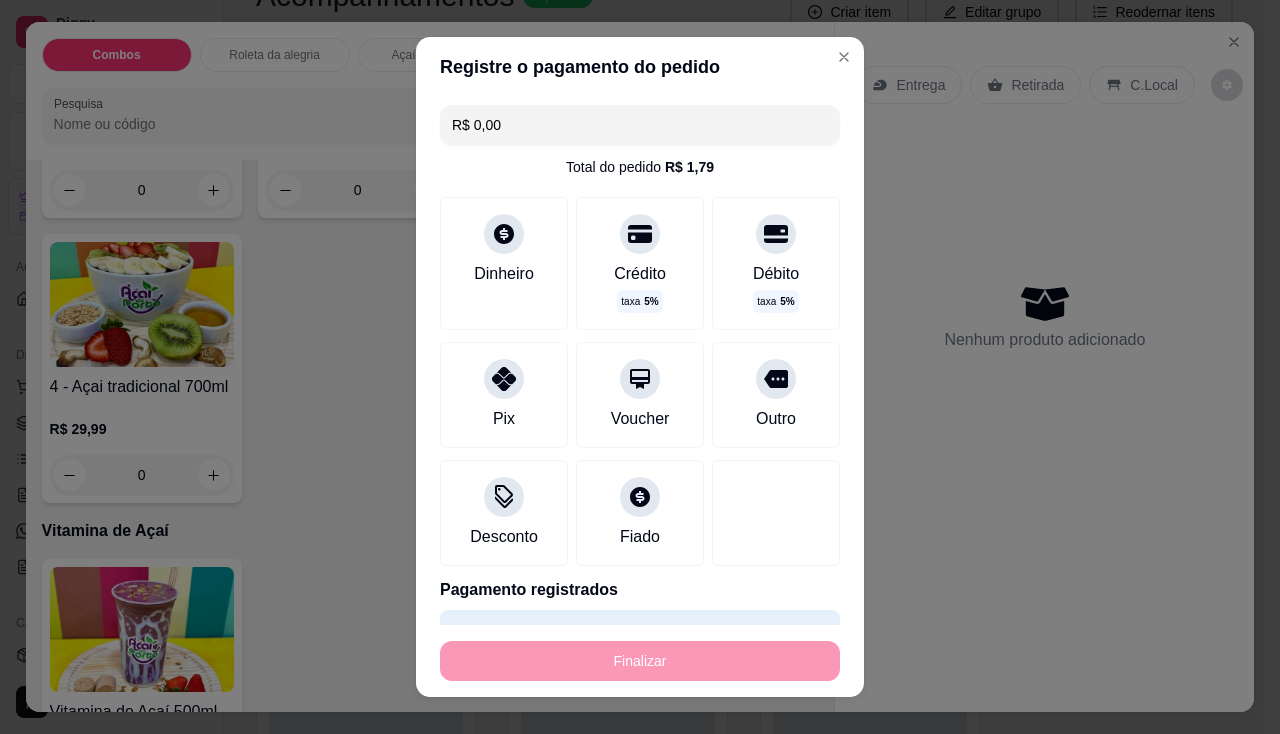 type on "-R$ 33,99" 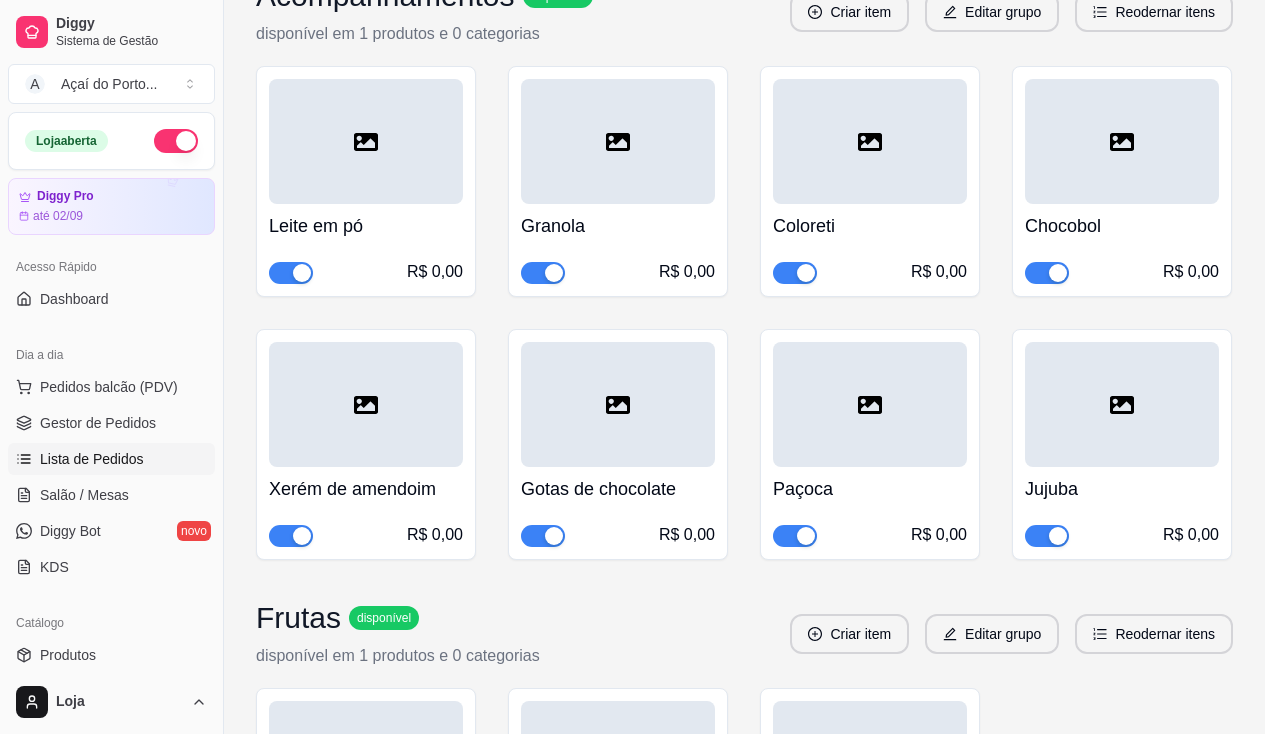 click on "Lista de Pedidos" at bounding box center [92, 459] 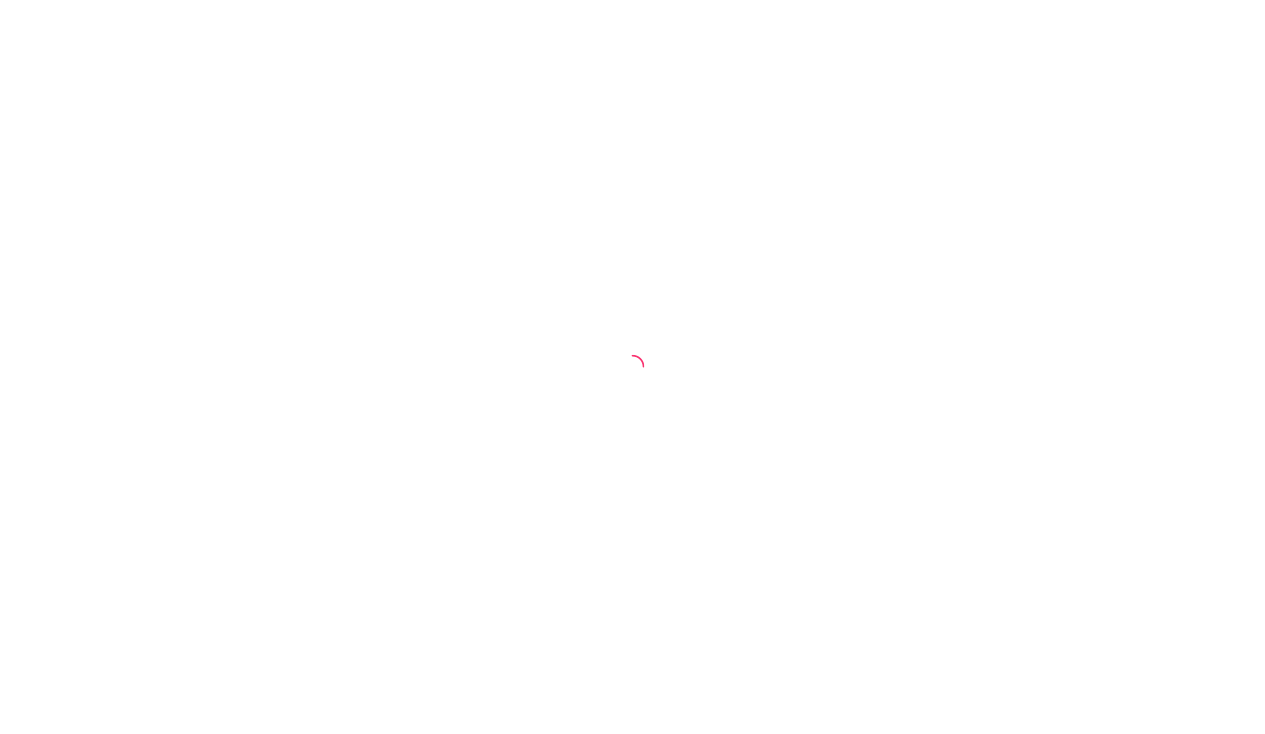 scroll, scrollTop: 0, scrollLeft: 0, axis: both 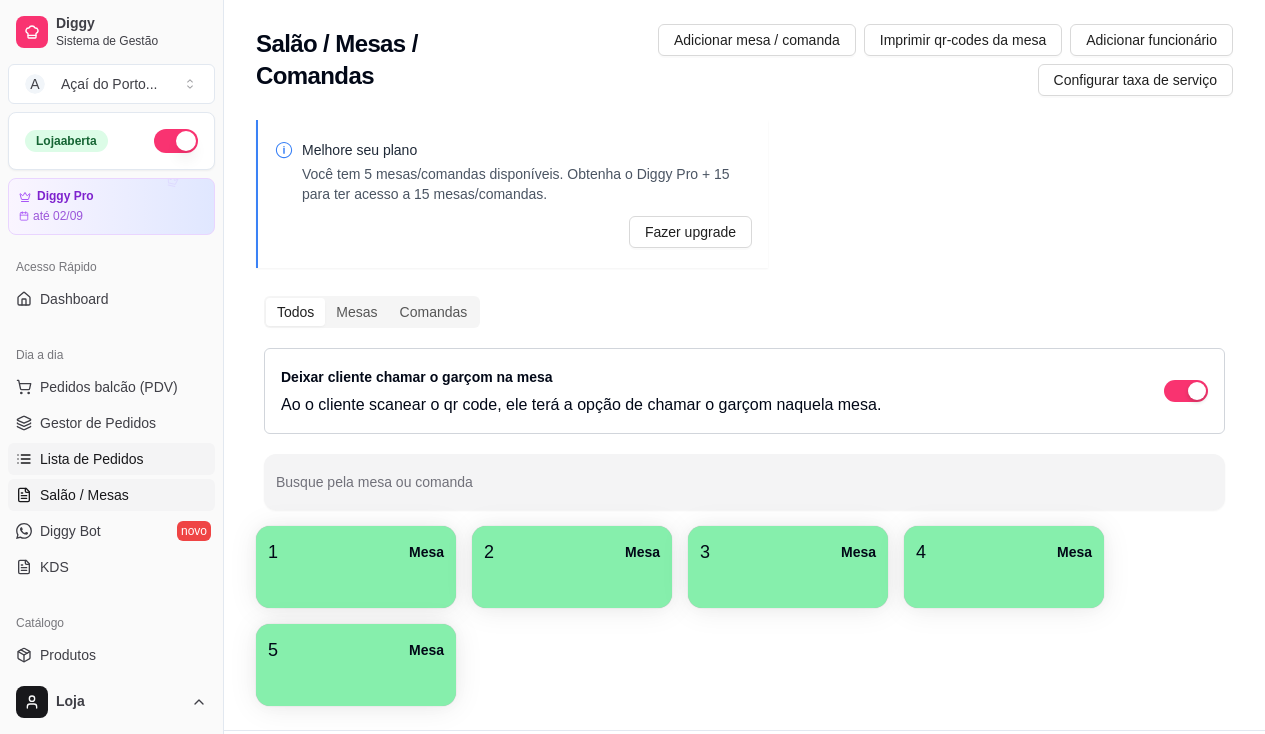 click on "Lista de Pedidos" at bounding box center (92, 459) 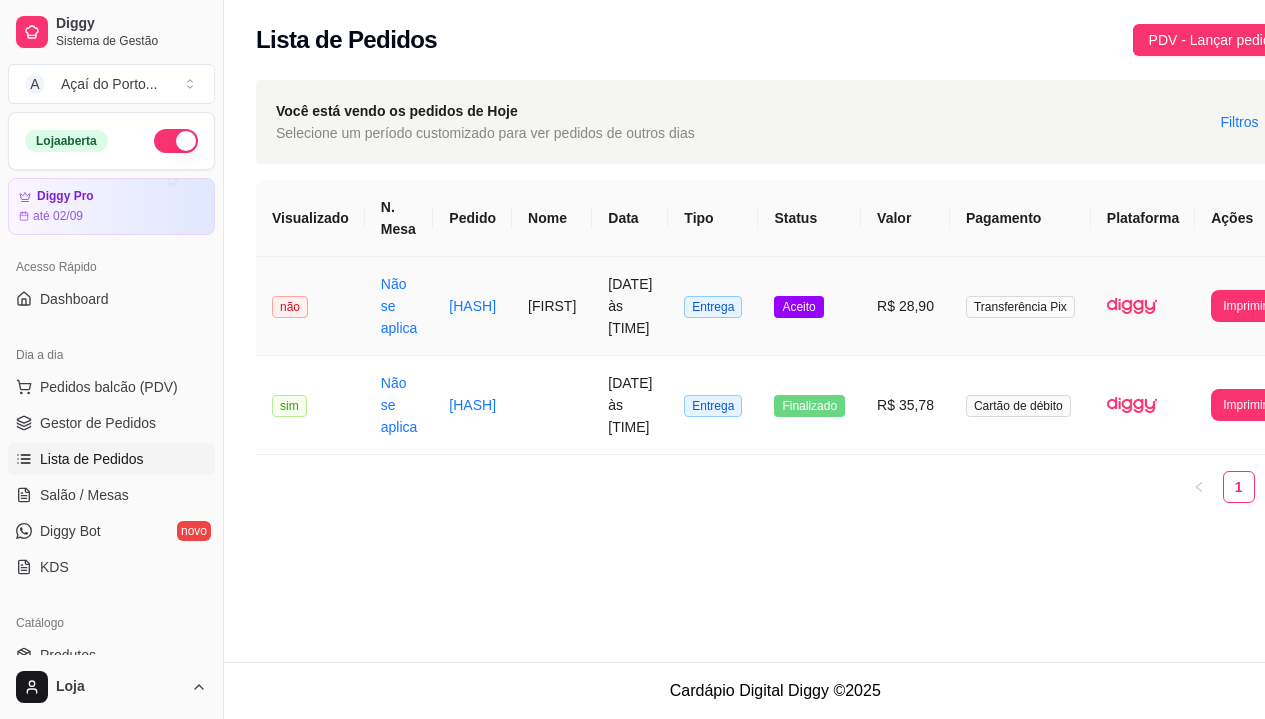 click on "Não se aplica" at bounding box center (399, 306) 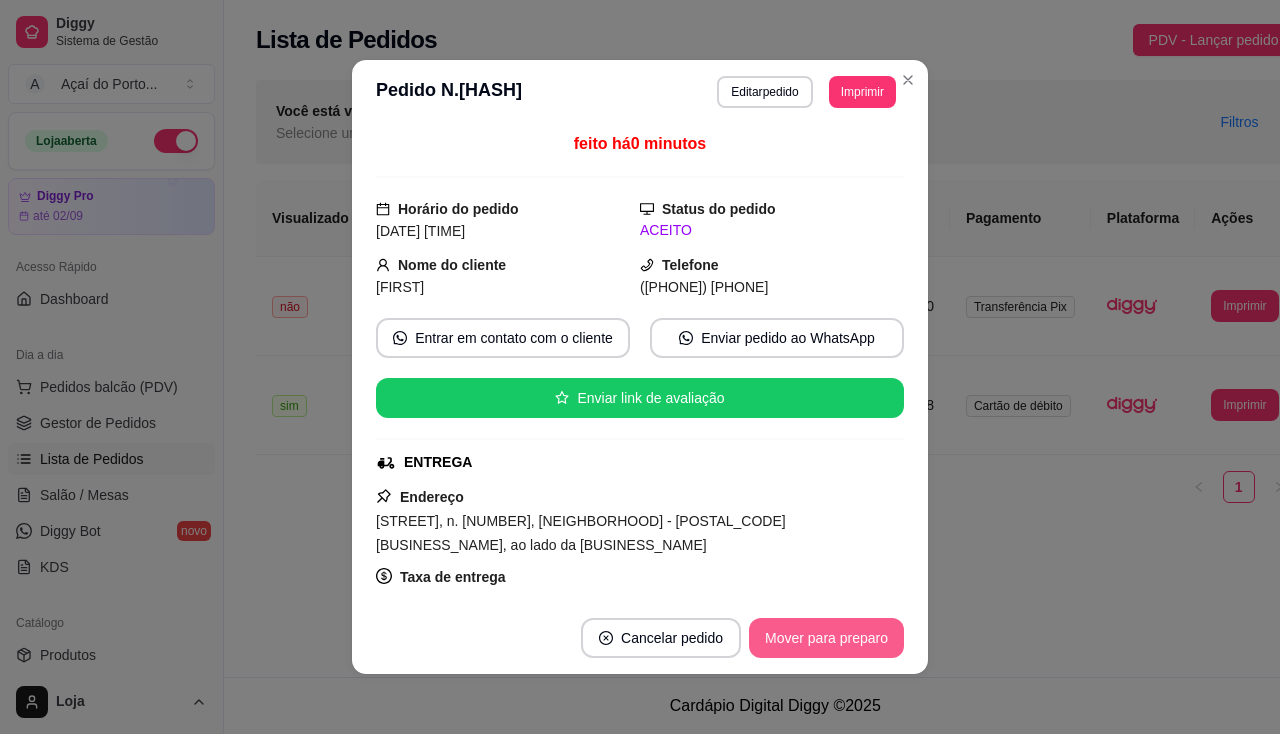 click on "Mover para preparo" at bounding box center (826, 638) 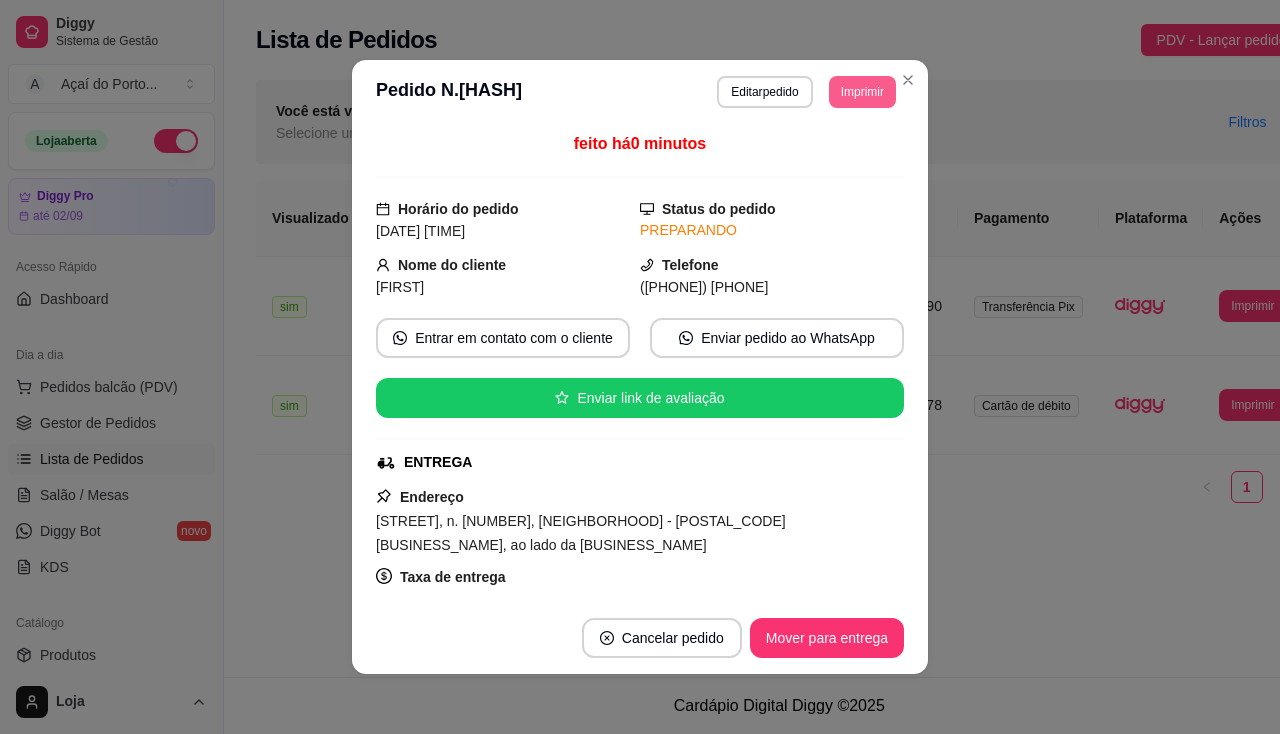 click on "Imprimir" at bounding box center [862, 92] 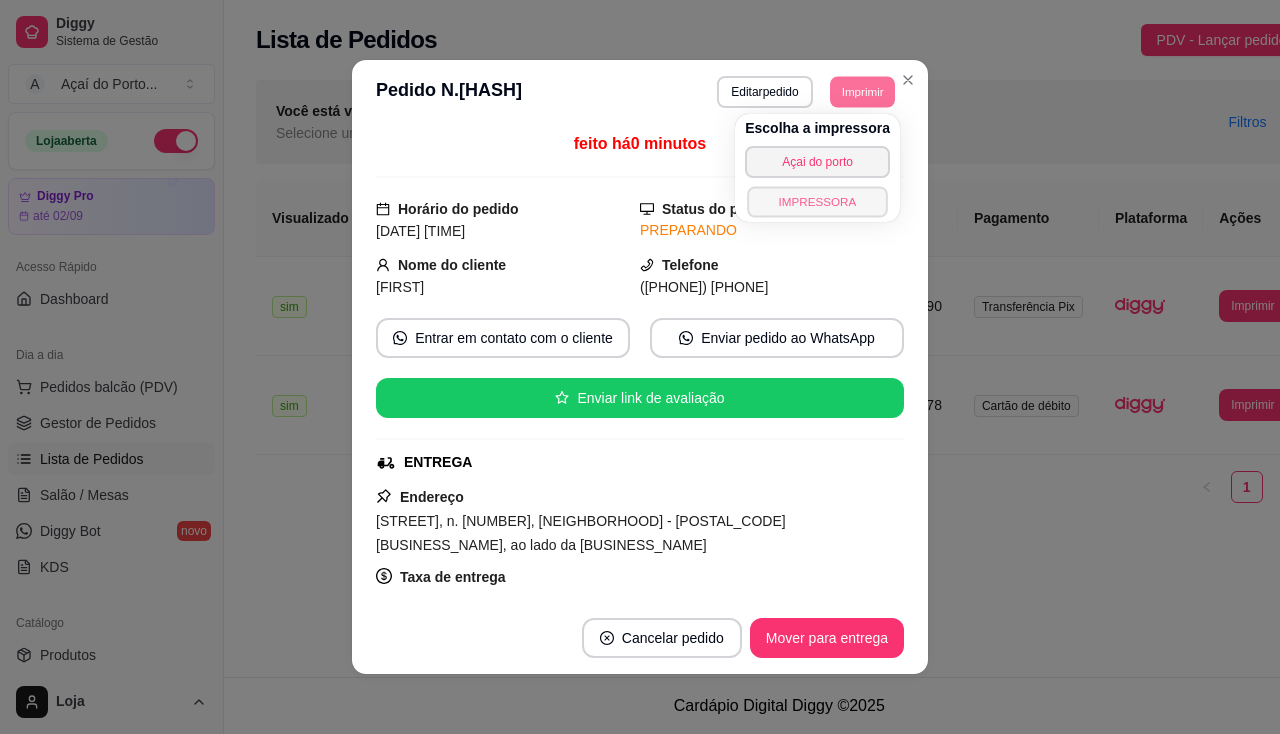 click on "IMPRESSORA" at bounding box center (817, 201) 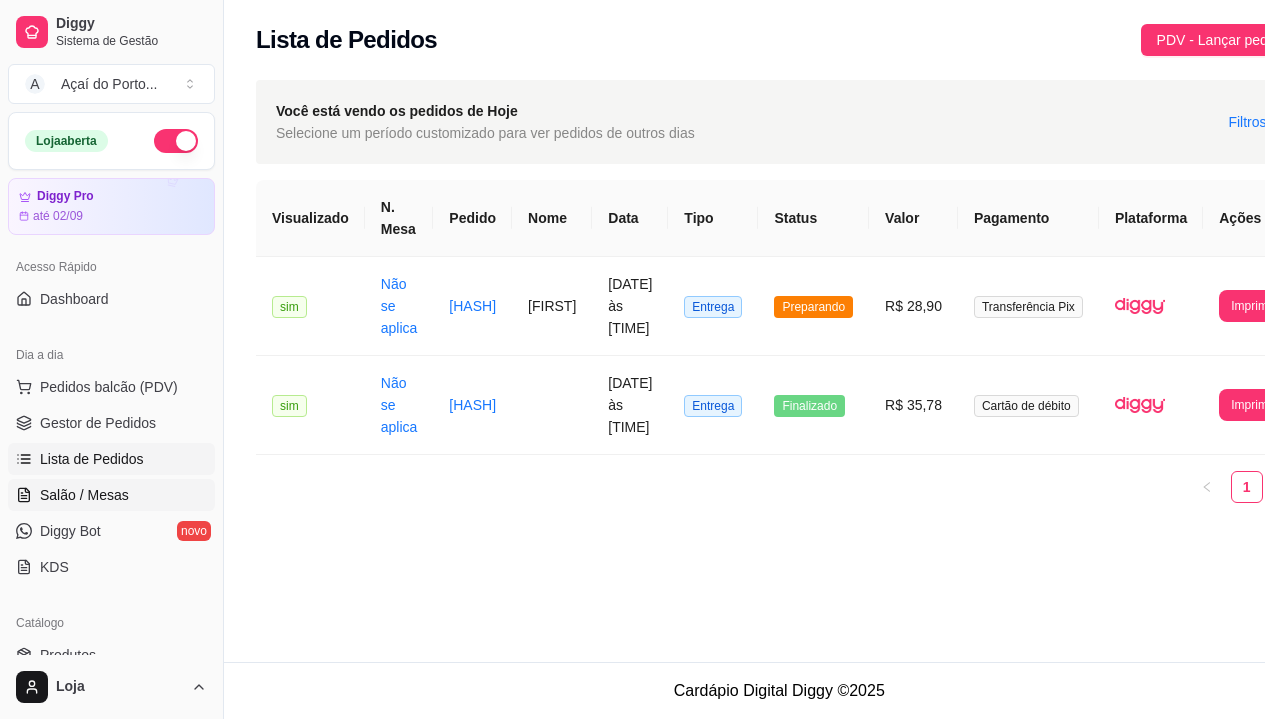 click on "Salão / Mesas" at bounding box center (84, 495) 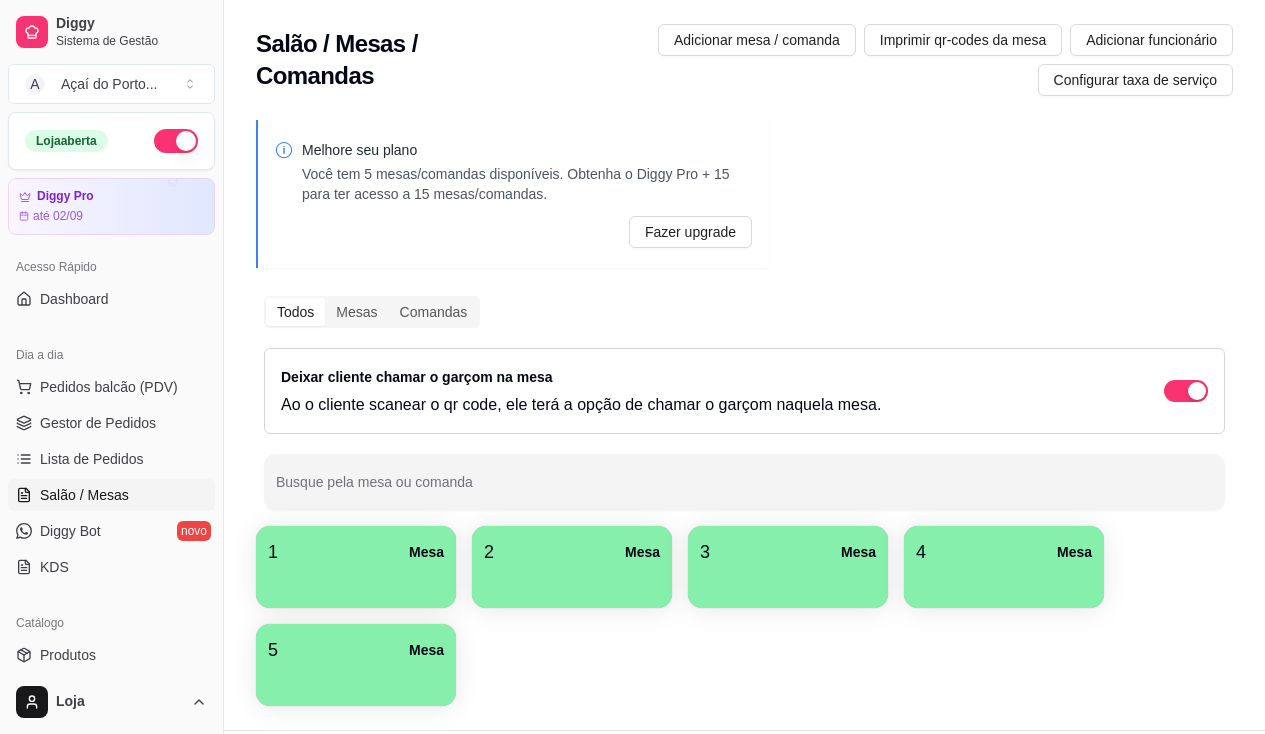 drag, startPoint x: 82, startPoint y: 261, endPoint x: 130, endPoint y: 251, distance: 49.0306 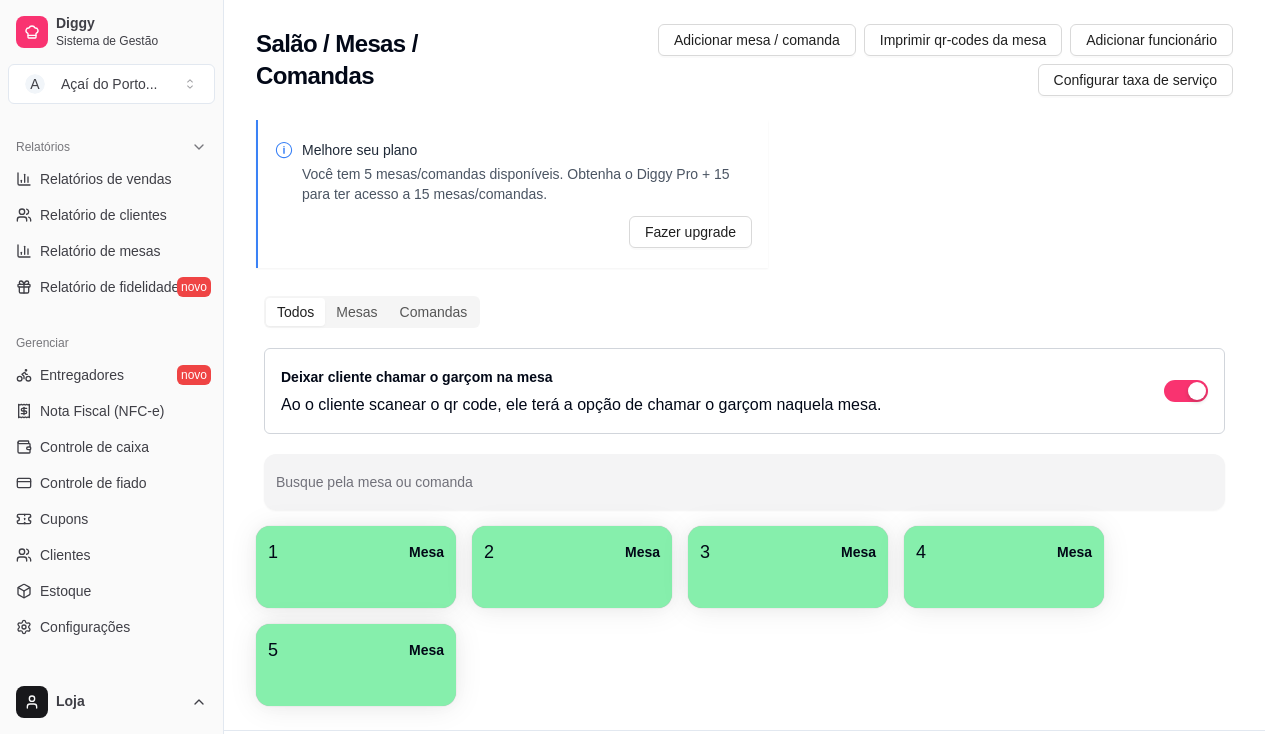 scroll, scrollTop: 700, scrollLeft: 0, axis: vertical 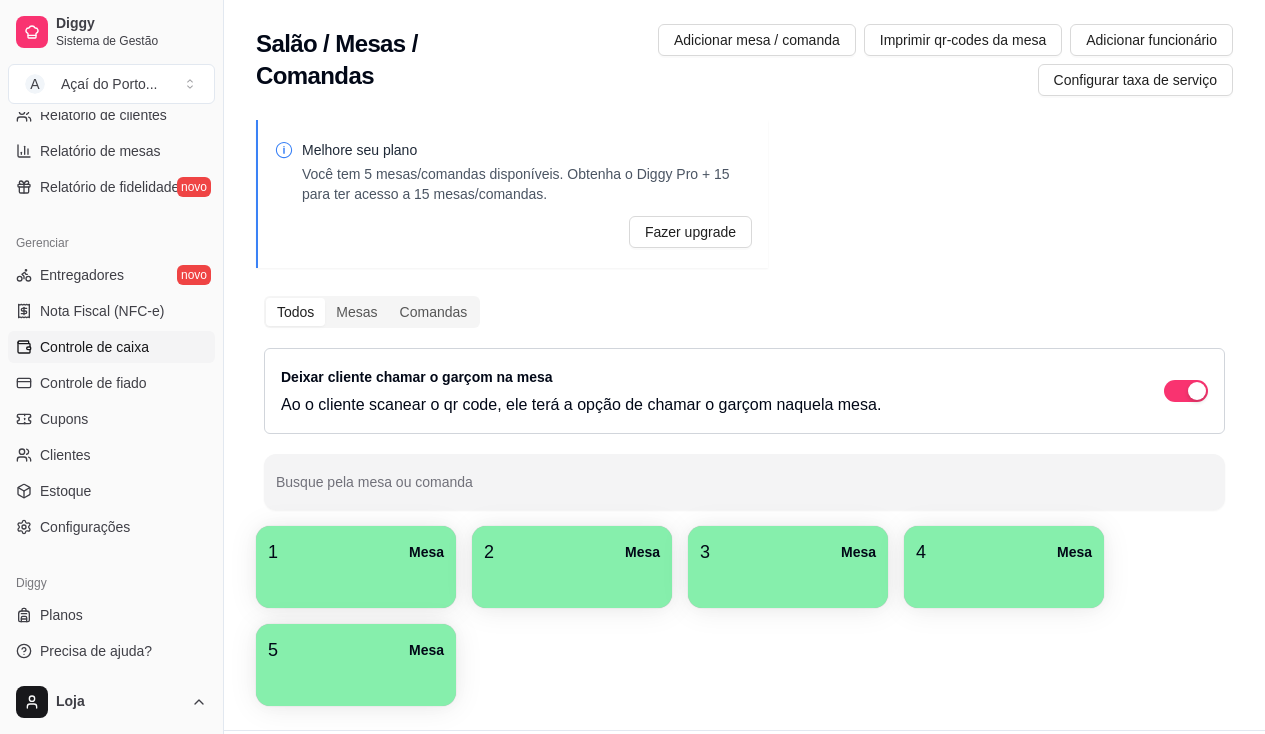 click on "Controle de caixa" at bounding box center [94, 347] 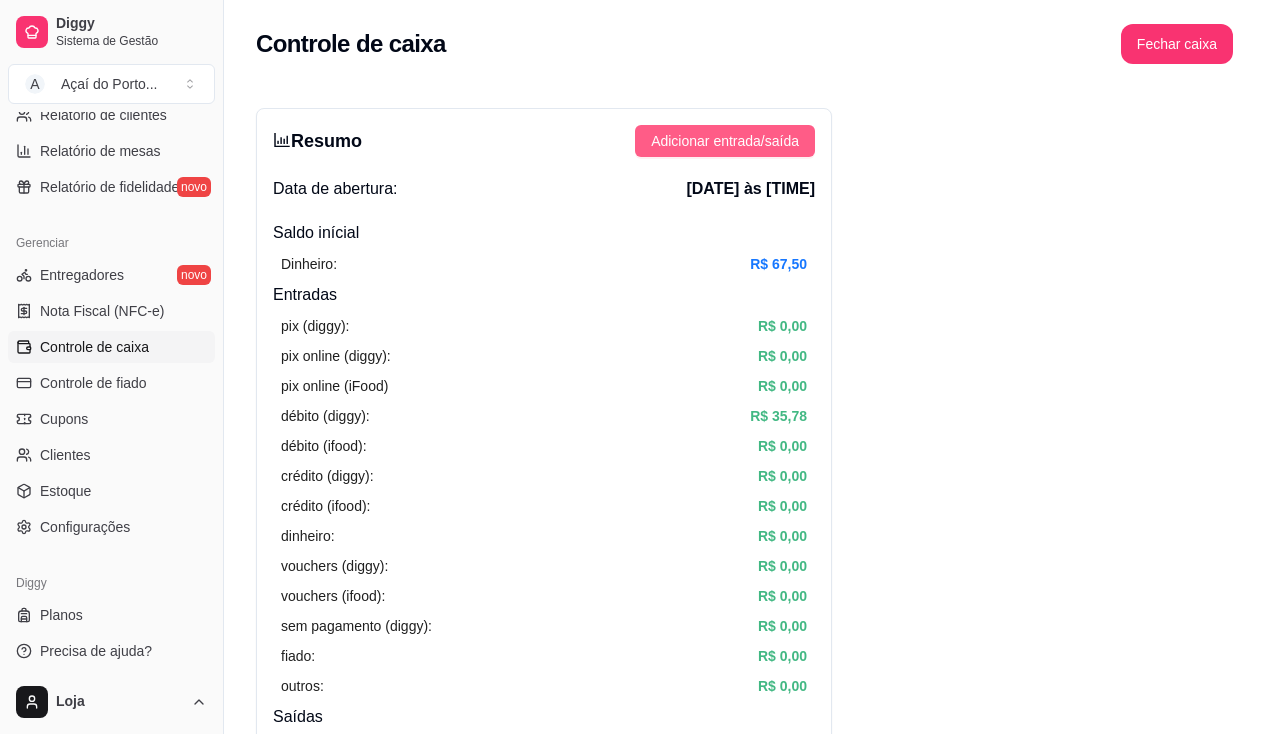 click on "Adicionar entrada/saída" at bounding box center [725, 141] 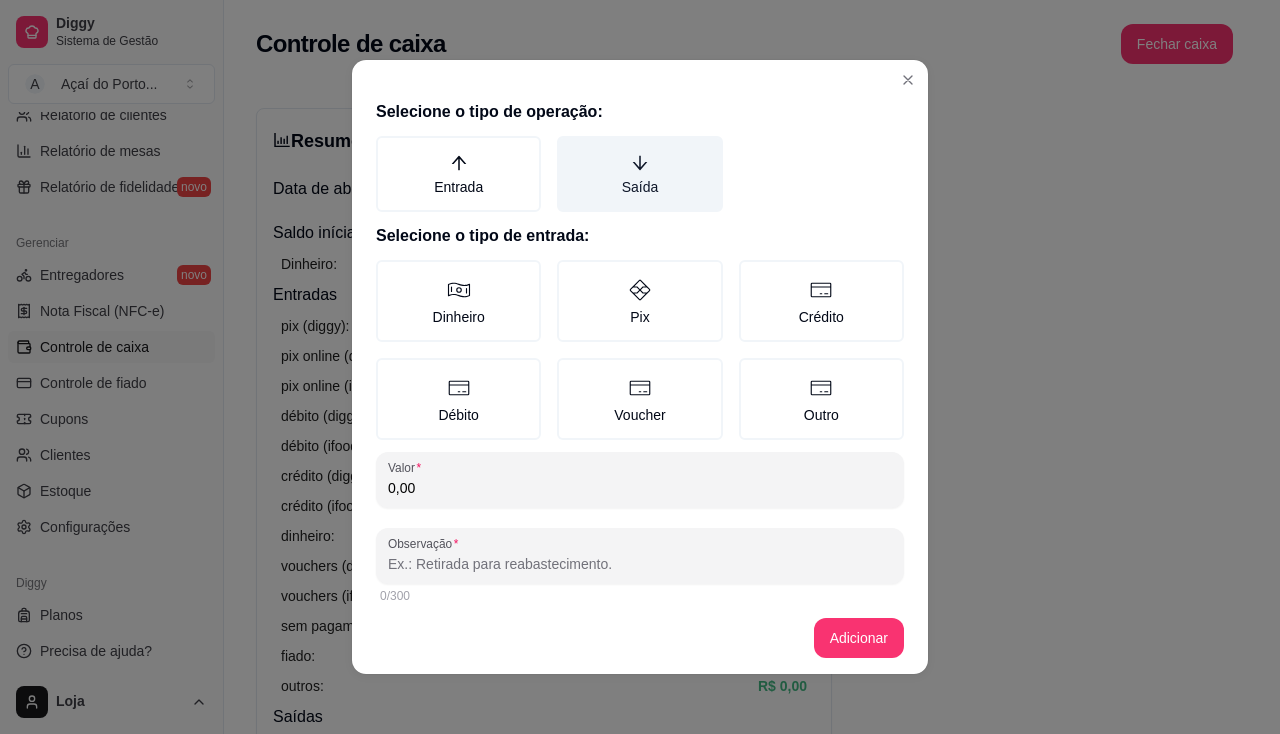 click on "Saída" at bounding box center [639, 174] 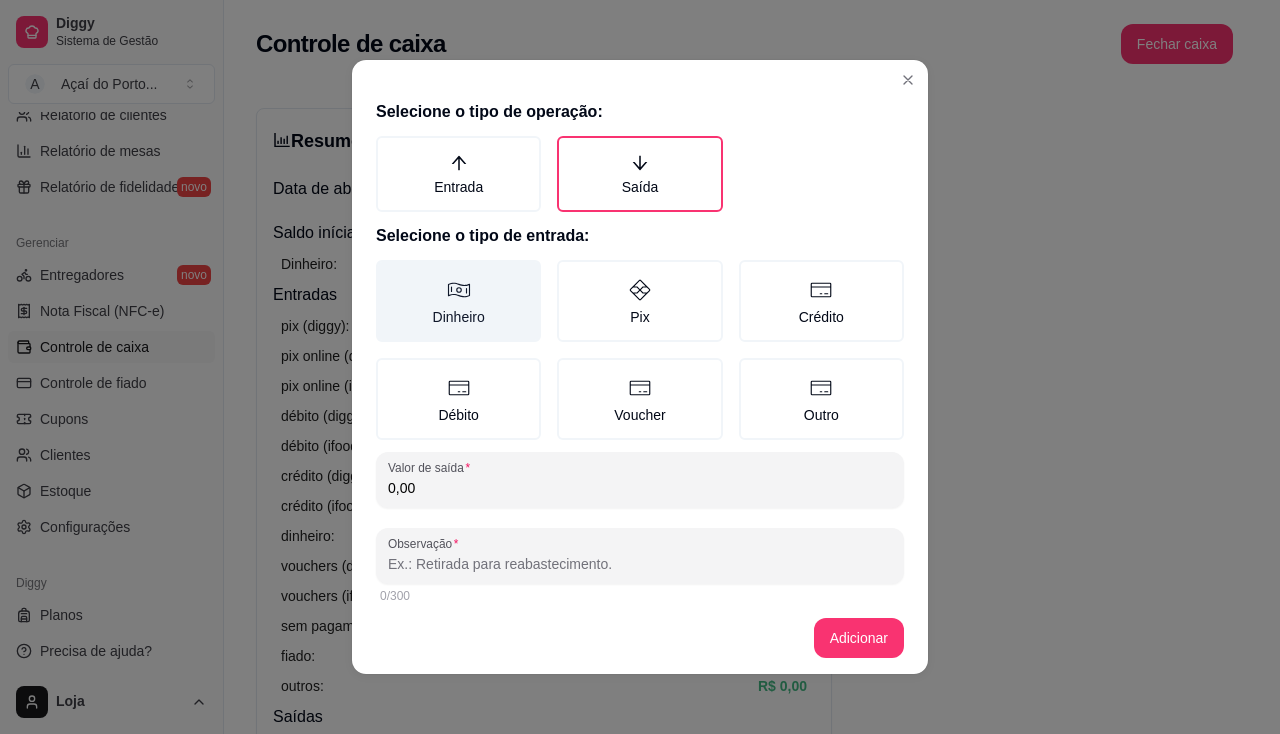 click on "Dinheiro" at bounding box center [458, 301] 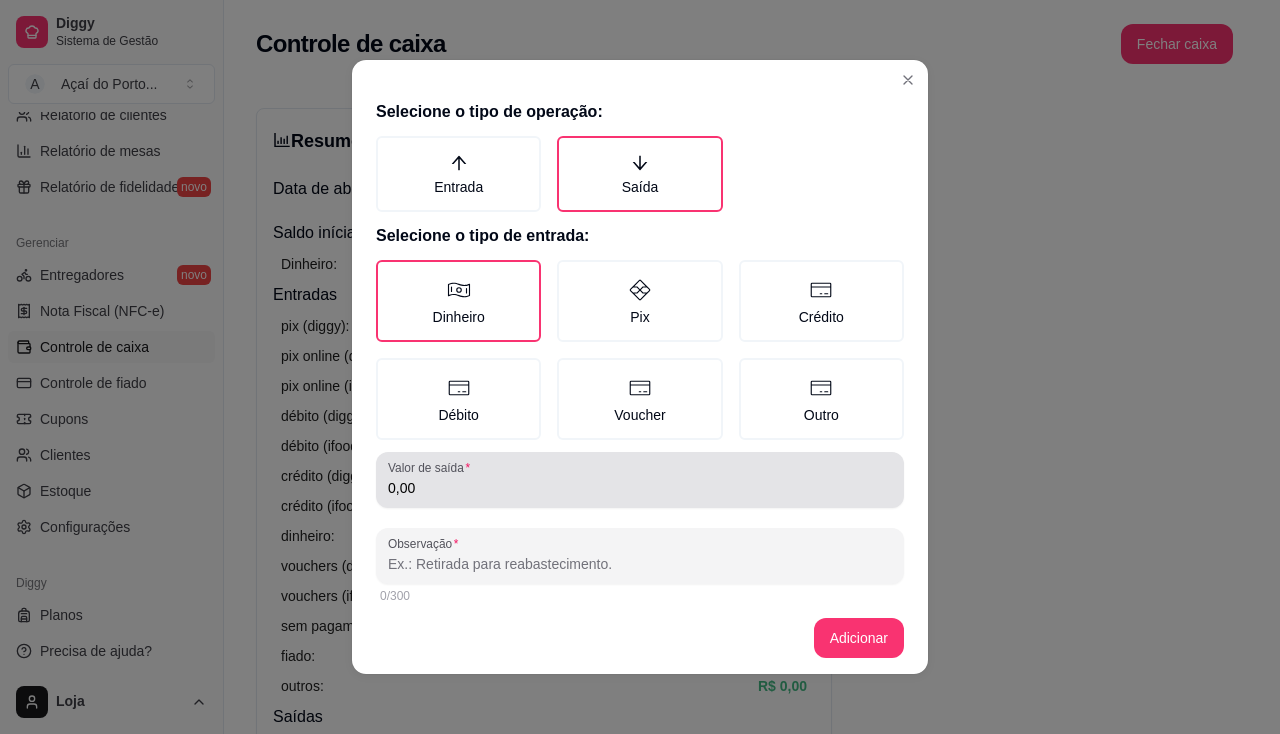 click on "Valor
de saída 0,00" at bounding box center (640, 480) 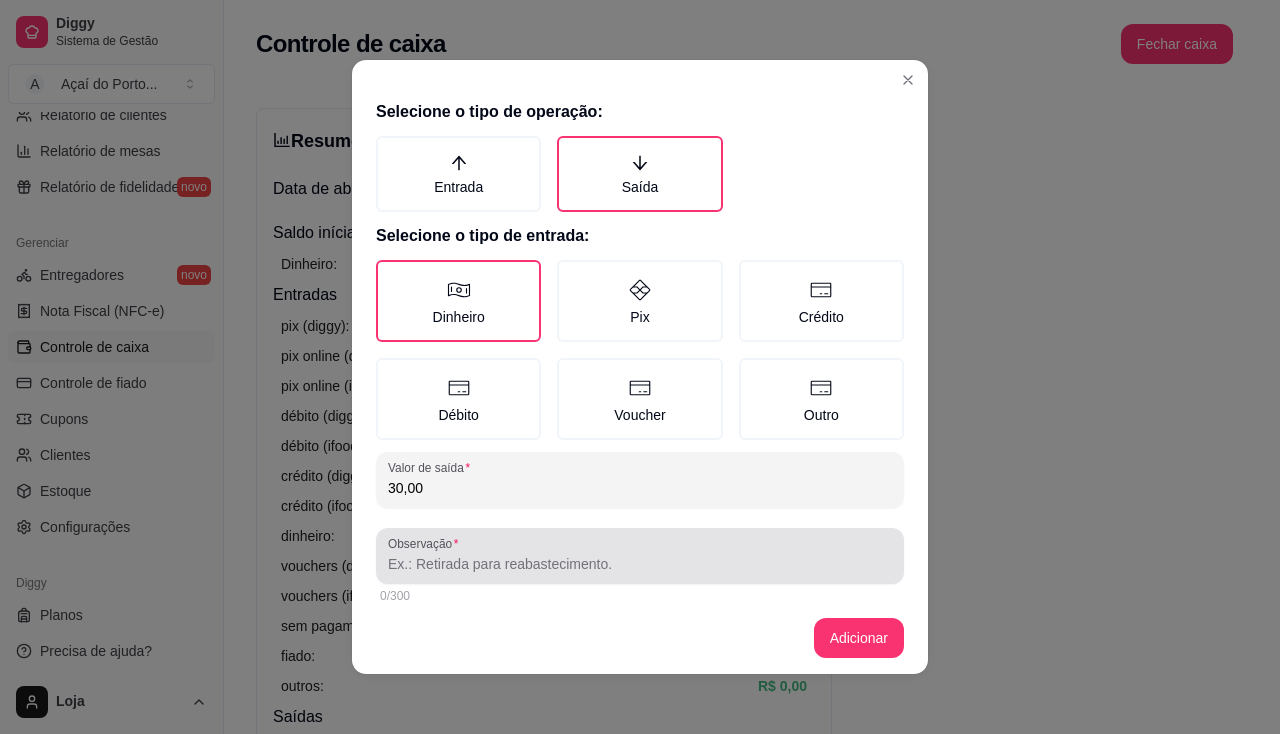 type on "30,00" 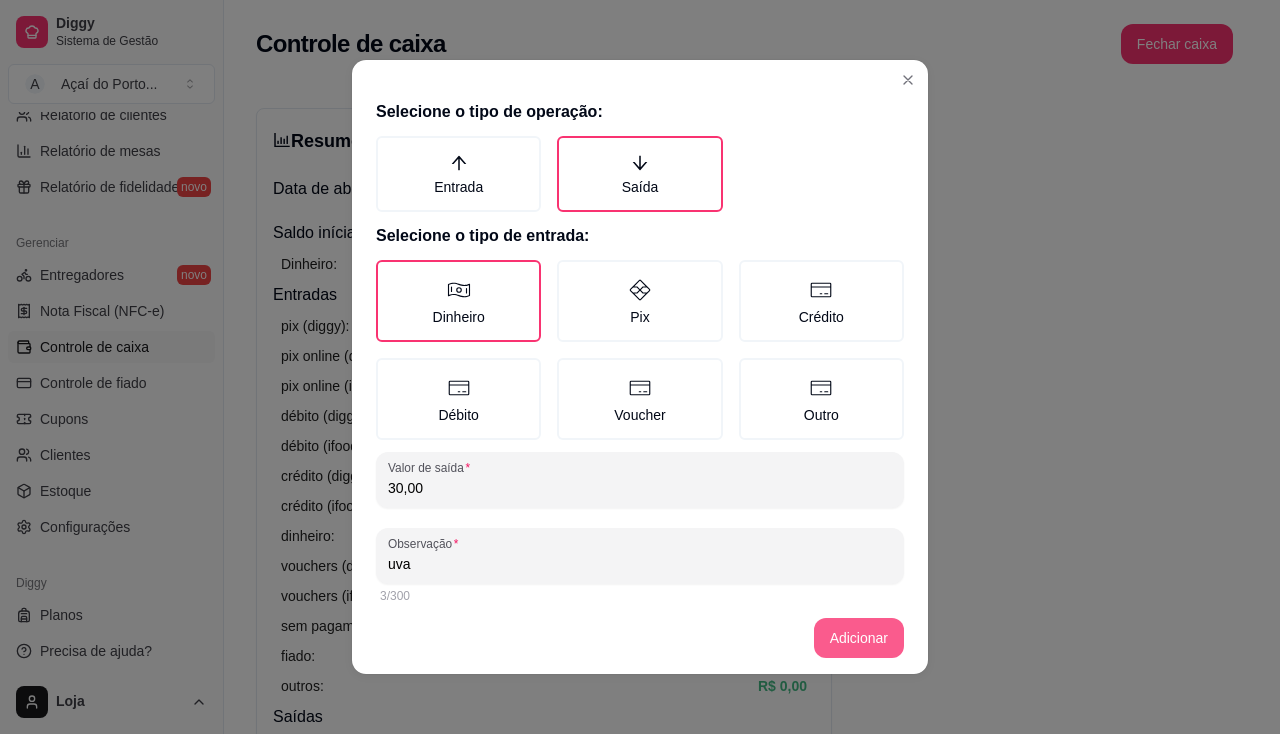 type on "uva" 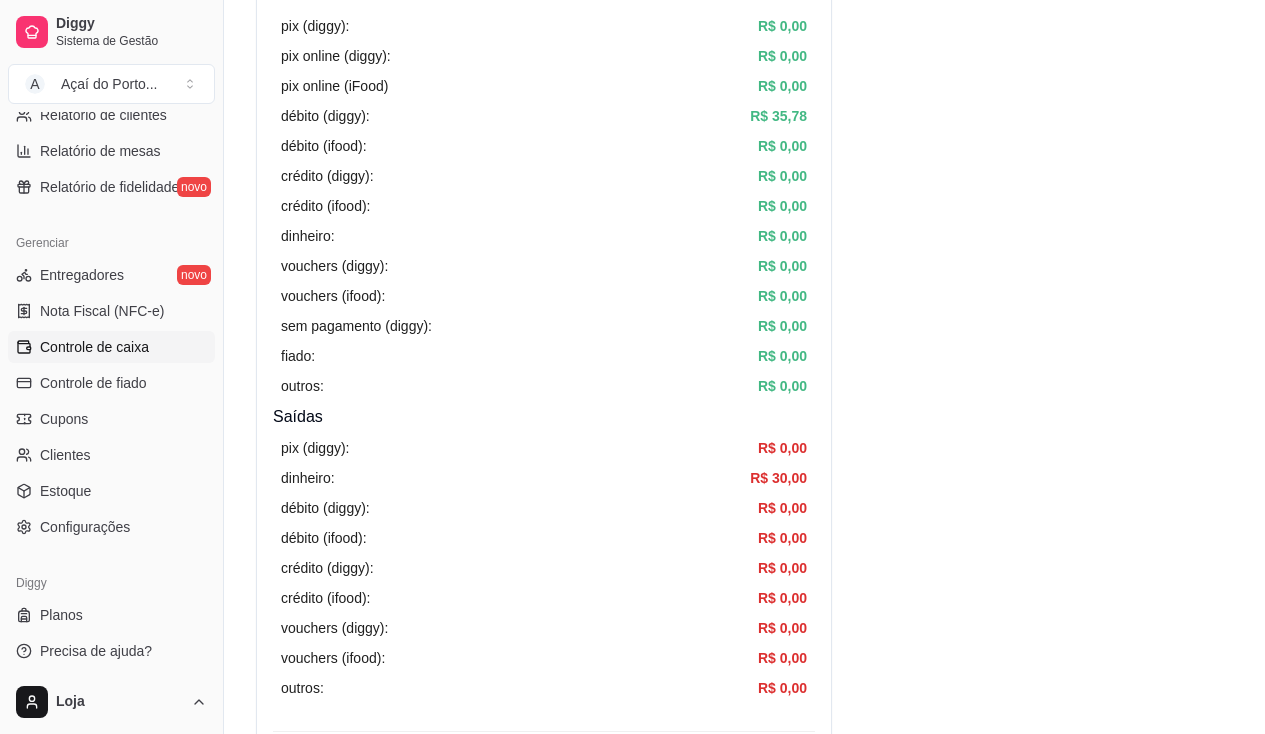 scroll, scrollTop: 0, scrollLeft: 0, axis: both 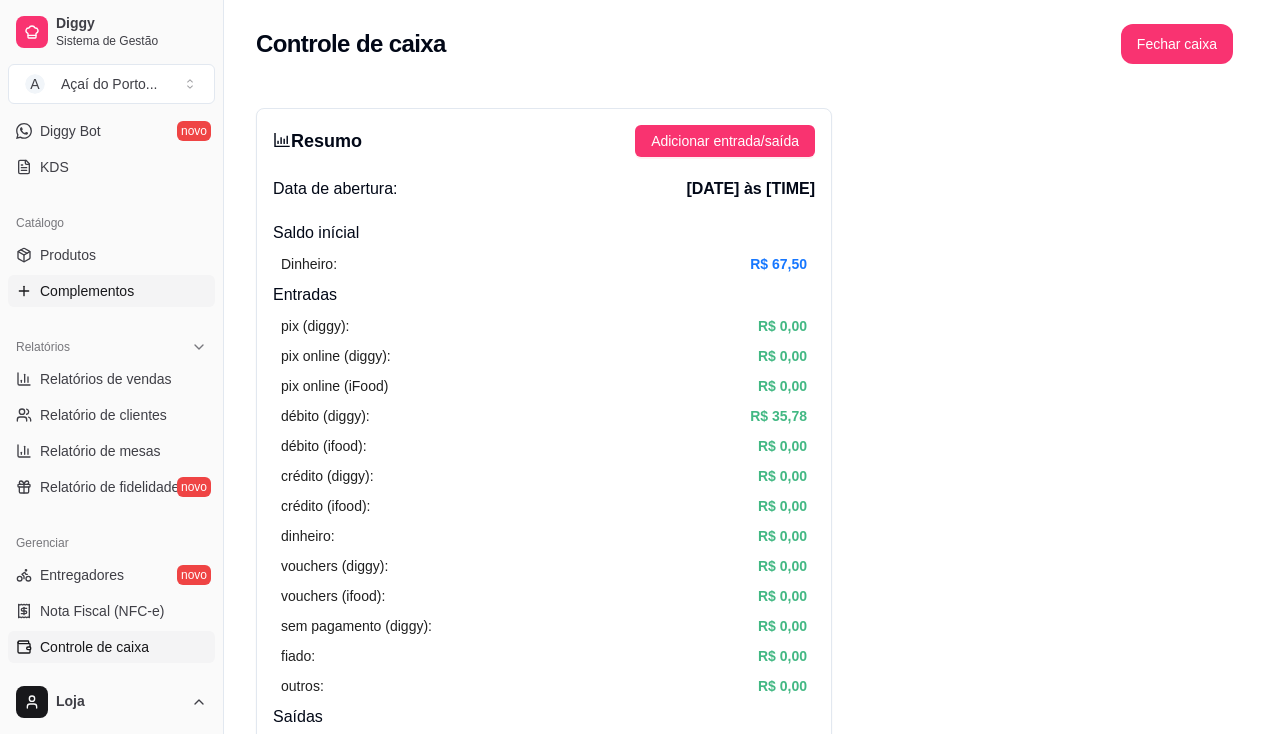 click on "Complementos" at bounding box center (87, 291) 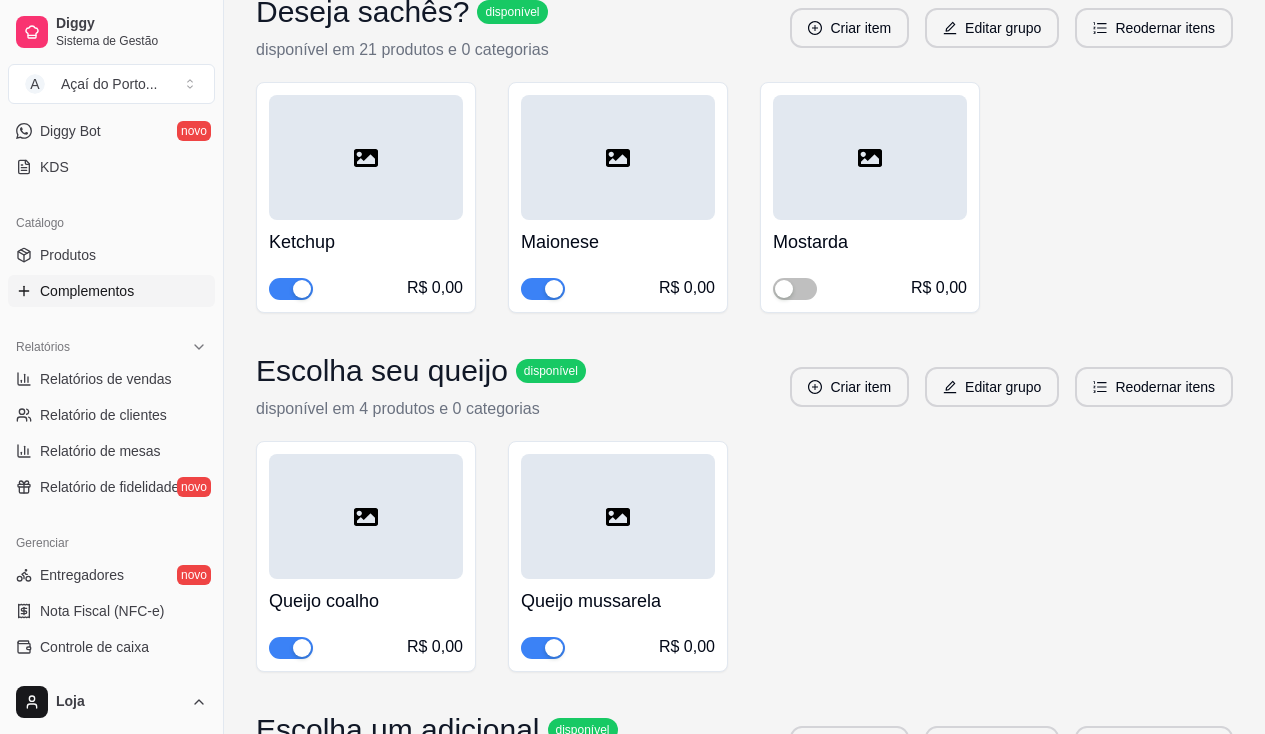 scroll, scrollTop: 4800, scrollLeft: 0, axis: vertical 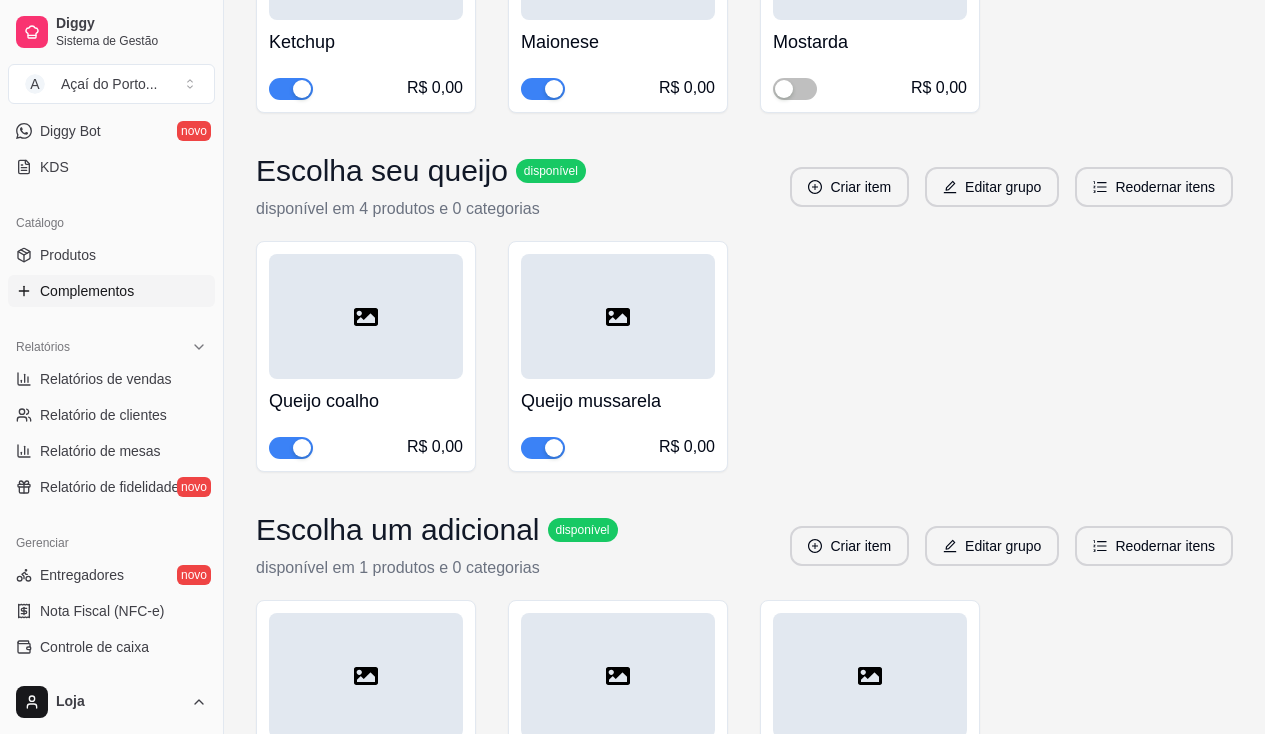 click at bounding box center [291, 448] 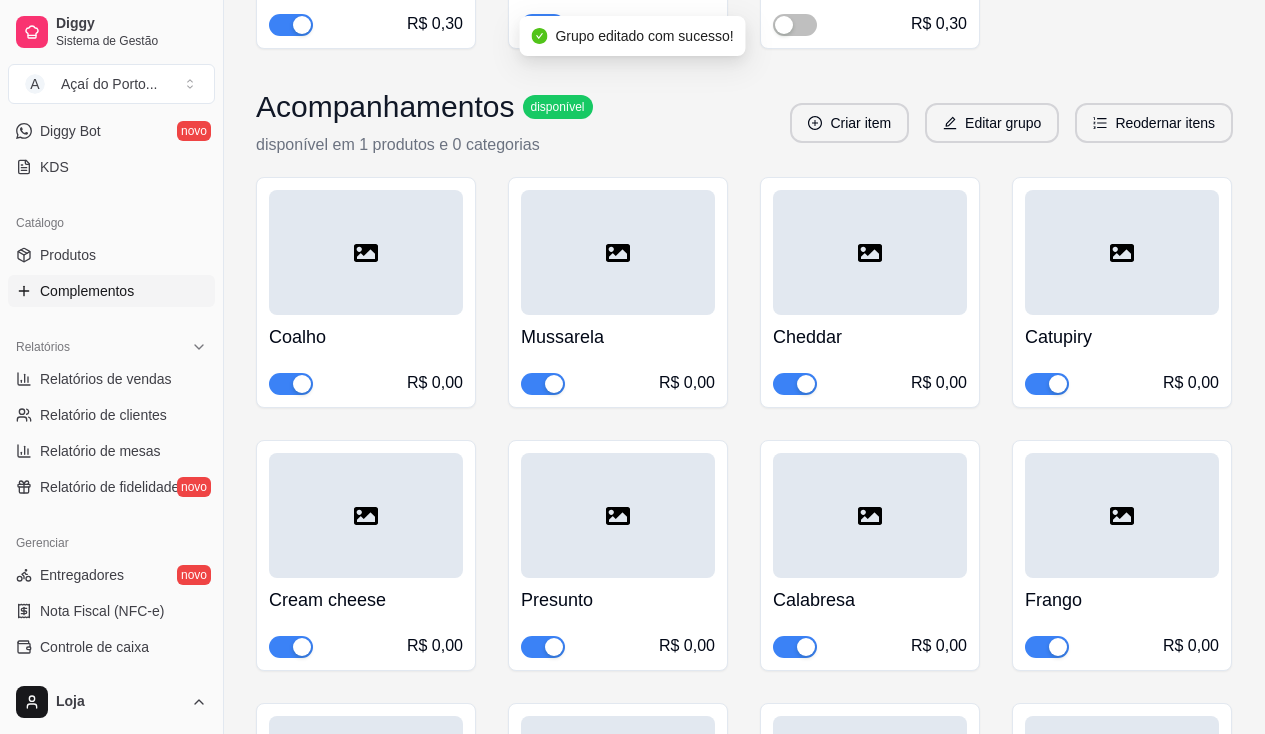 scroll, scrollTop: 6400, scrollLeft: 0, axis: vertical 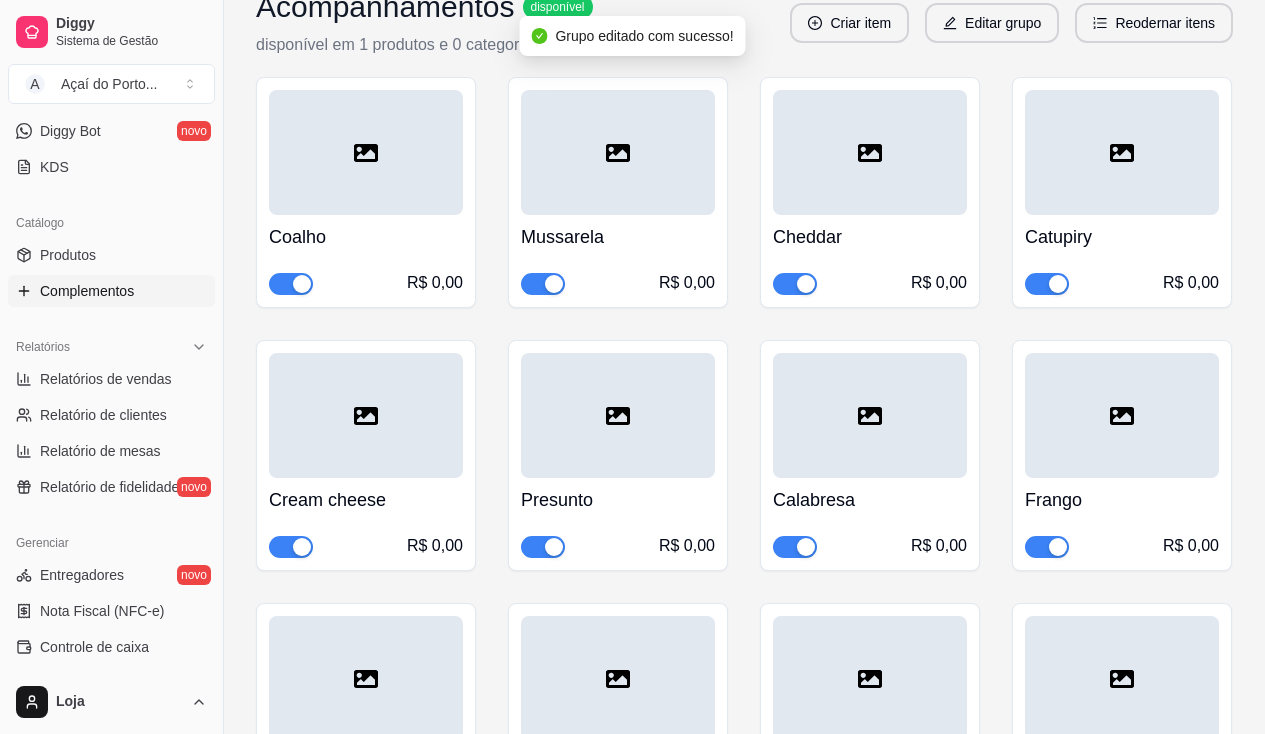 click at bounding box center (291, 284) 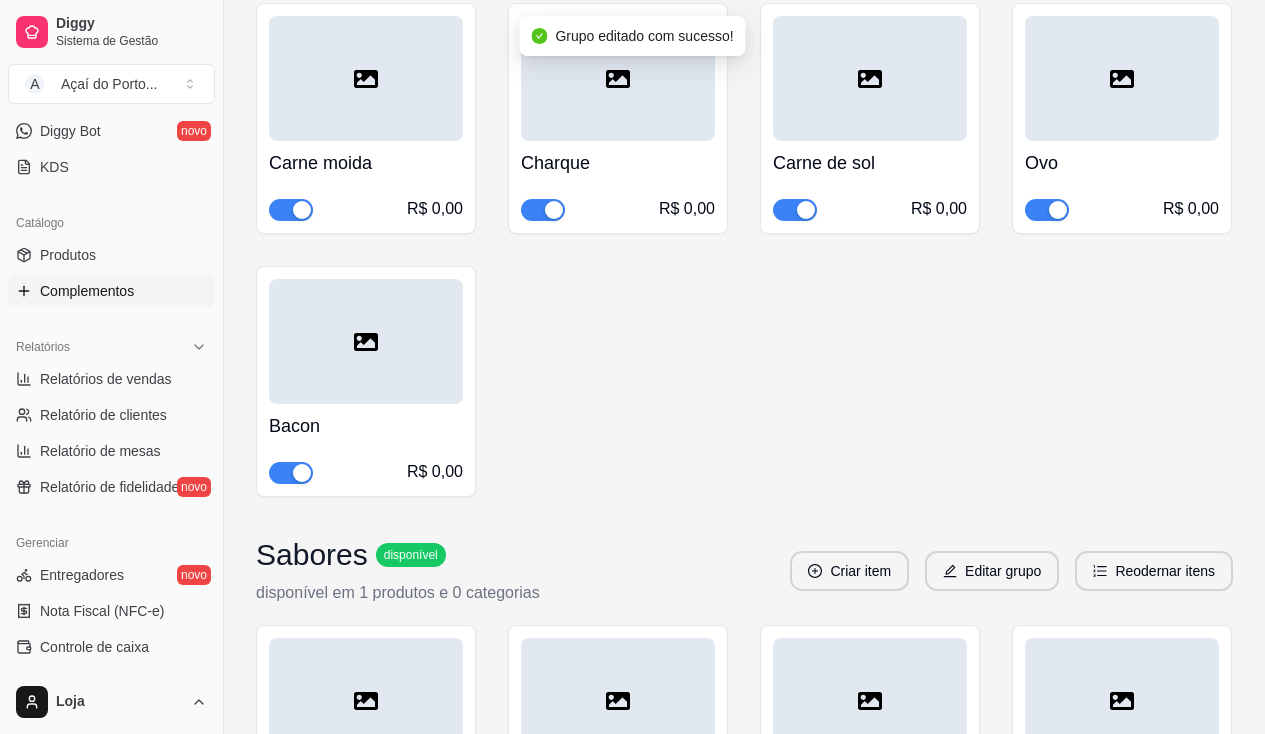 scroll, scrollTop: 7300, scrollLeft: 0, axis: vertical 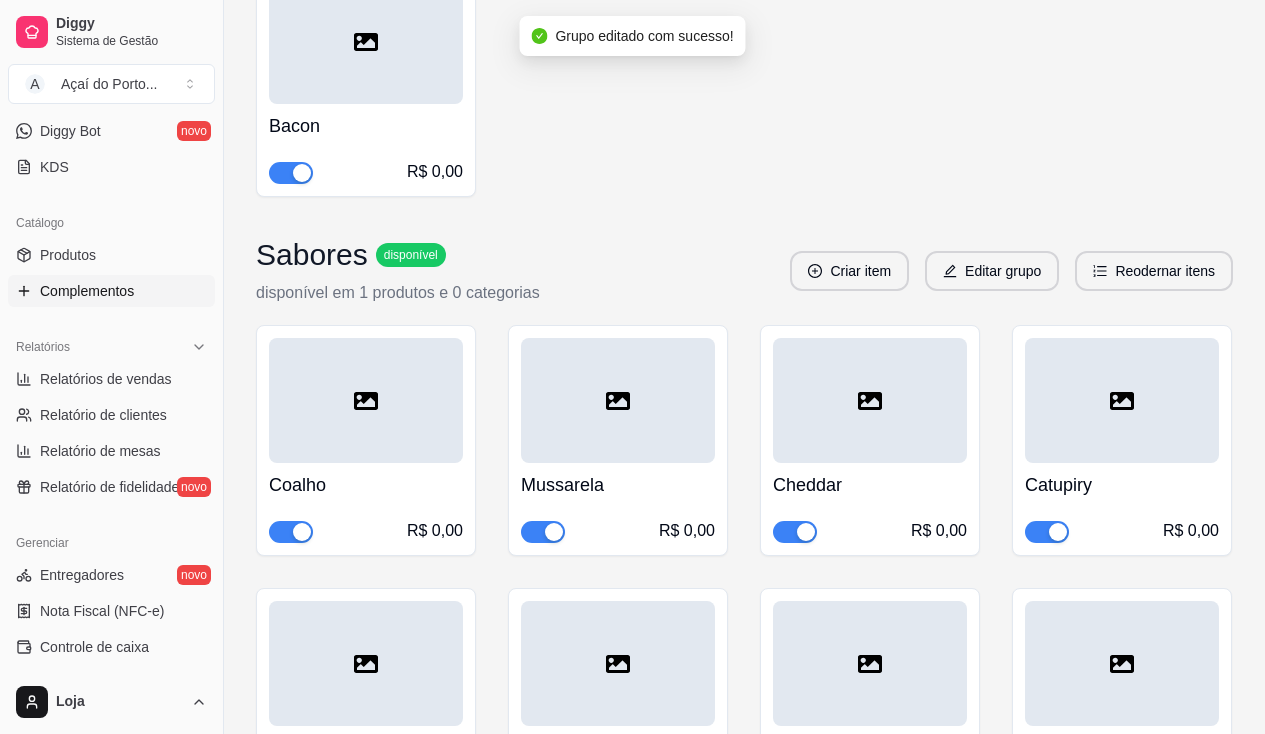 click at bounding box center [291, 532] 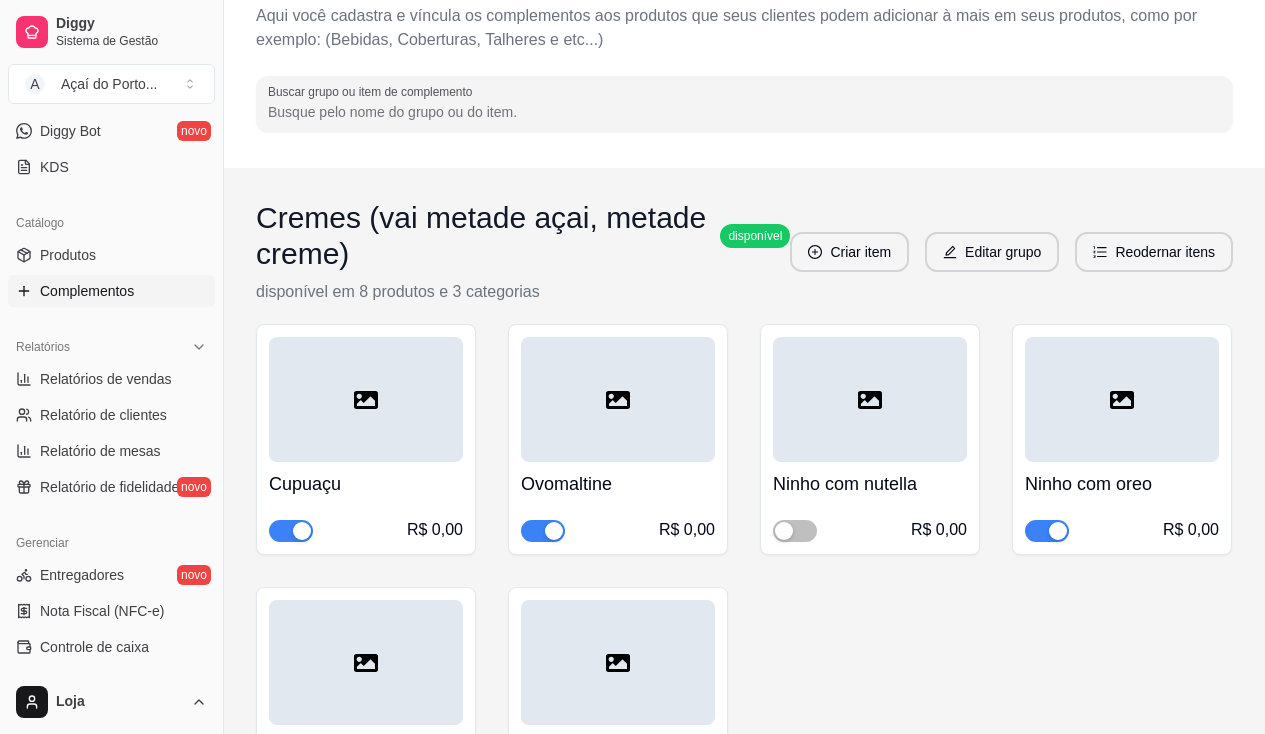 scroll, scrollTop: 0, scrollLeft: 0, axis: both 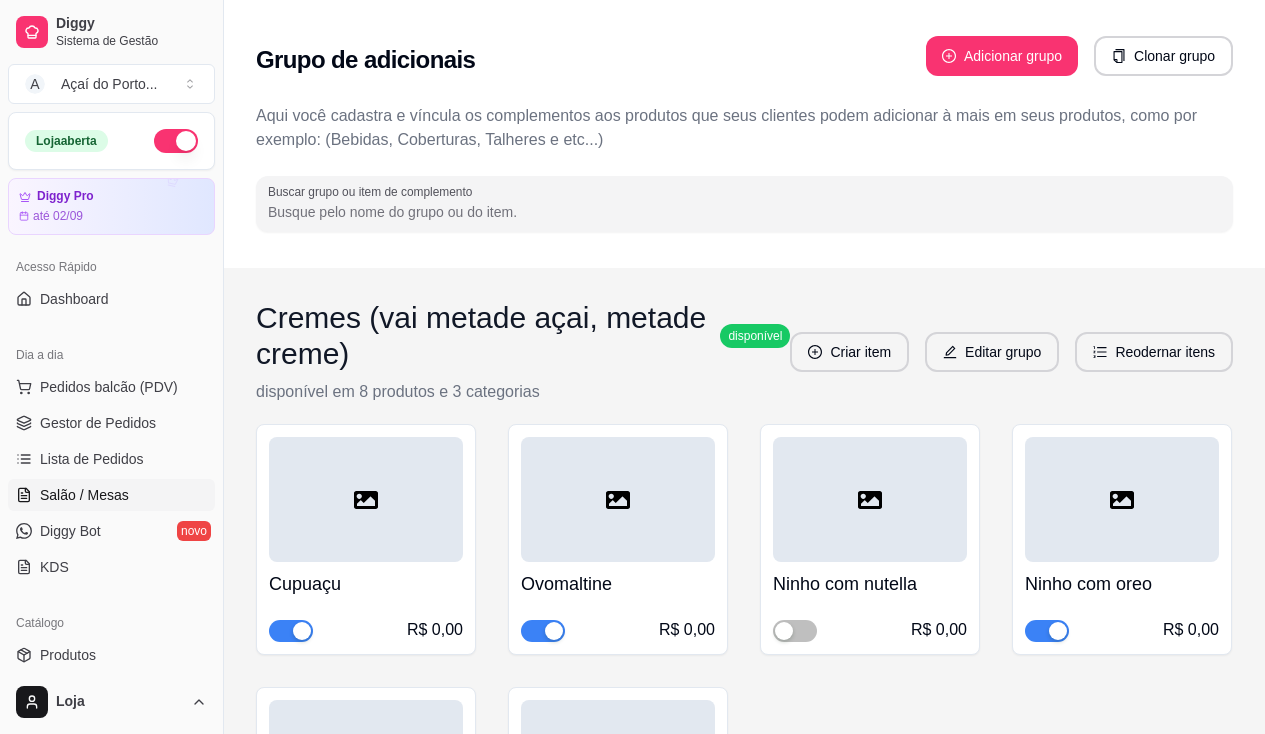 click on "Salão / Mesas" at bounding box center (111, 495) 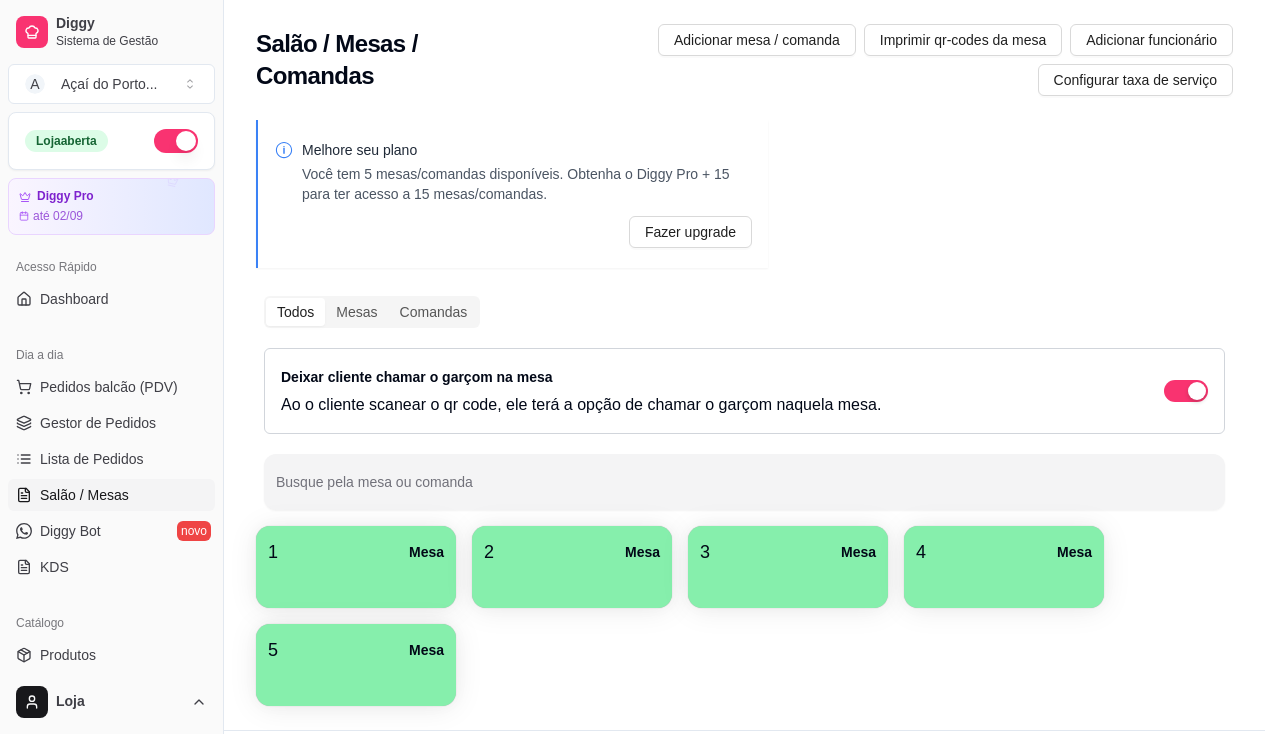 click on "3 Mesa" at bounding box center (788, 552) 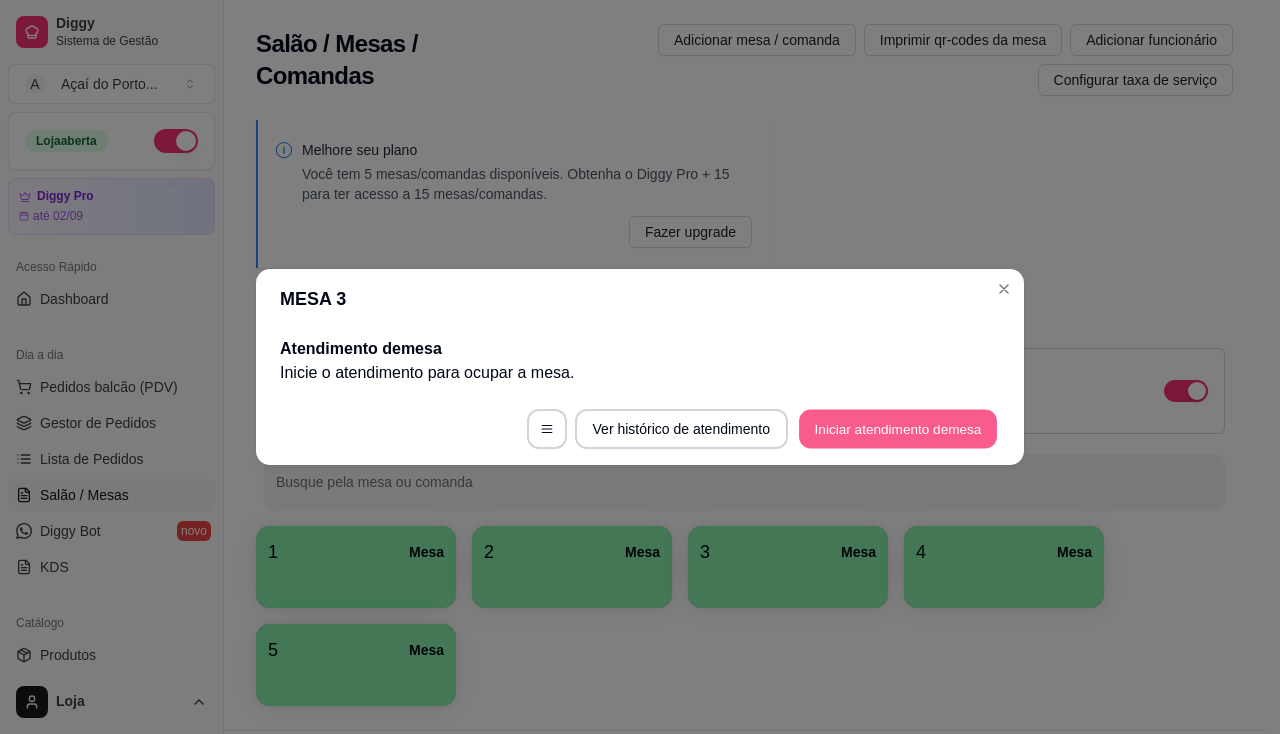 click on "Iniciar atendimento de  mesa" at bounding box center (898, 429) 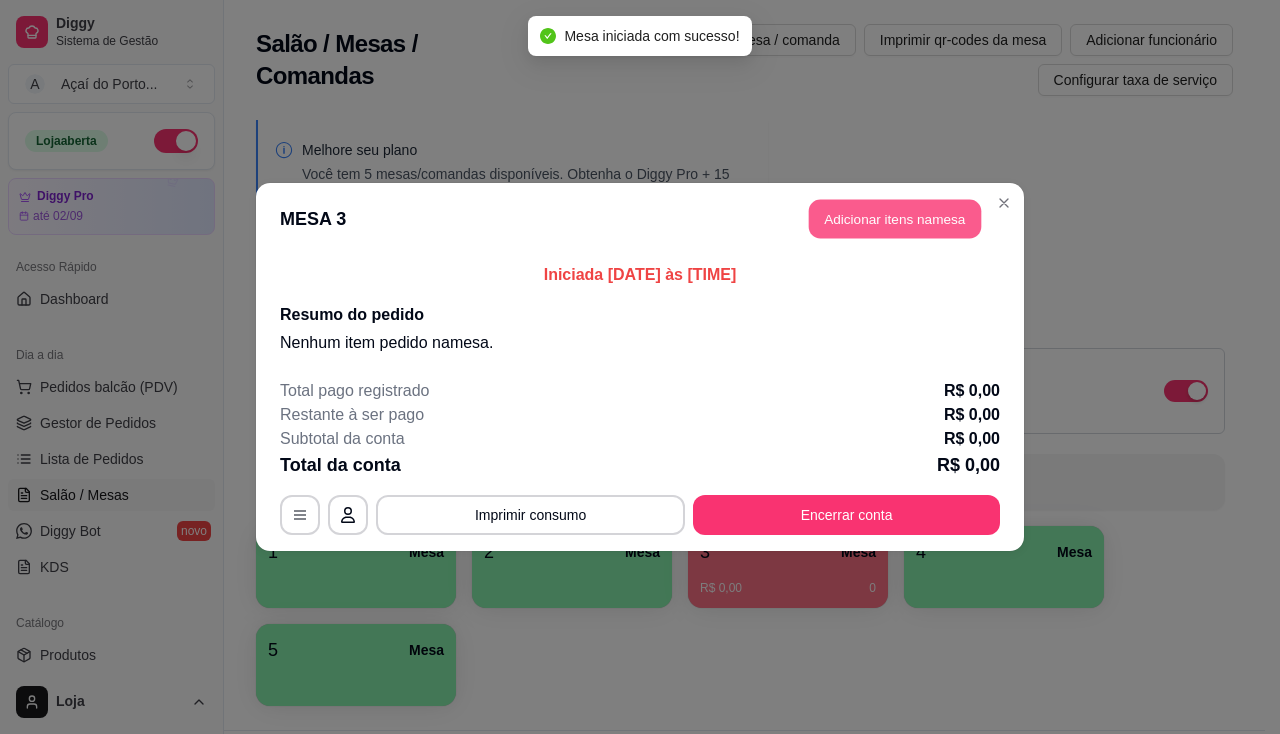 click on "Adicionar itens na  mesa" at bounding box center [895, 219] 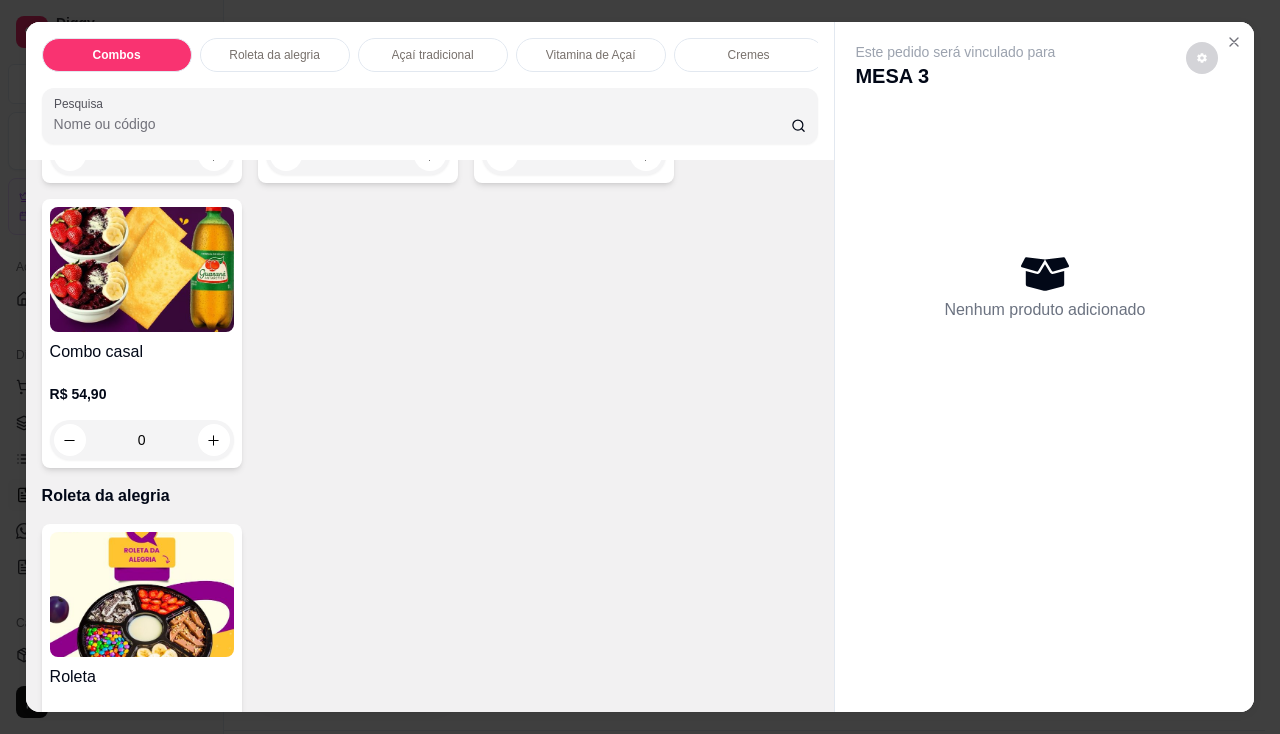 scroll, scrollTop: 1000, scrollLeft: 0, axis: vertical 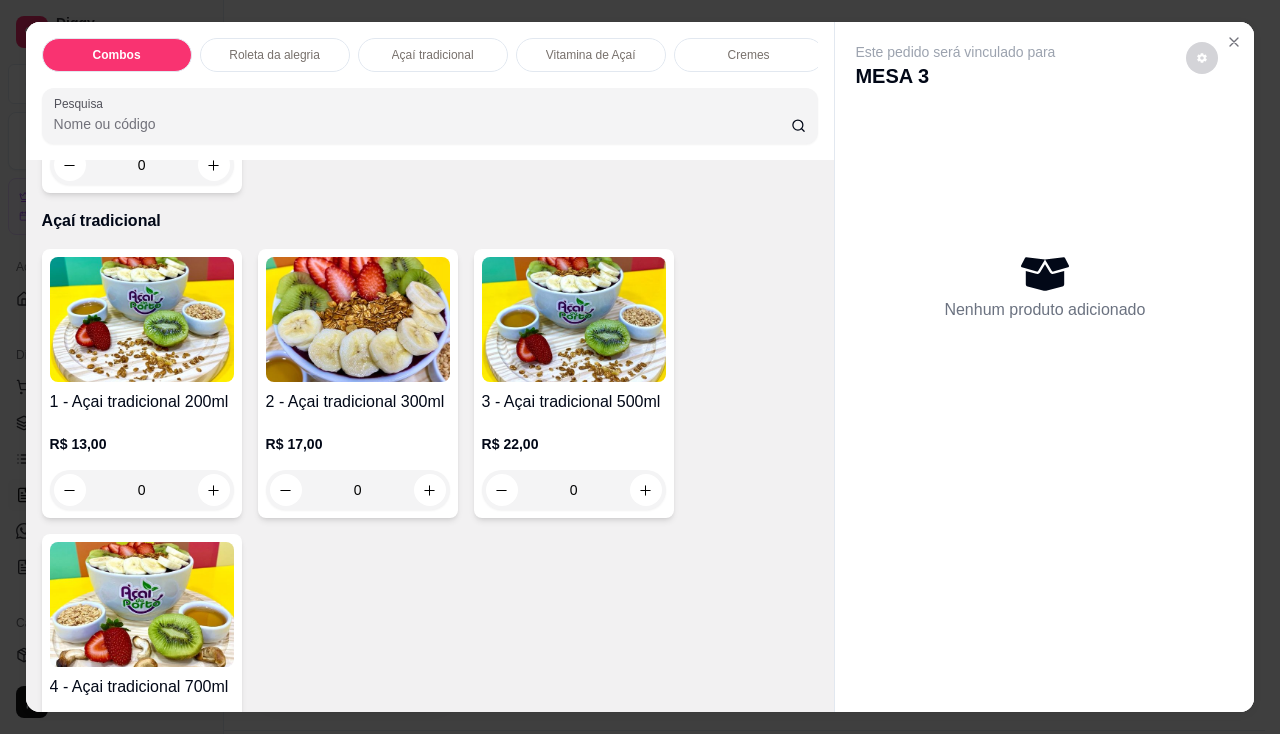 click on "0" at bounding box center [358, 490] 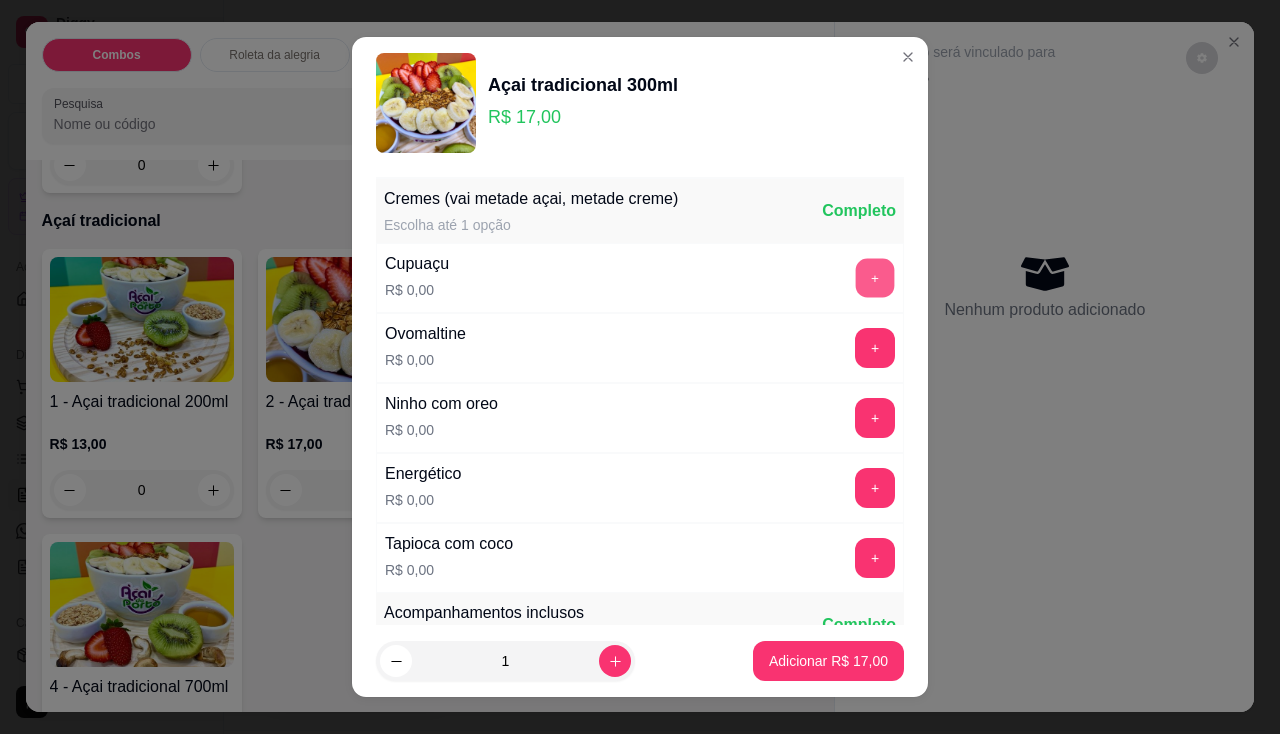 click on "+" at bounding box center (875, 277) 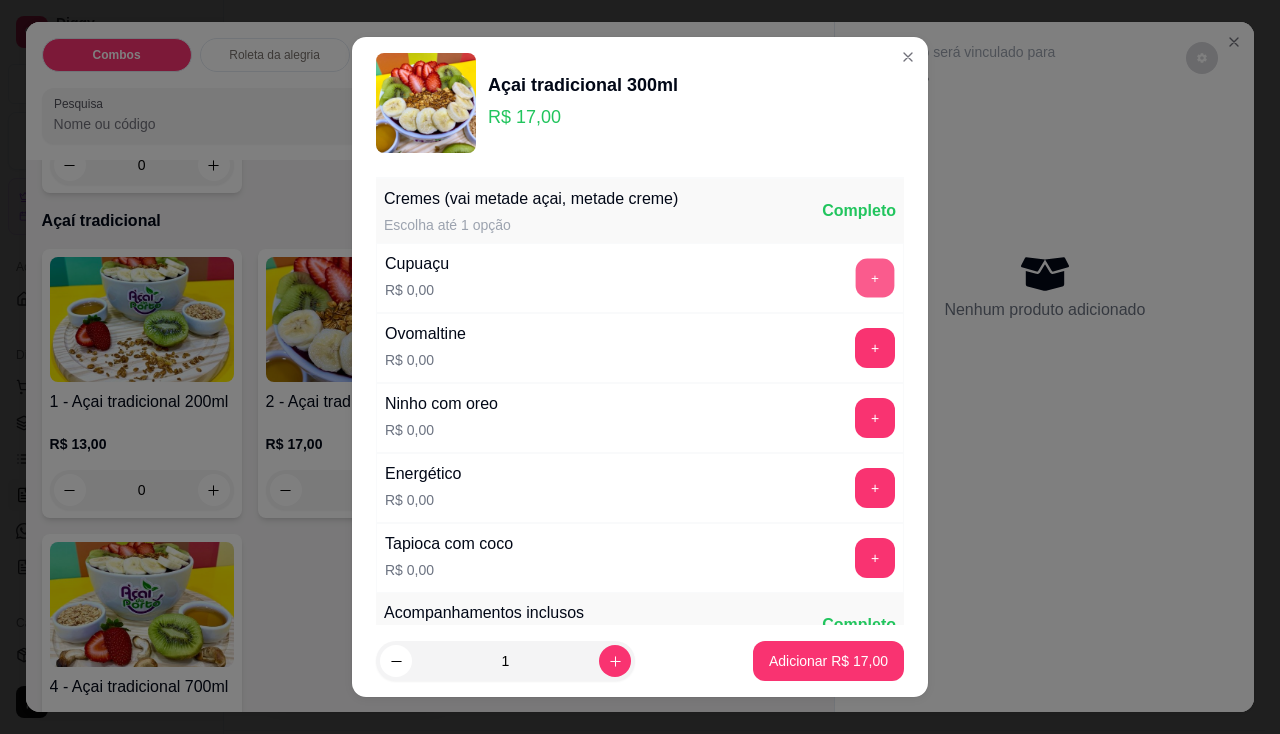 scroll, scrollTop: 424, scrollLeft: 0, axis: vertical 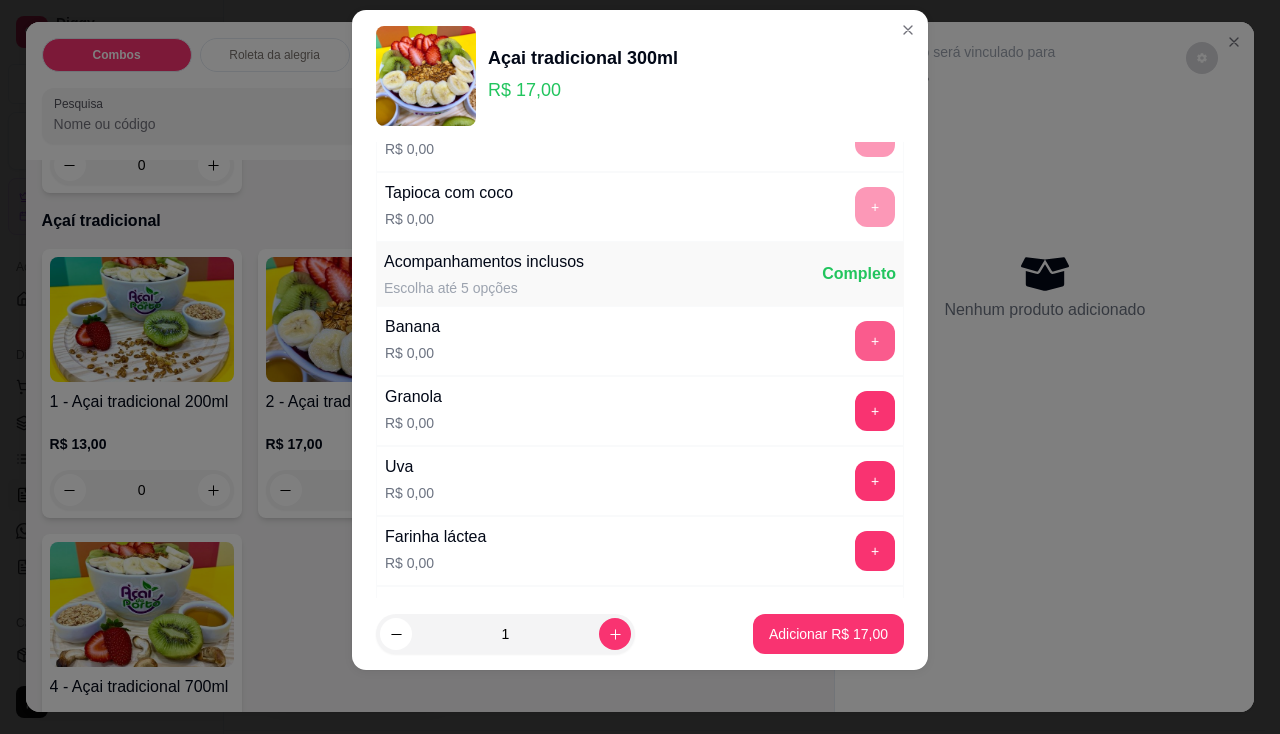 click on "+" at bounding box center [875, 341] 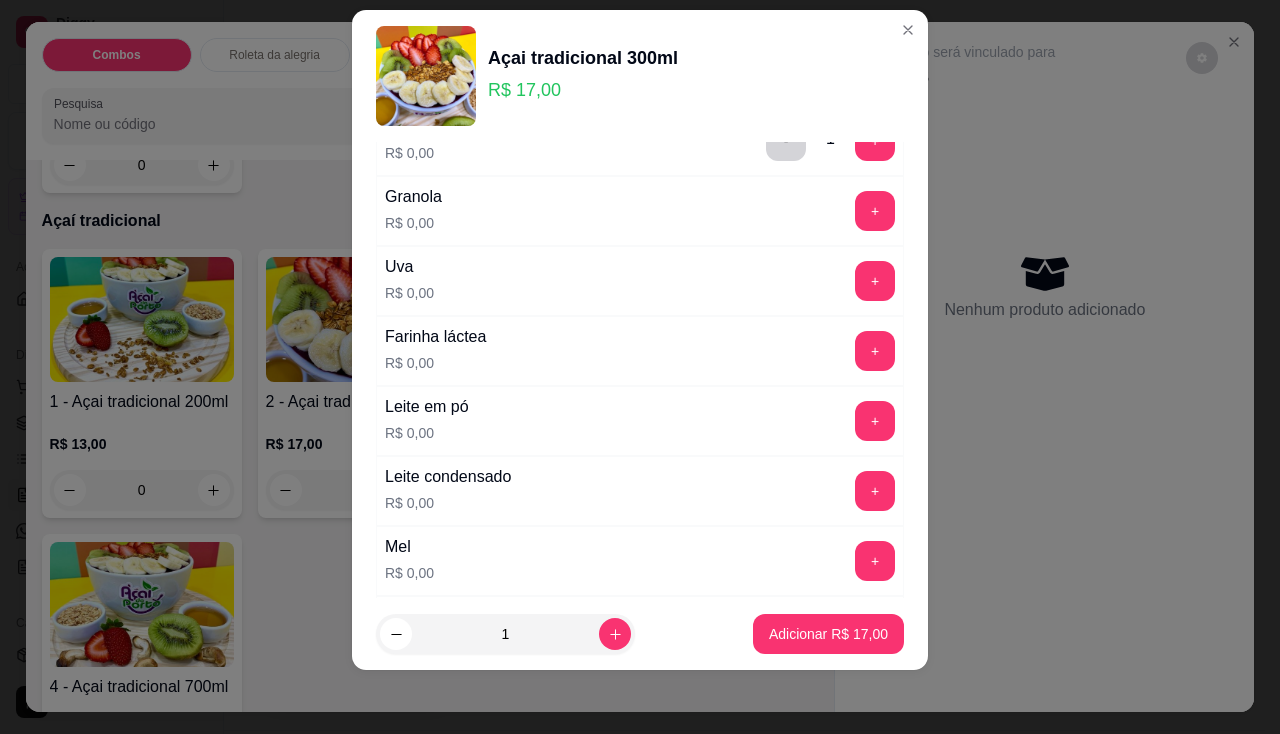 scroll, scrollTop: 624, scrollLeft: 0, axis: vertical 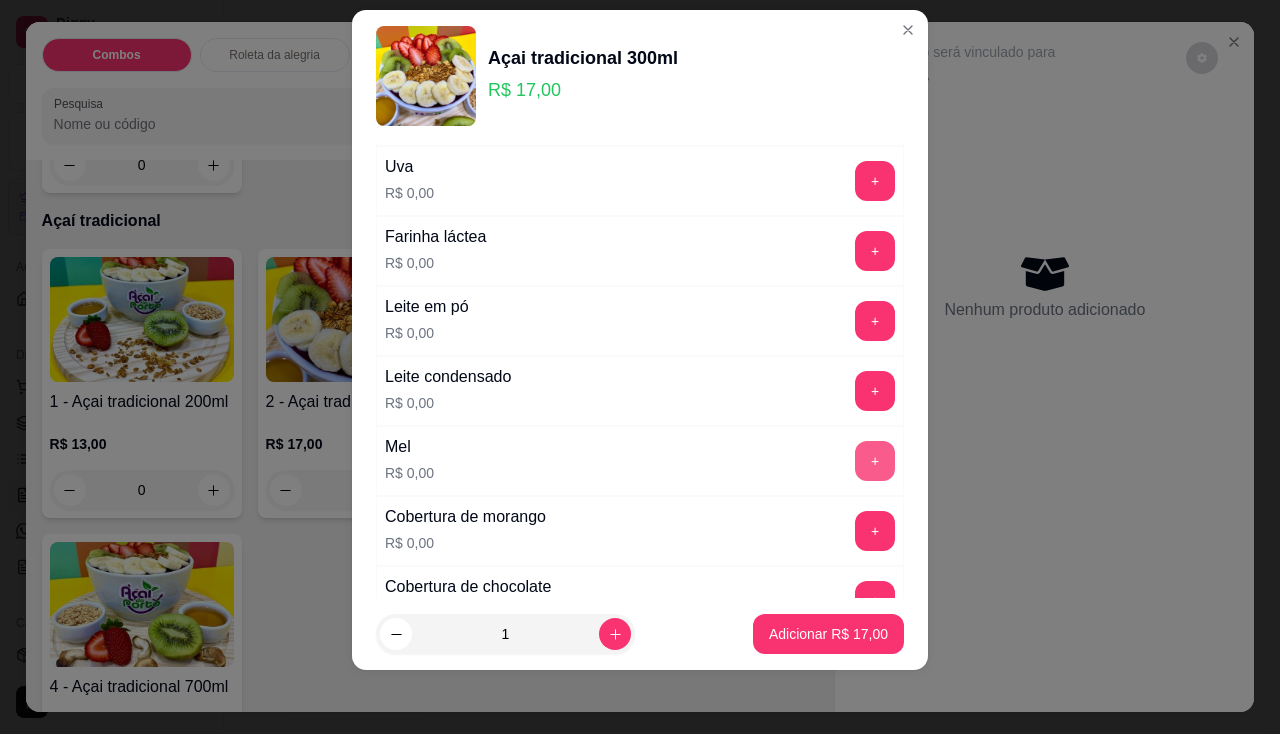click on "+" at bounding box center [875, 461] 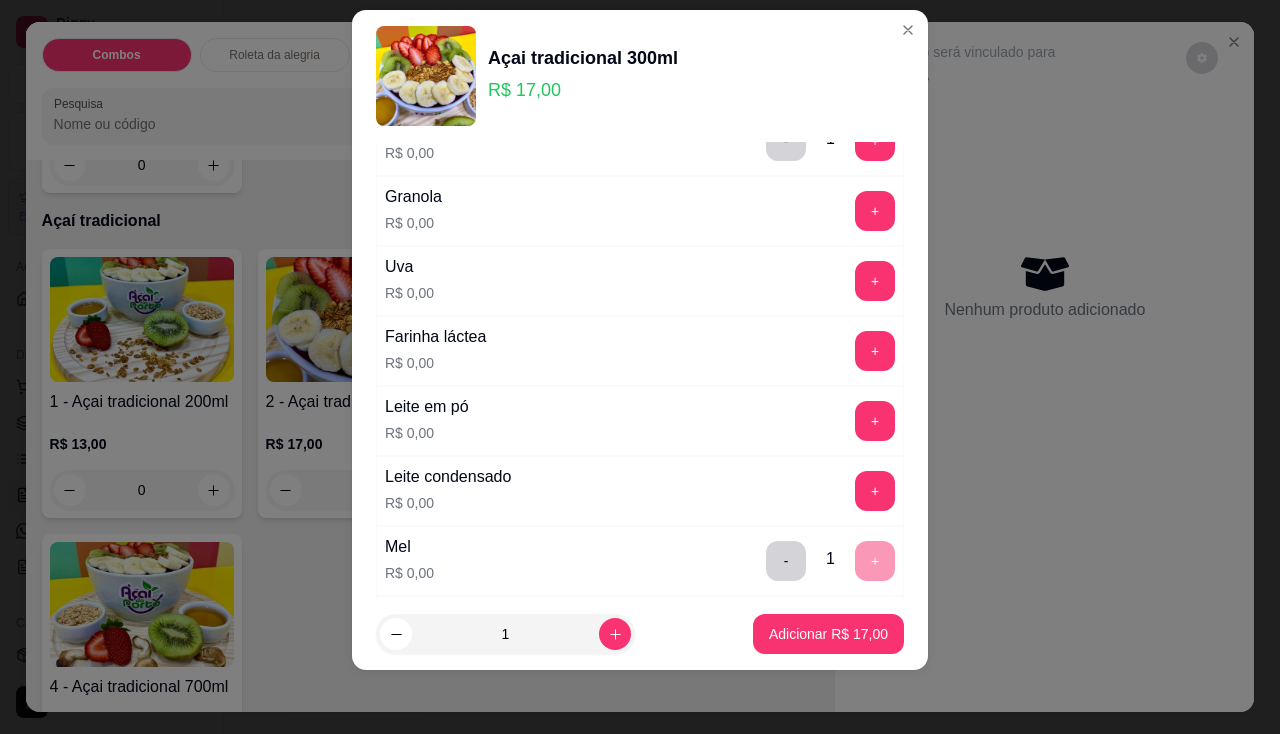 scroll, scrollTop: 424, scrollLeft: 0, axis: vertical 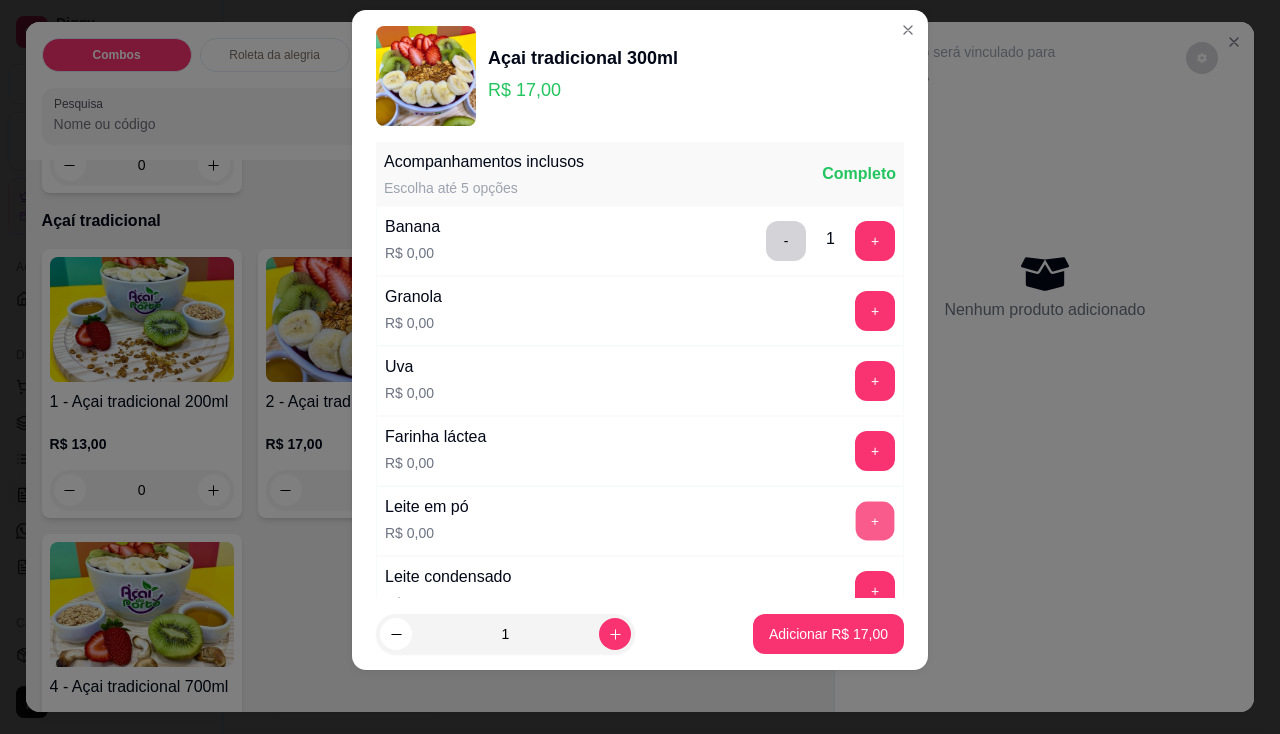 click on "+" at bounding box center [875, 520] 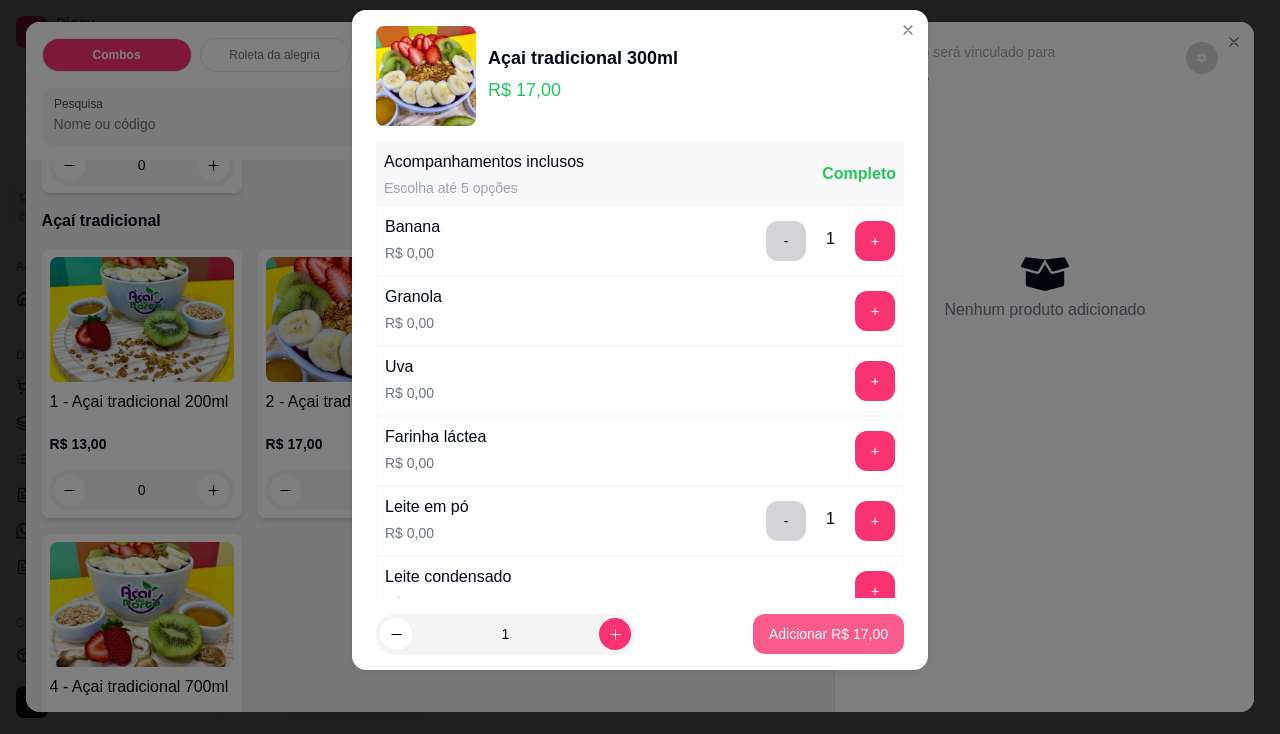 click on "Adicionar   R$ 17,00" at bounding box center [828, 634] 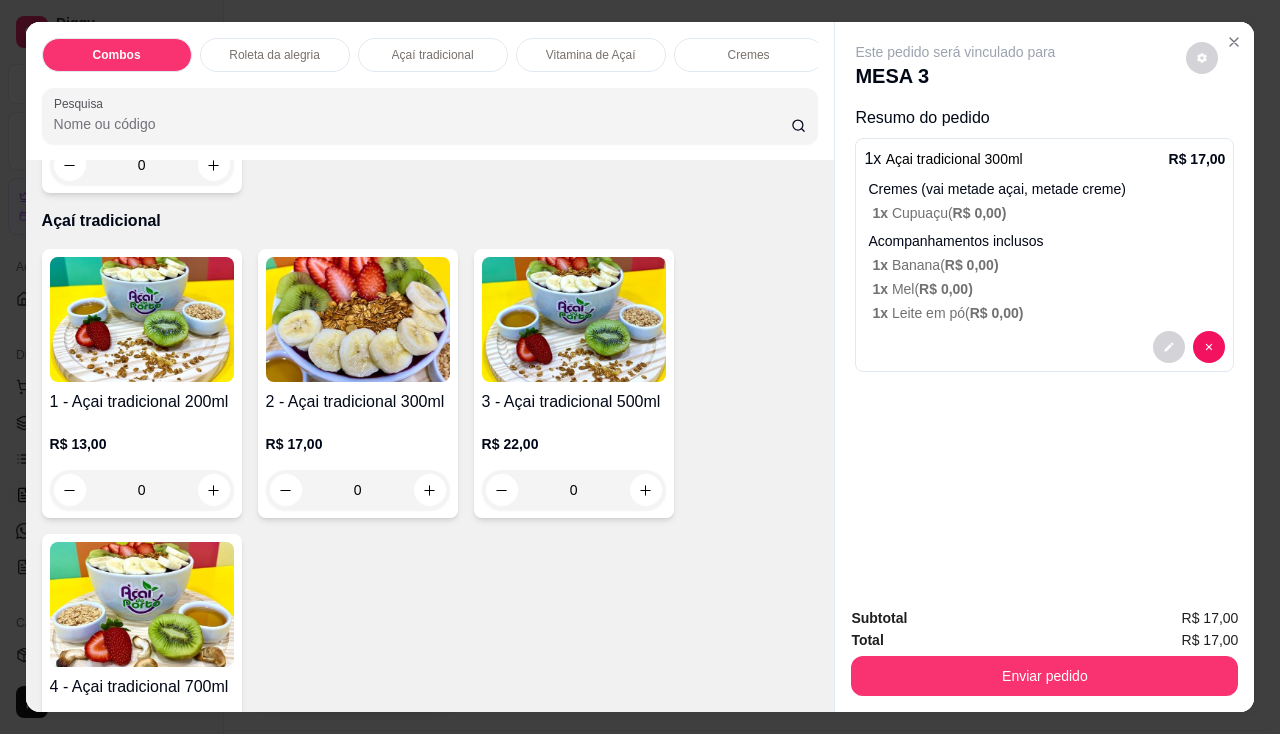 click on "0" at bounding box center (358, 490) 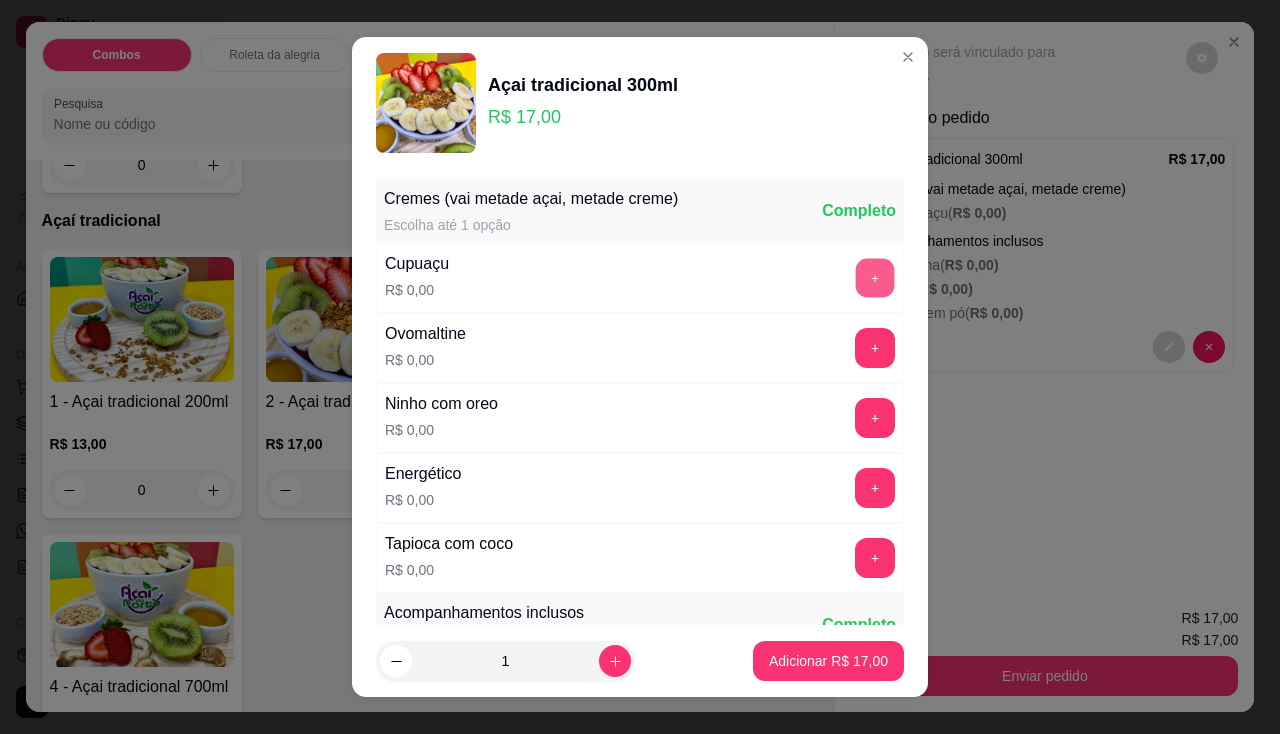click on "+" at bounding box center (875, 277) 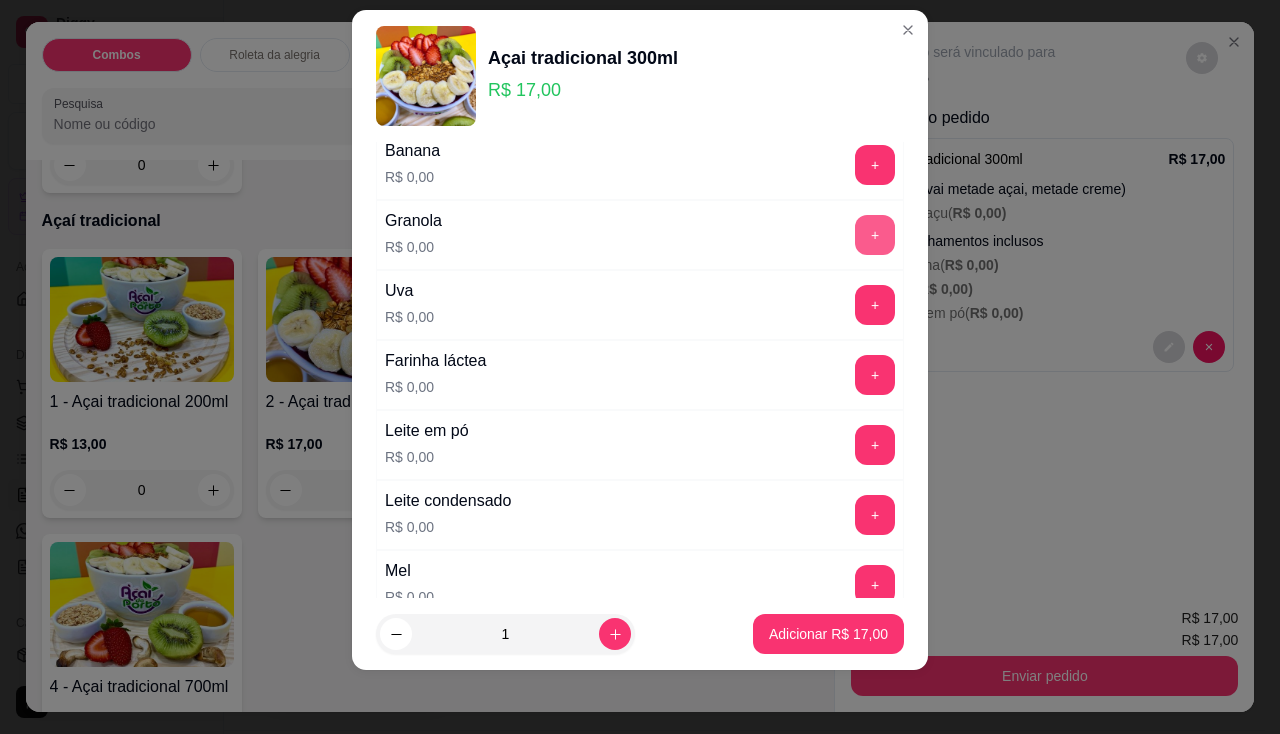 scroll, scrollTop: 400, scrollLeft: 0, axis: vertical 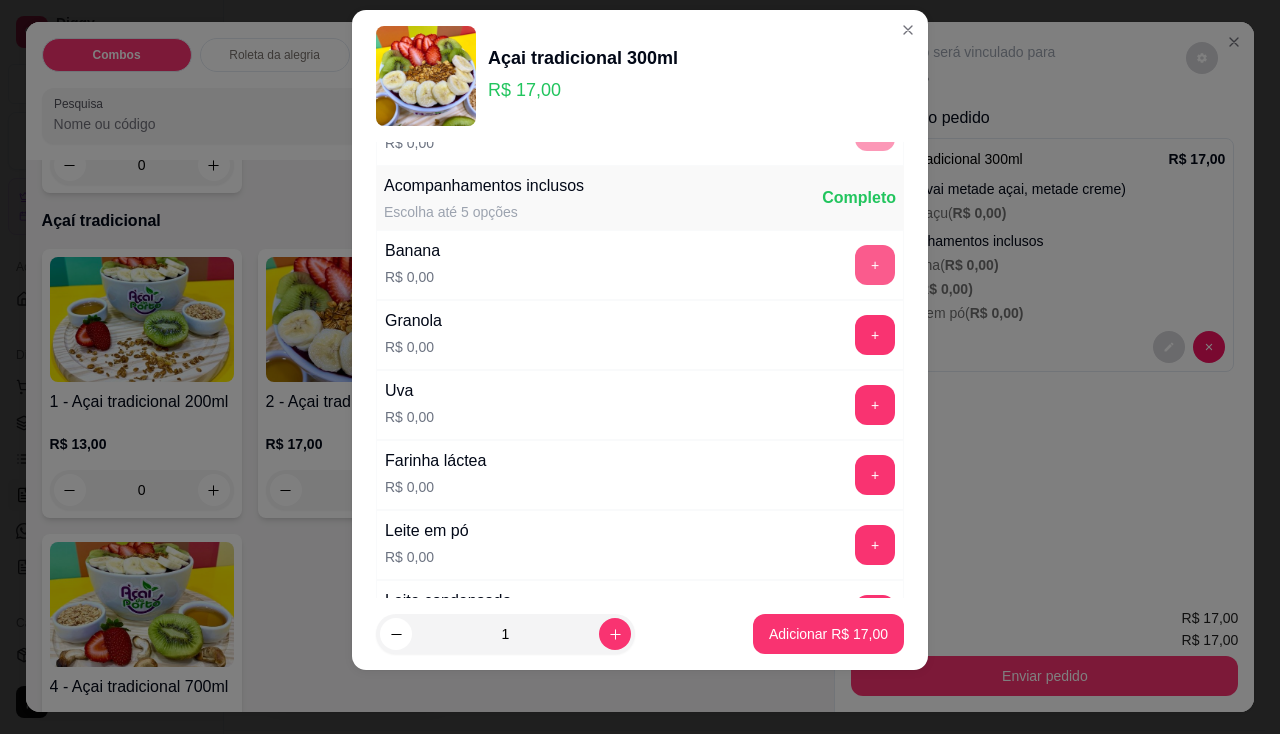 click on "+" at bounding box center (875, 265) 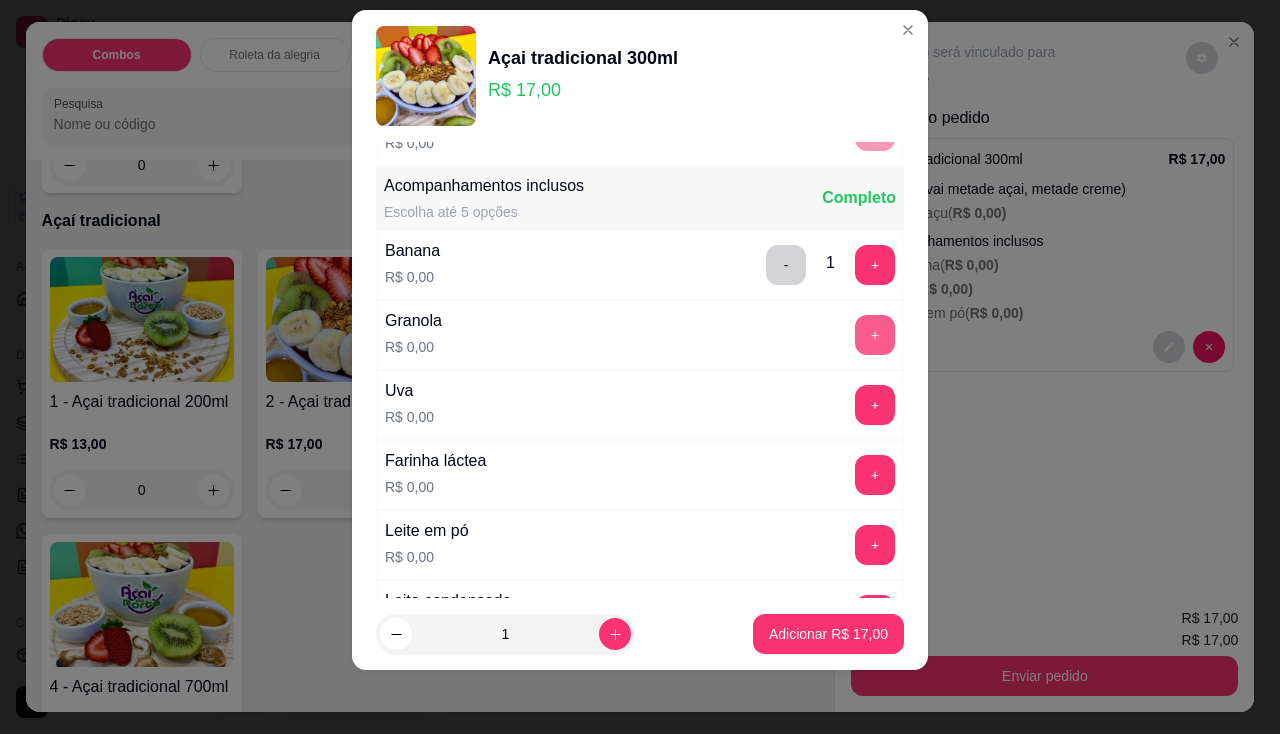 click on "+" at bounding box center (875, 335) 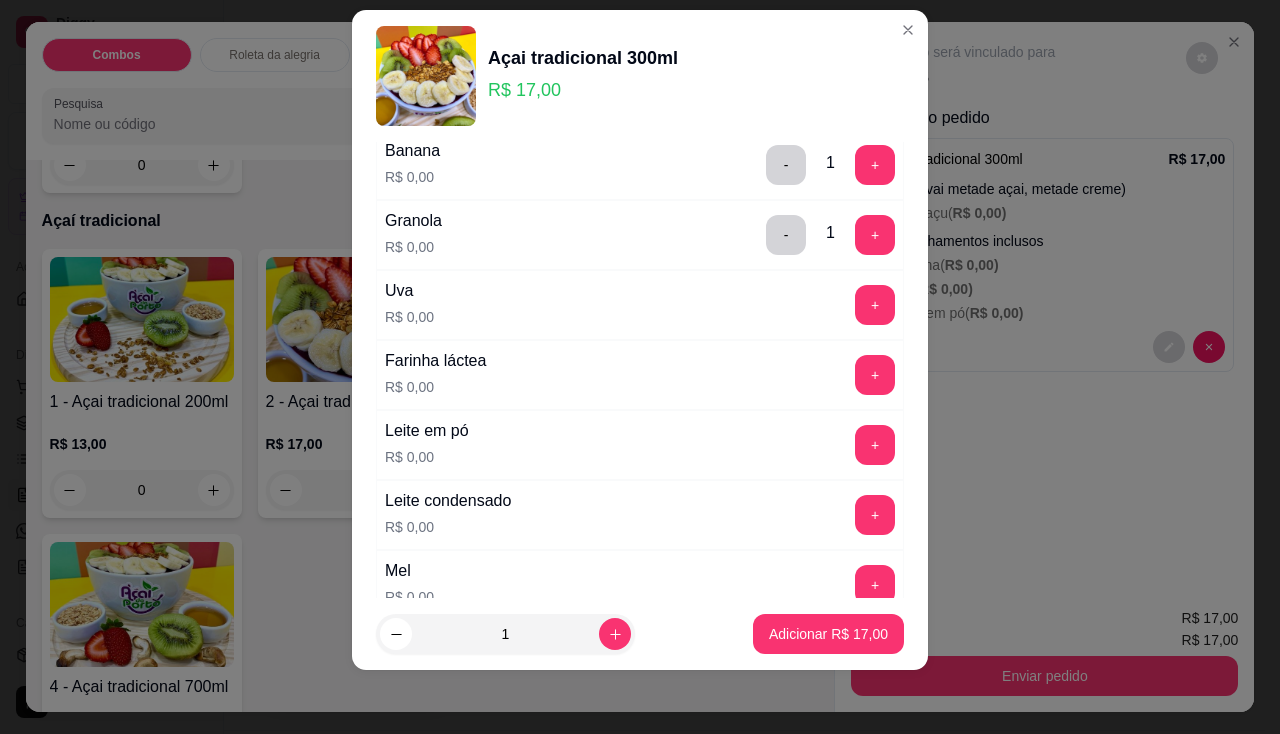scroll, scrollTop: 600, scrollLeft: 0, axis: vertical 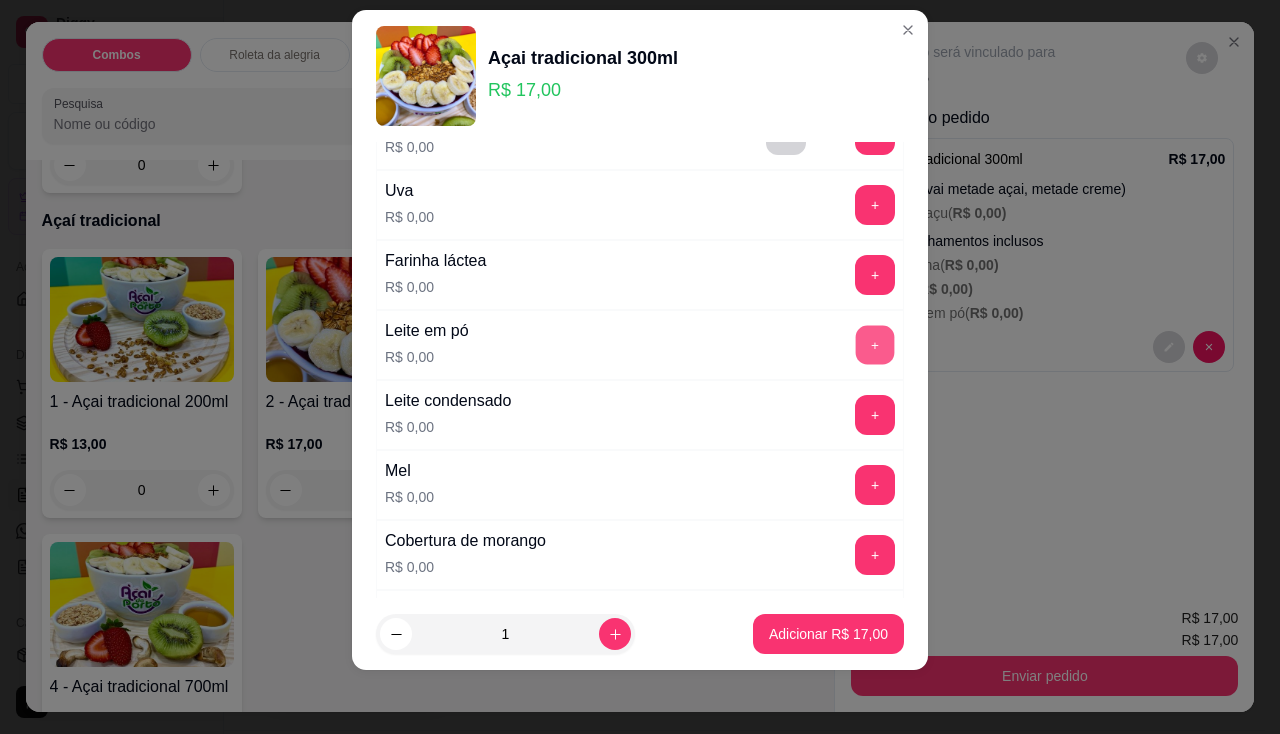 click on "+" at bounding box center (875, 344) 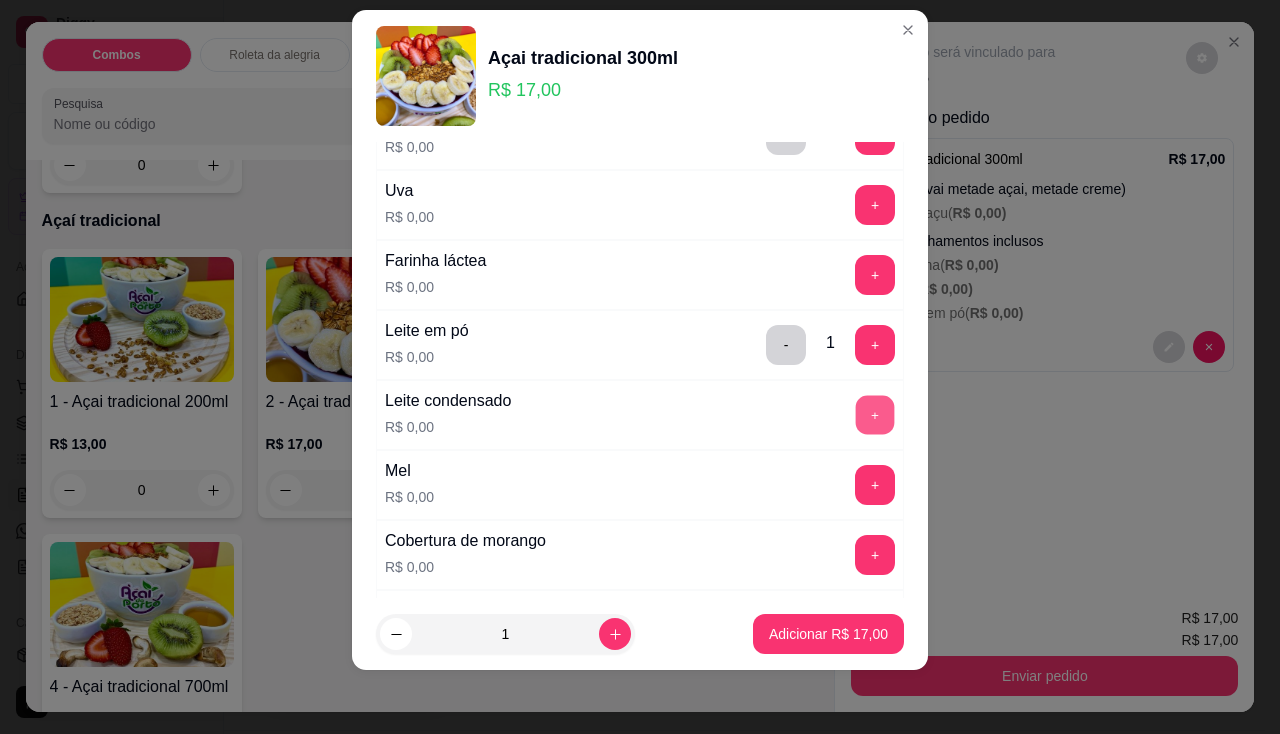 click on "+" at bounding box center (875, 414) 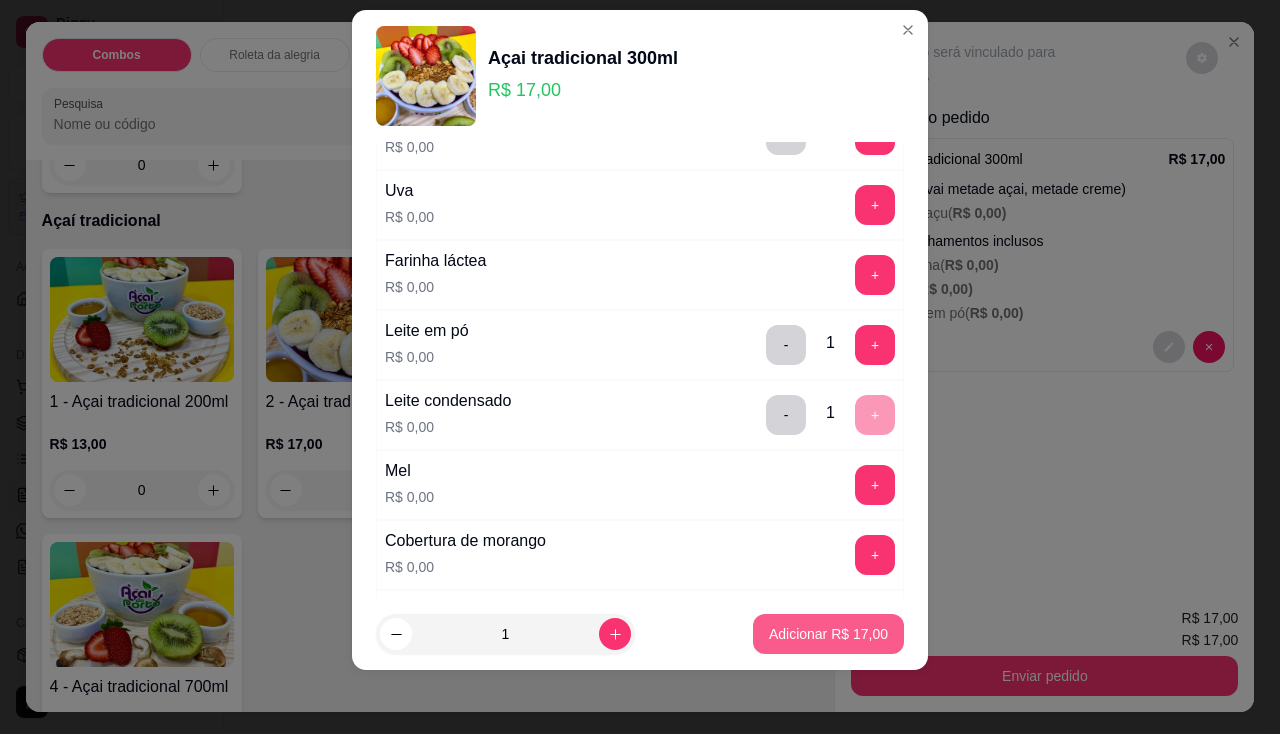 click on "Adicionar   R$ 17,00" at bounding box center [828, 634] 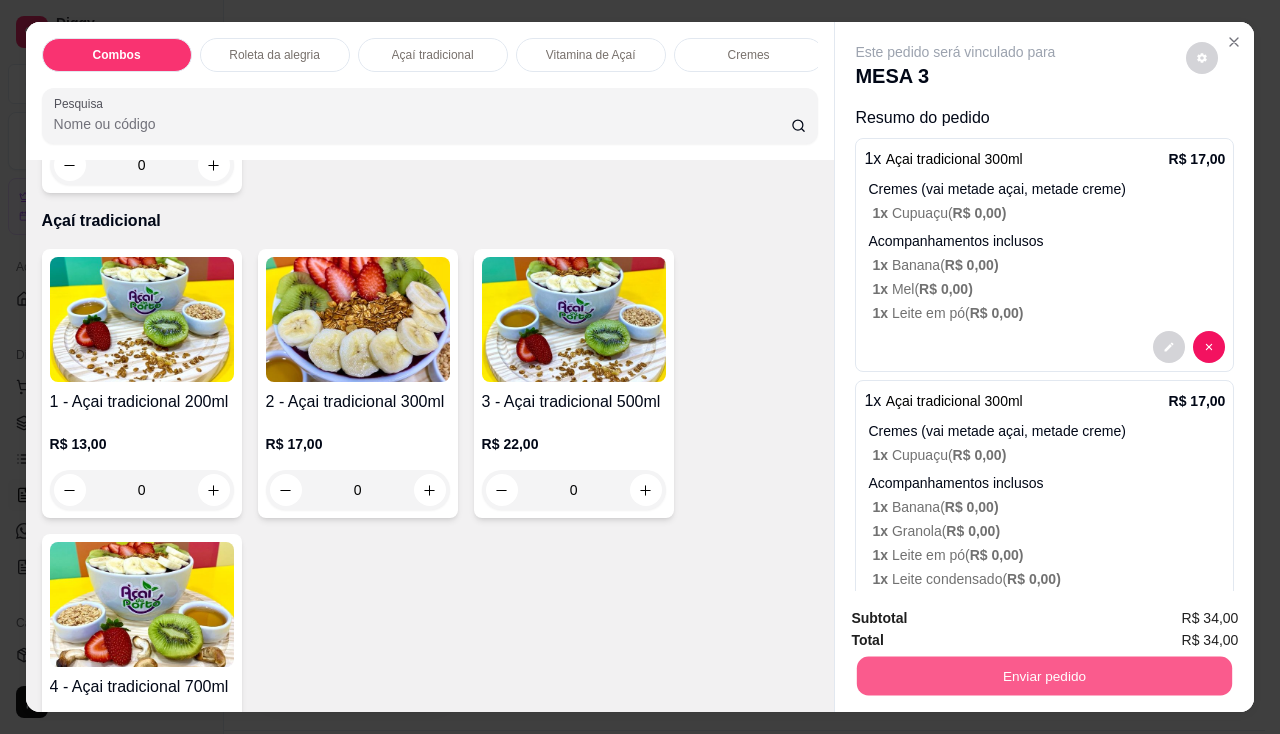 click on "Enviar pedido" at bounding box center (1044, 676) 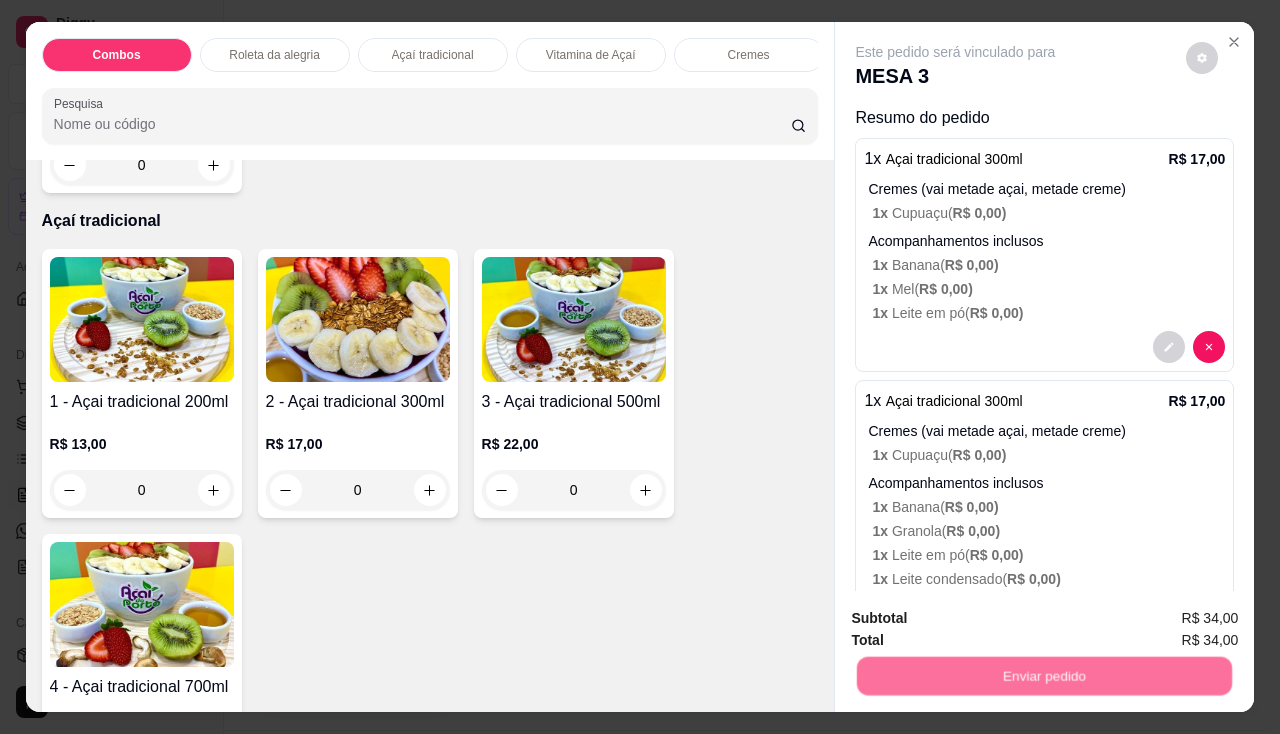 click on "Não registrar e enviar pedido" at bounding box center (979, 620) 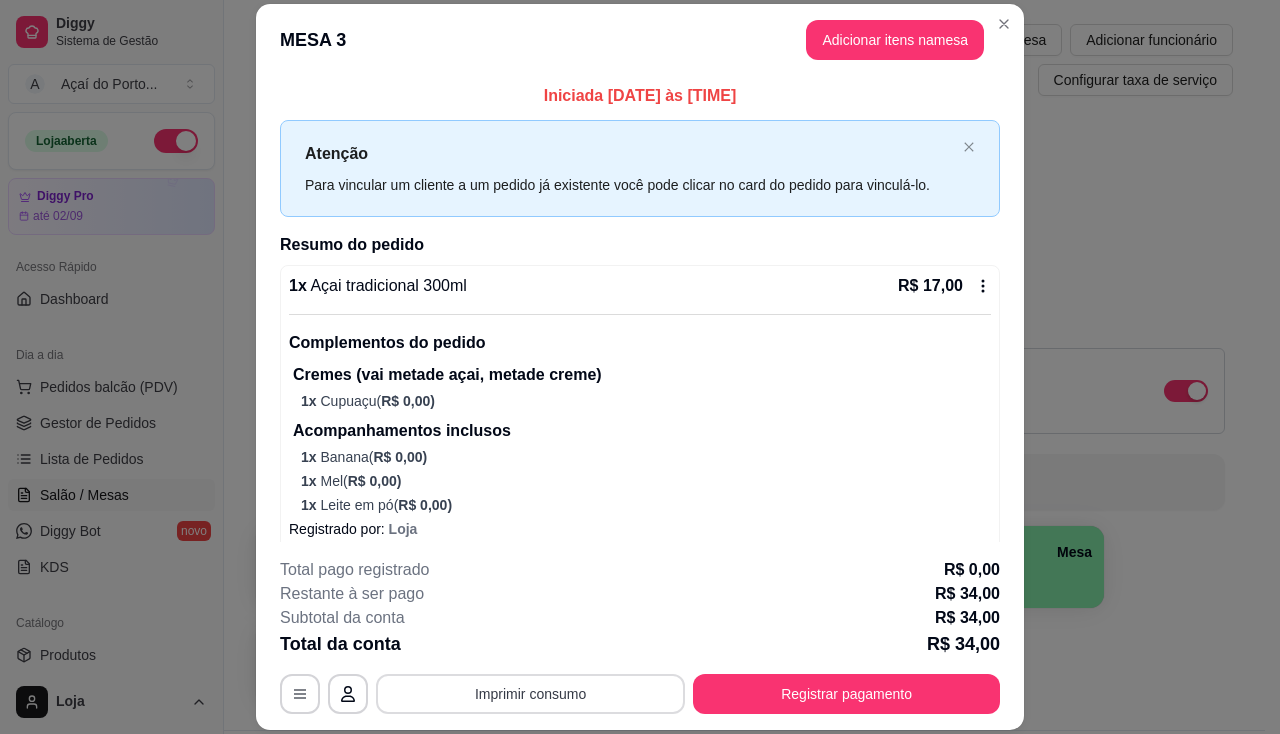 click on "Imprimir consumo" at bounding box center [530, 694] 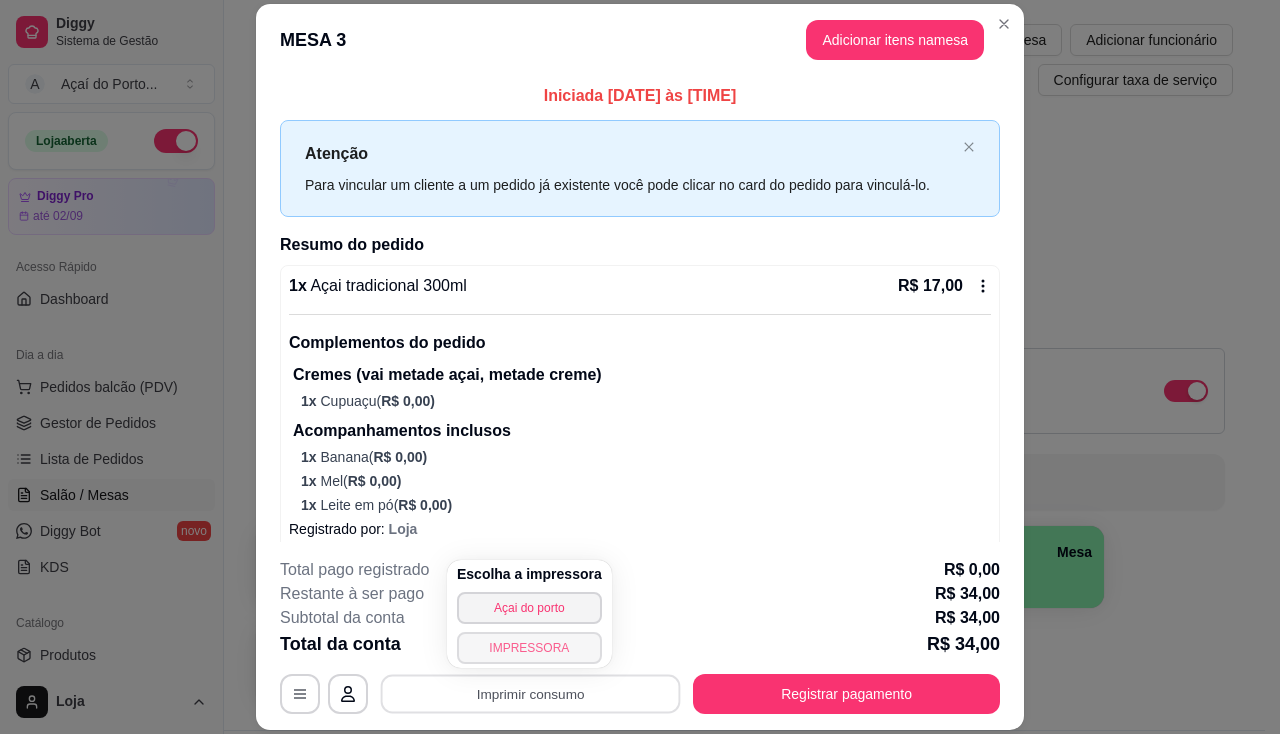click on "IMPRESSORA" at bounding box center (529, 648) 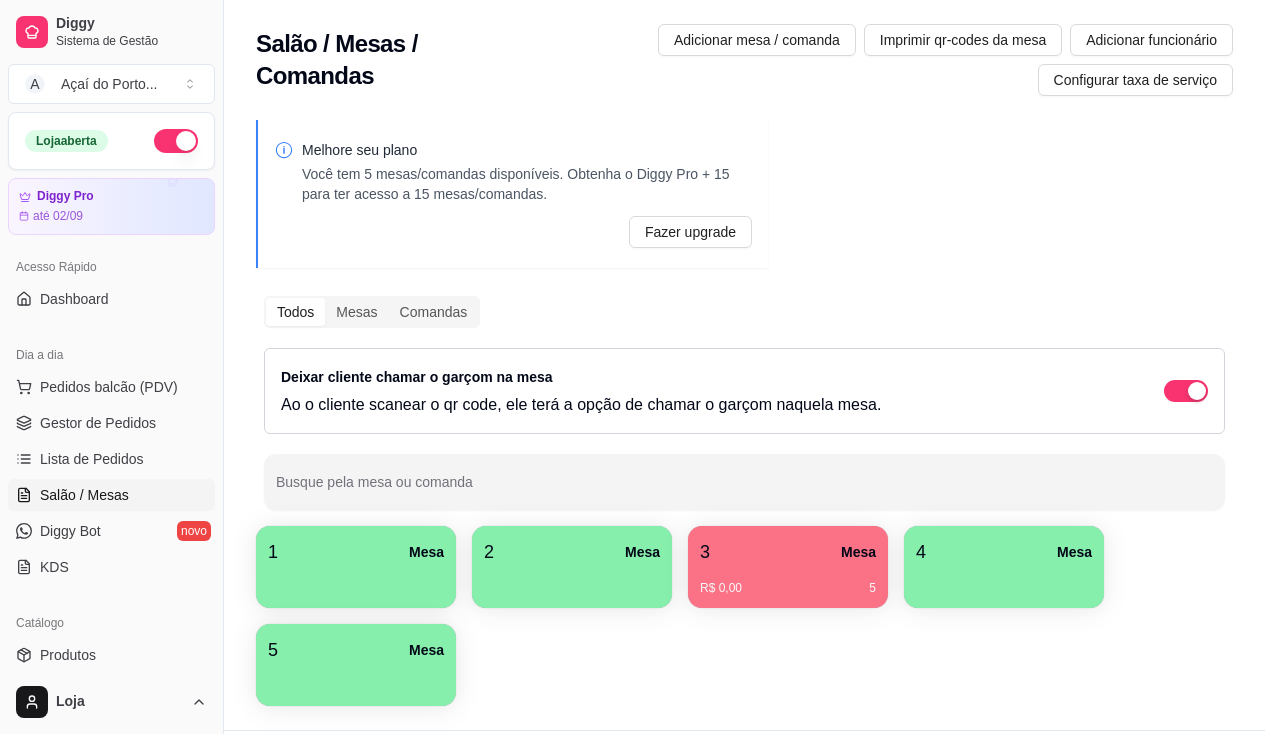 click on "1 Mesa" at bounding box center (356, 552) 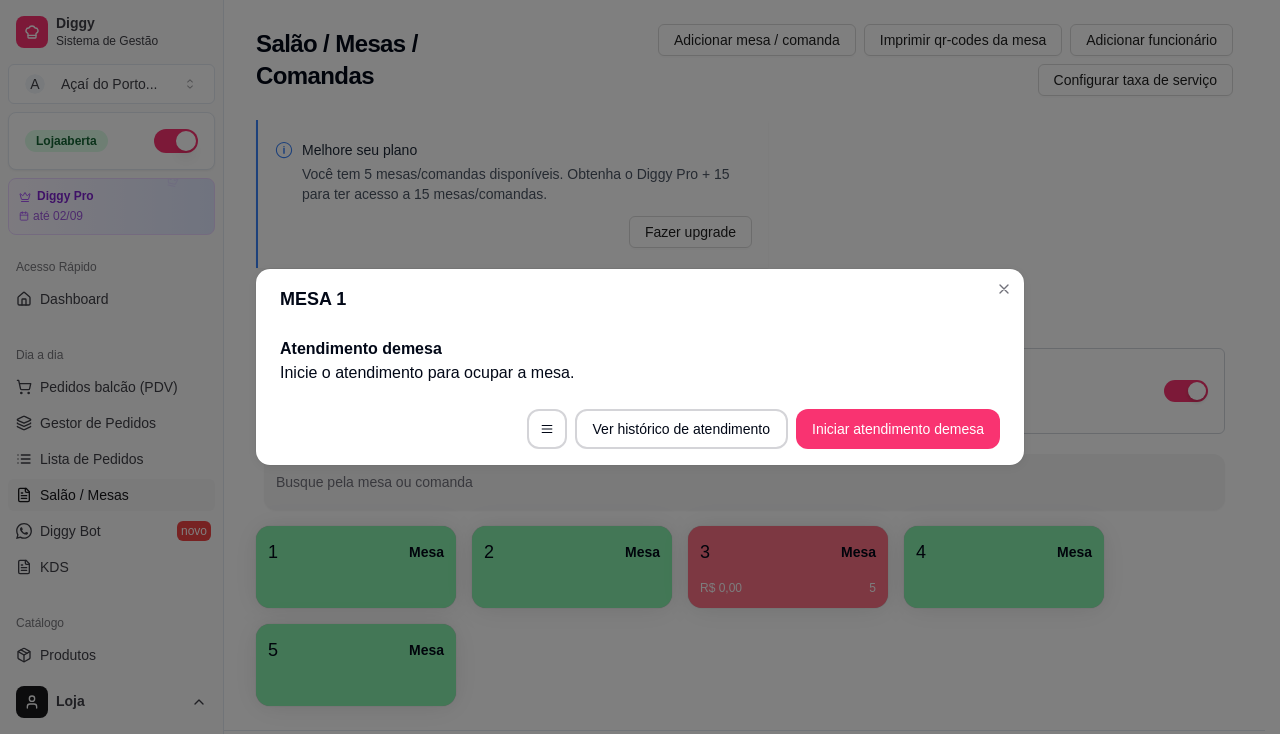 click on "Iniciar atendimento de  mesa" at bounding box center (898, 429) 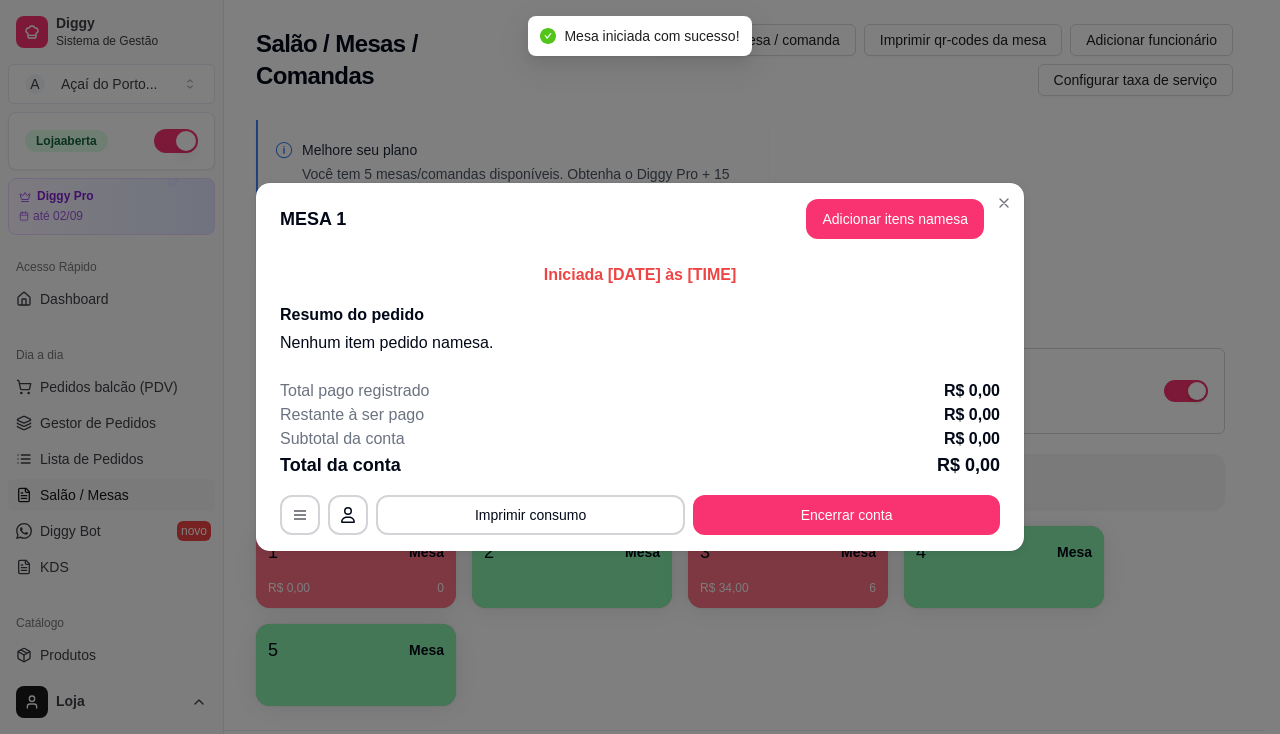click on "MESA 1 Adicionar itens na  mesa" at bounding box center (640, 219) 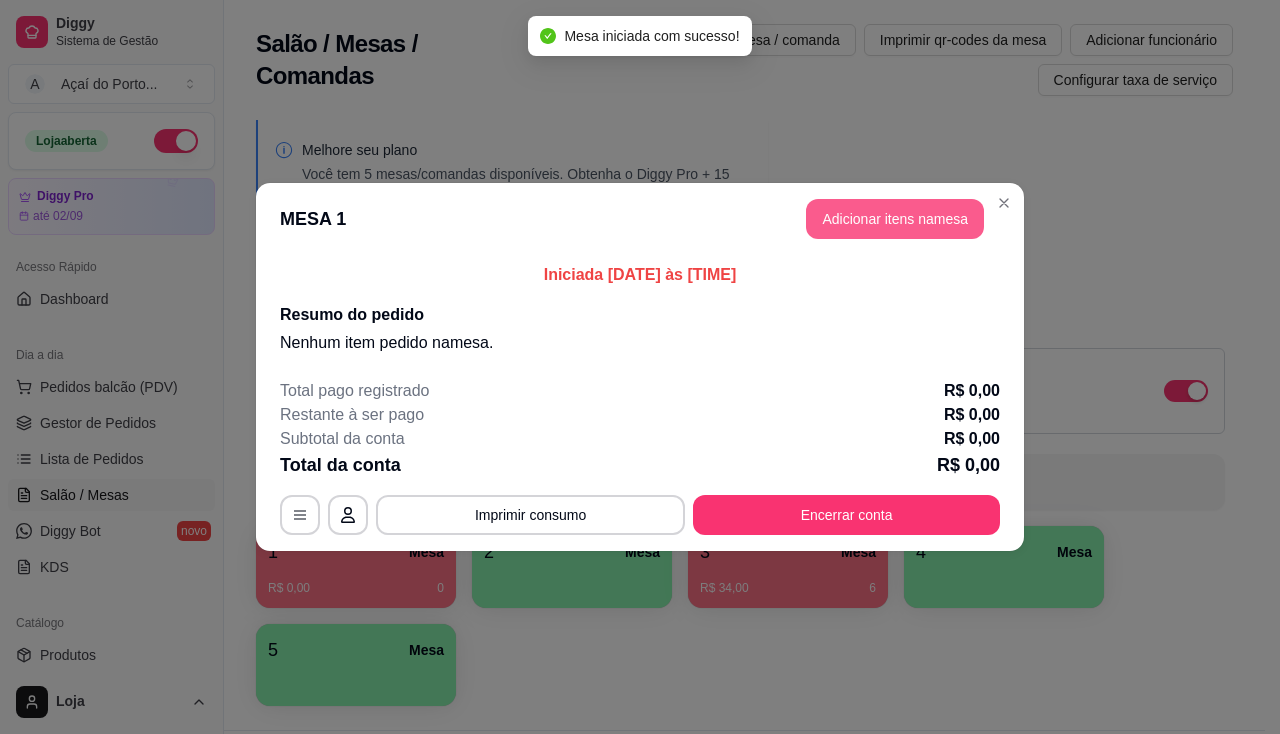 click on "Adicionar itens na  mesa" at bounding box center (895, 219) 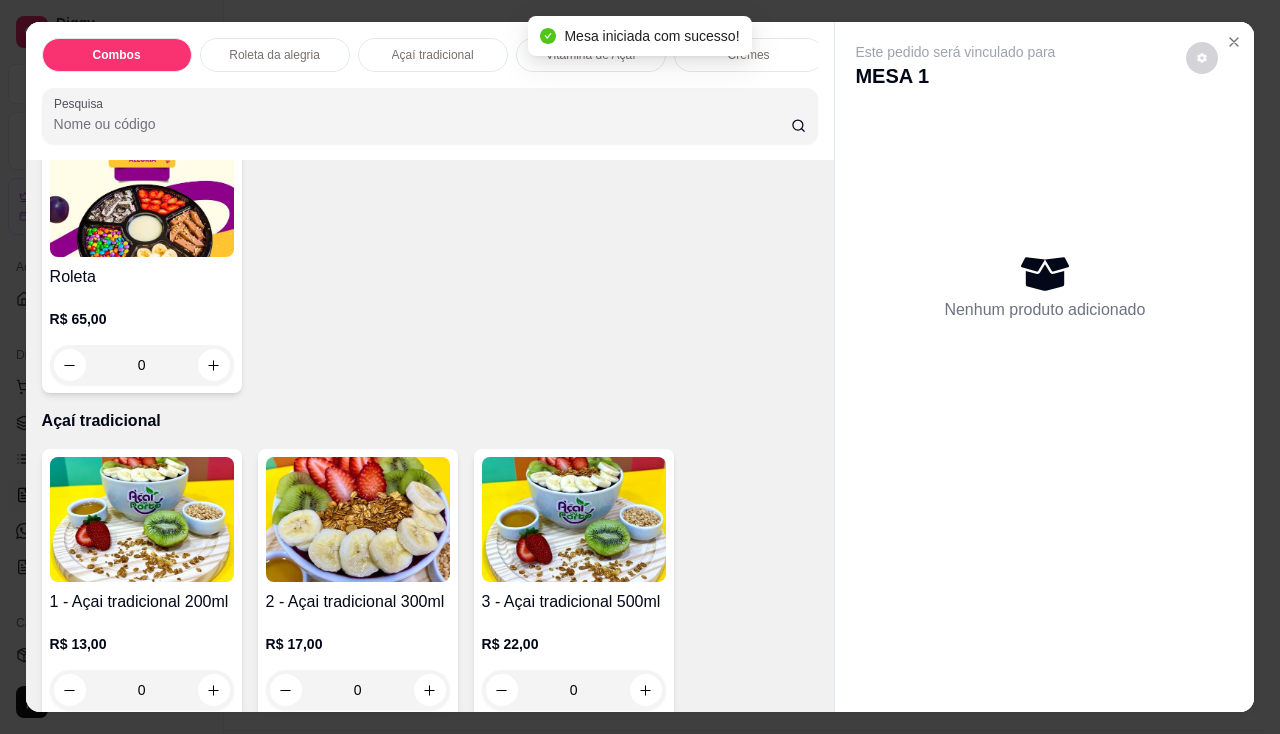 scroll, scrollTop: 1100, scrollLeft: 0, axis: vertical 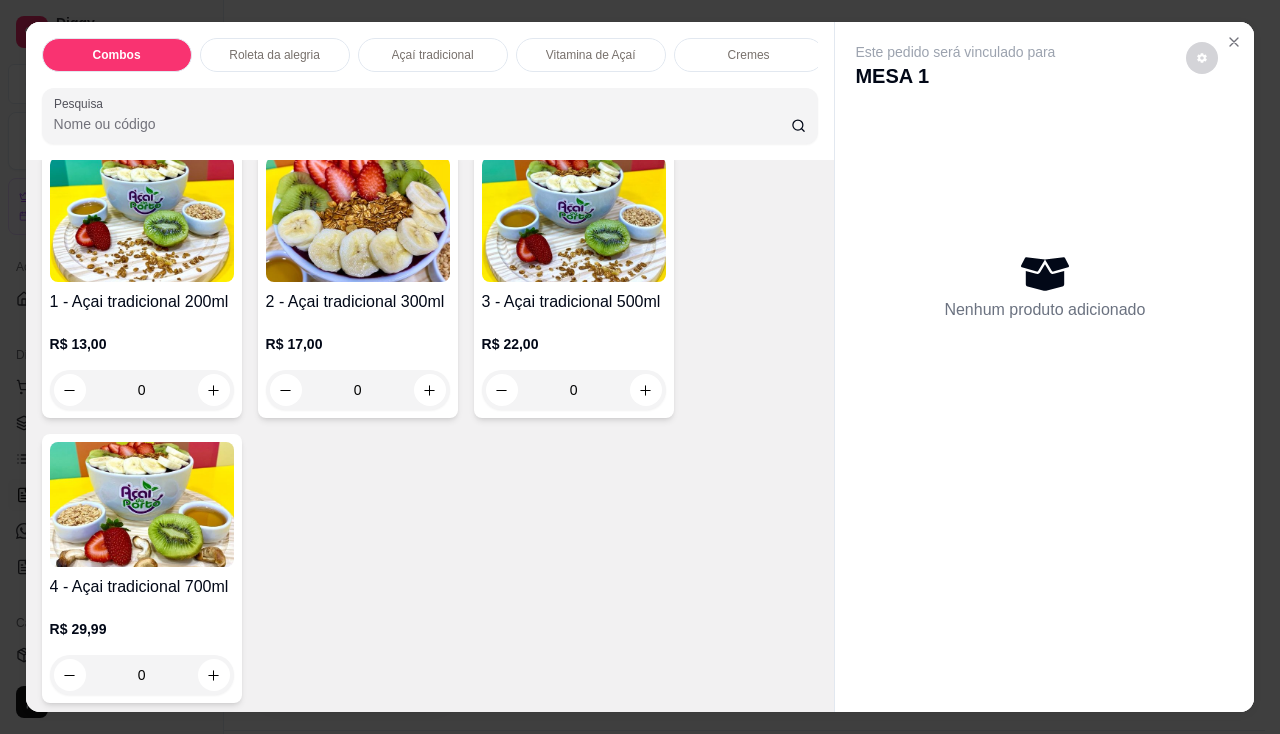 click on "3 - Açai tradicional 500ml" at bounding box center (574, 302) 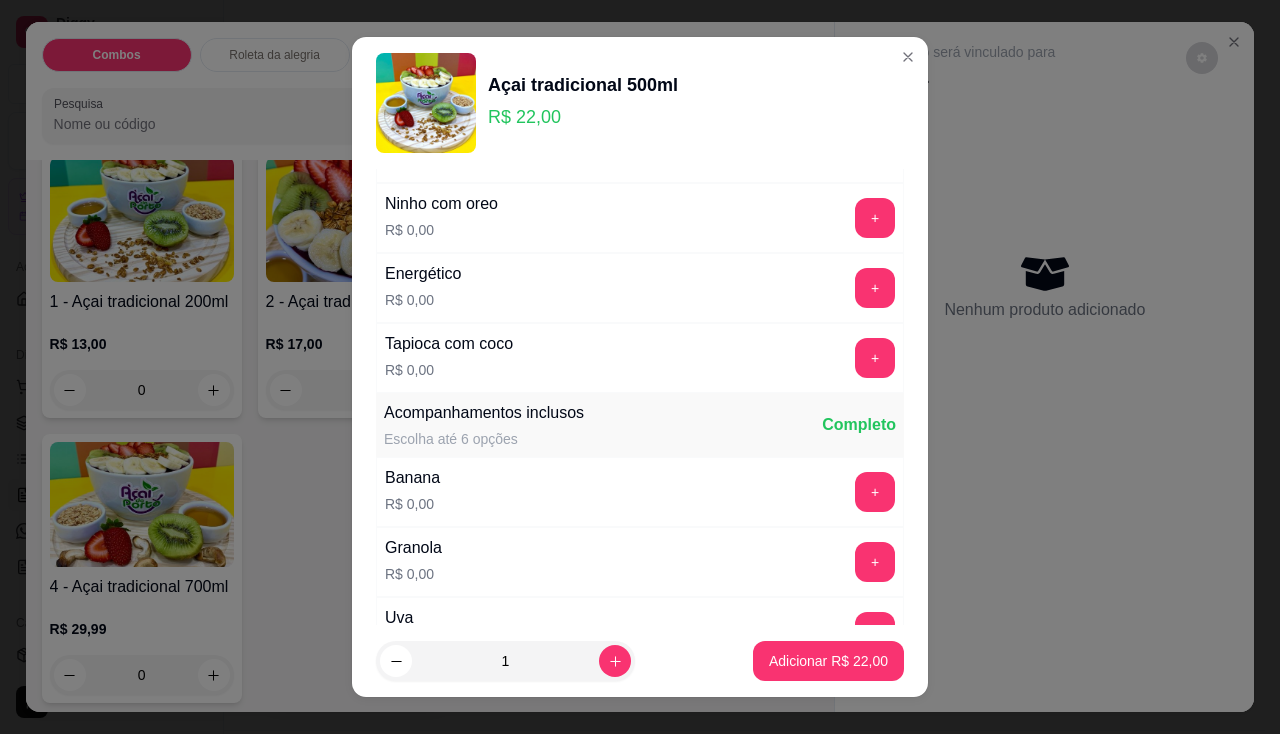 scroll, scrollTop: 400, scrollLeft: 0, axis: vertical 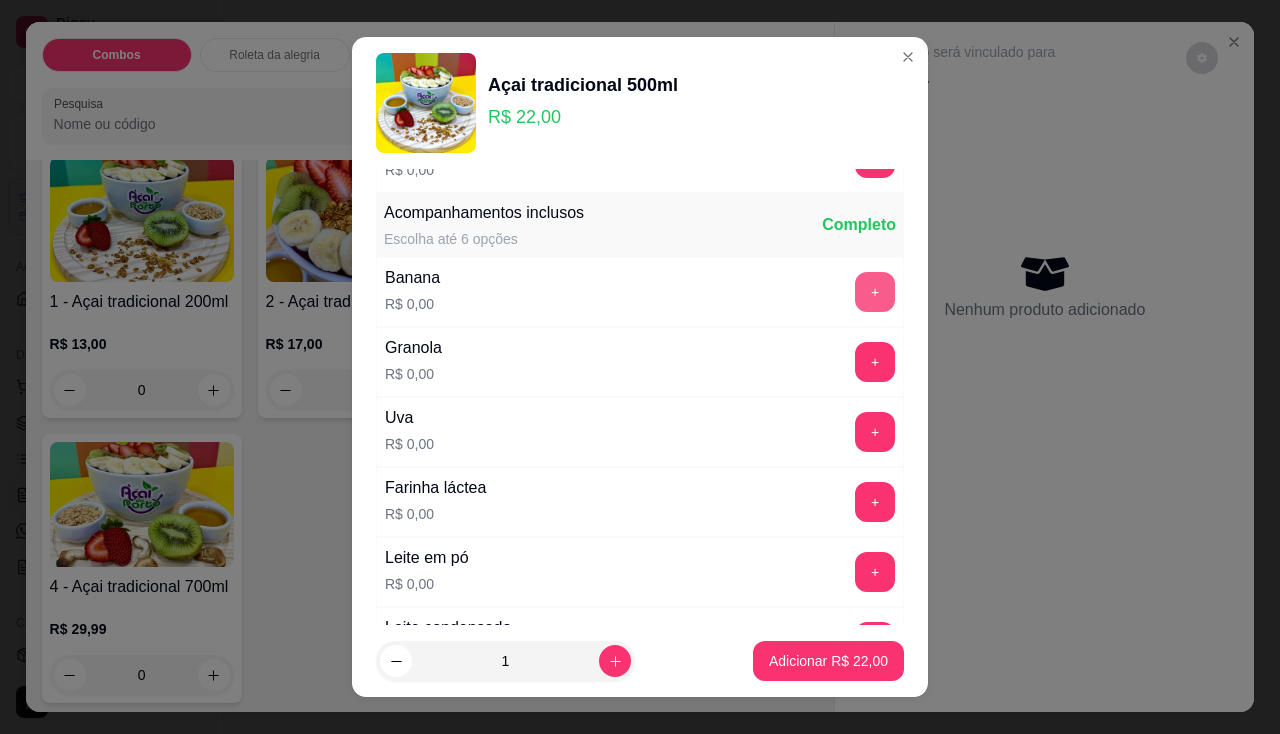 click on "+" at bounding box center (875, 292) 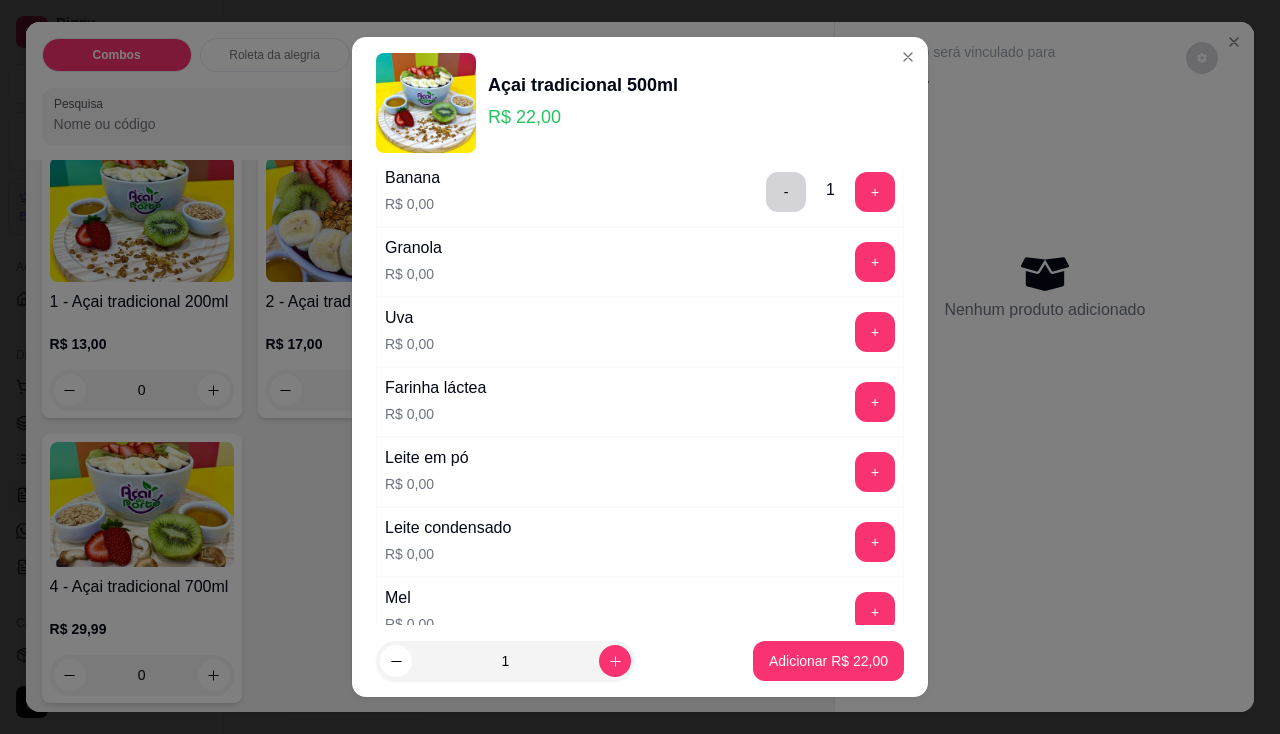 scroll, scrollTop: 700, scrollLeft: 0, axis: vertical 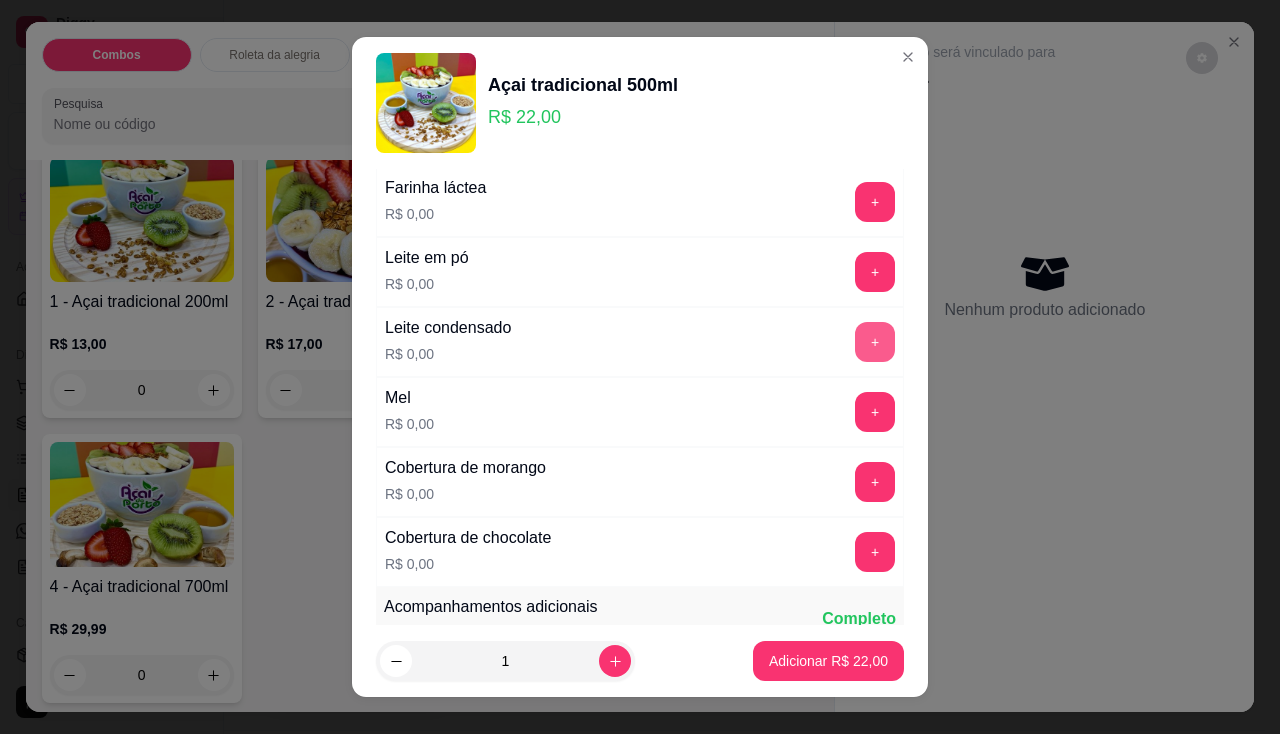 click on "+" at bounding box center [875, 342] 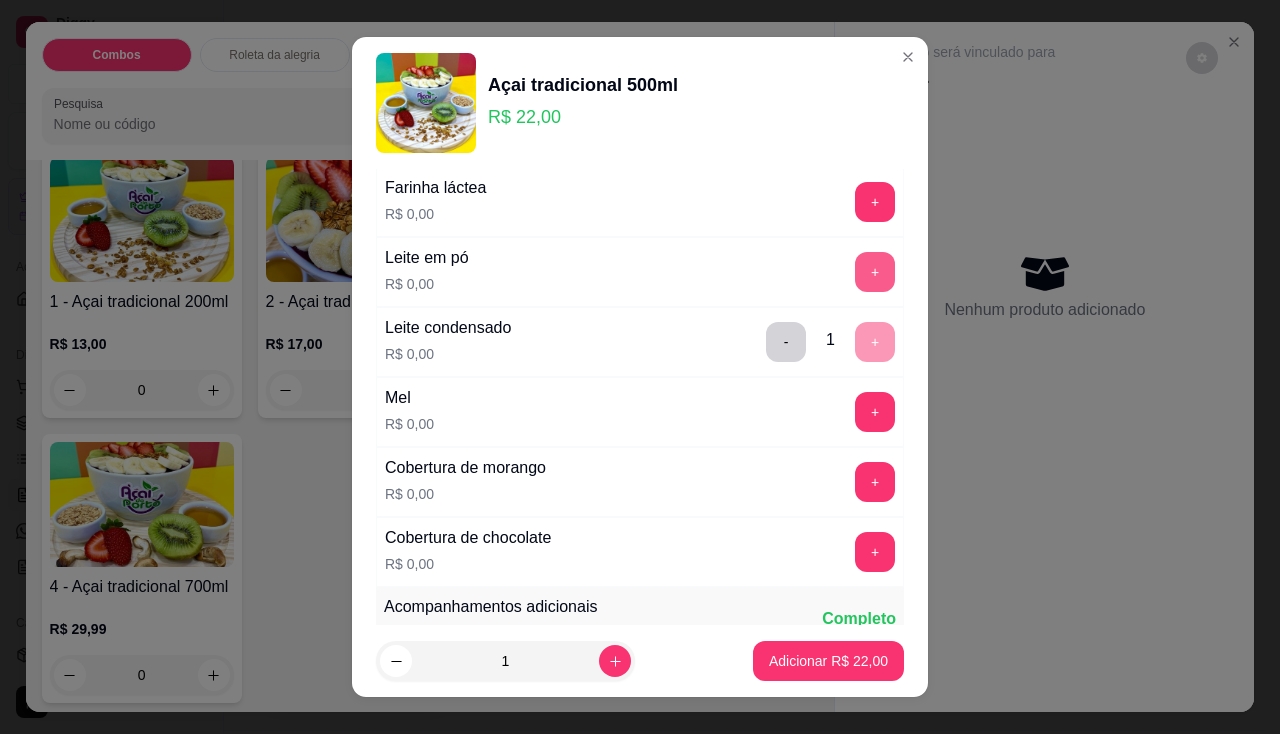 scroll, scrollTop: 600, scrollLeft: 0, axis: vertical 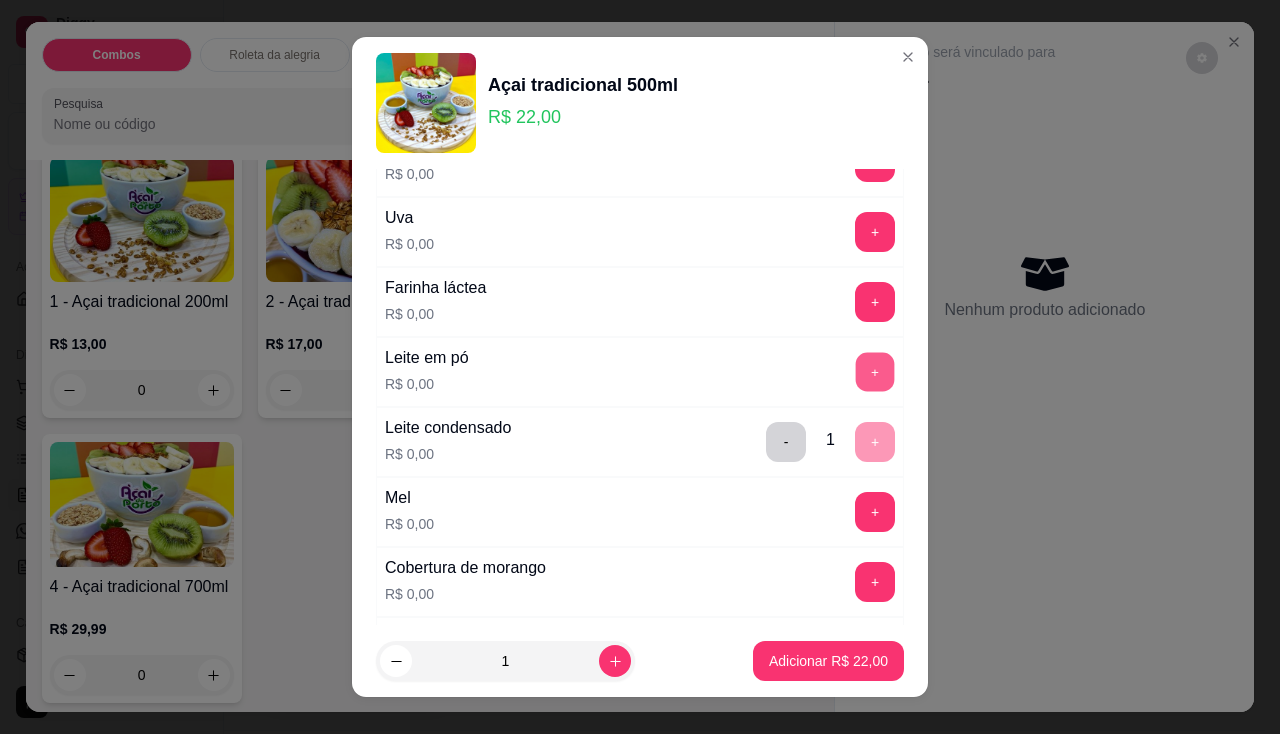 click on "+" at bounding box center (875, 371) 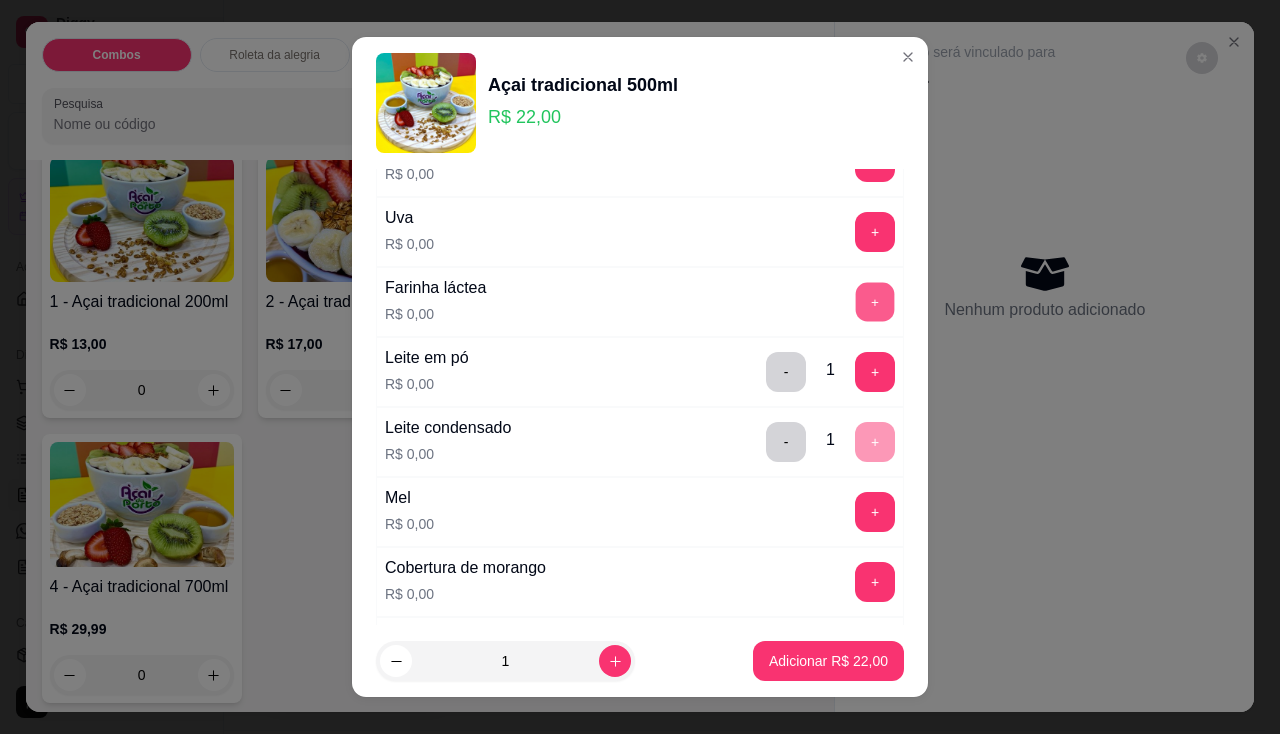 click on "+" at bounding box center (875, 301) 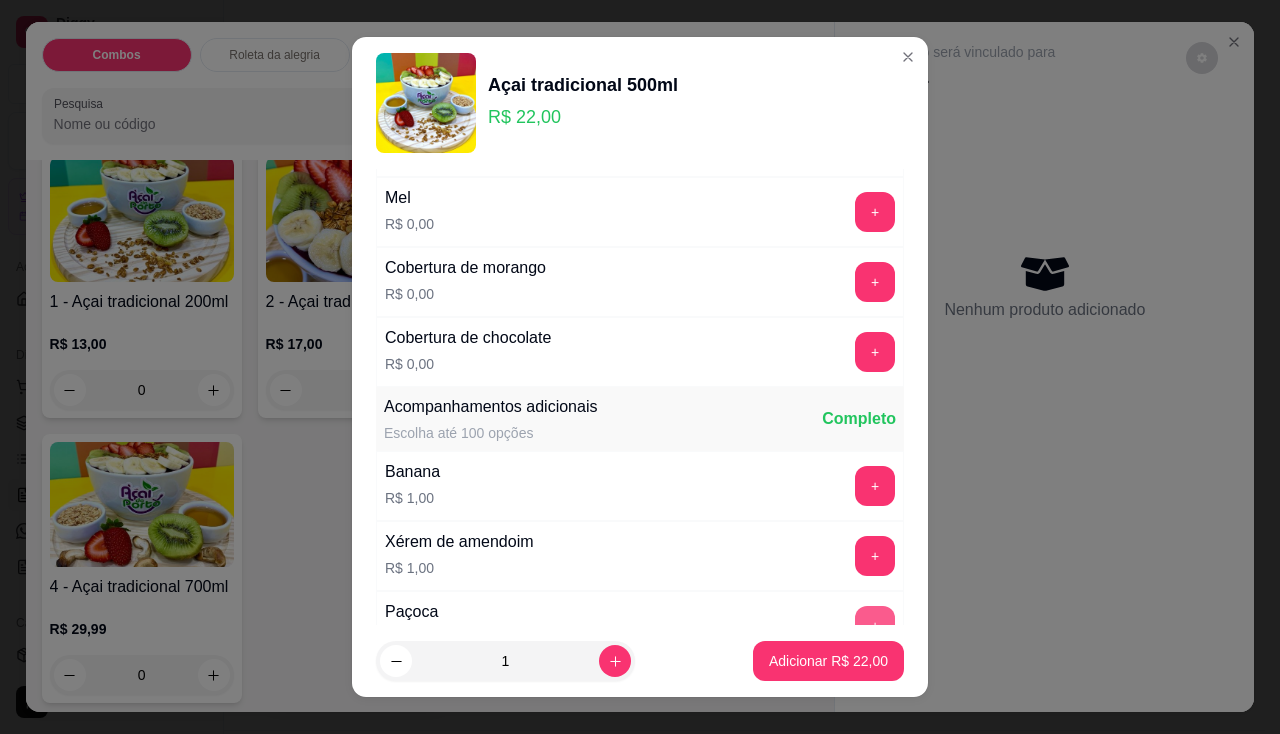 scroll, scrollTop: 1100, scrollLeft: 0, axis: vertical 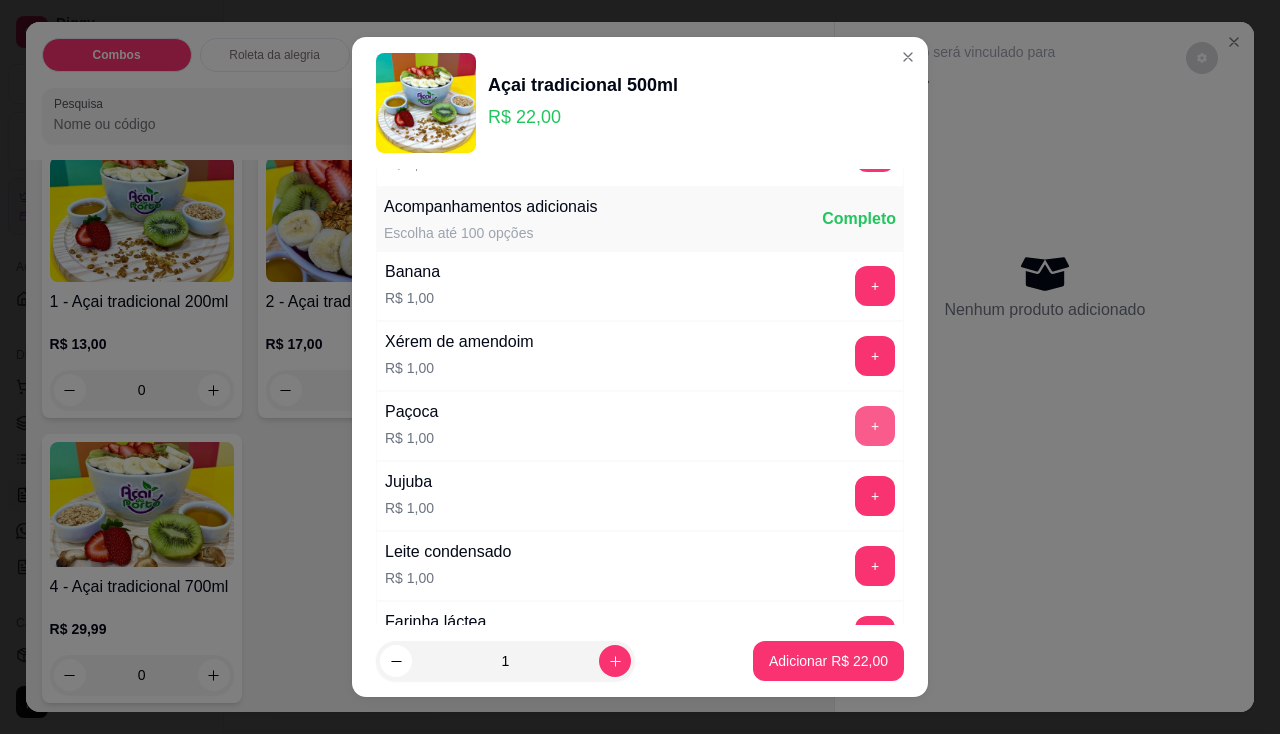 click on "+" at bounding box center [875, 426] 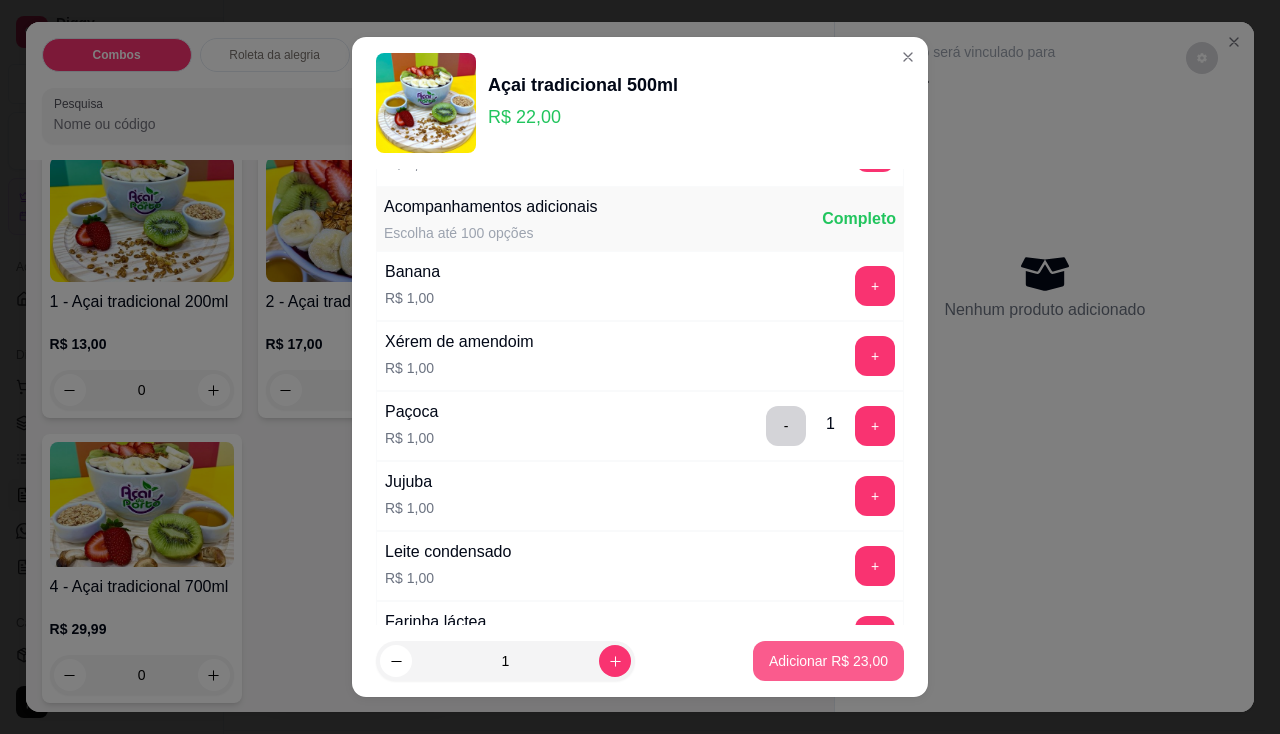 click on "Adicionar   R$ 23,00" at bounding box center [828, 661] 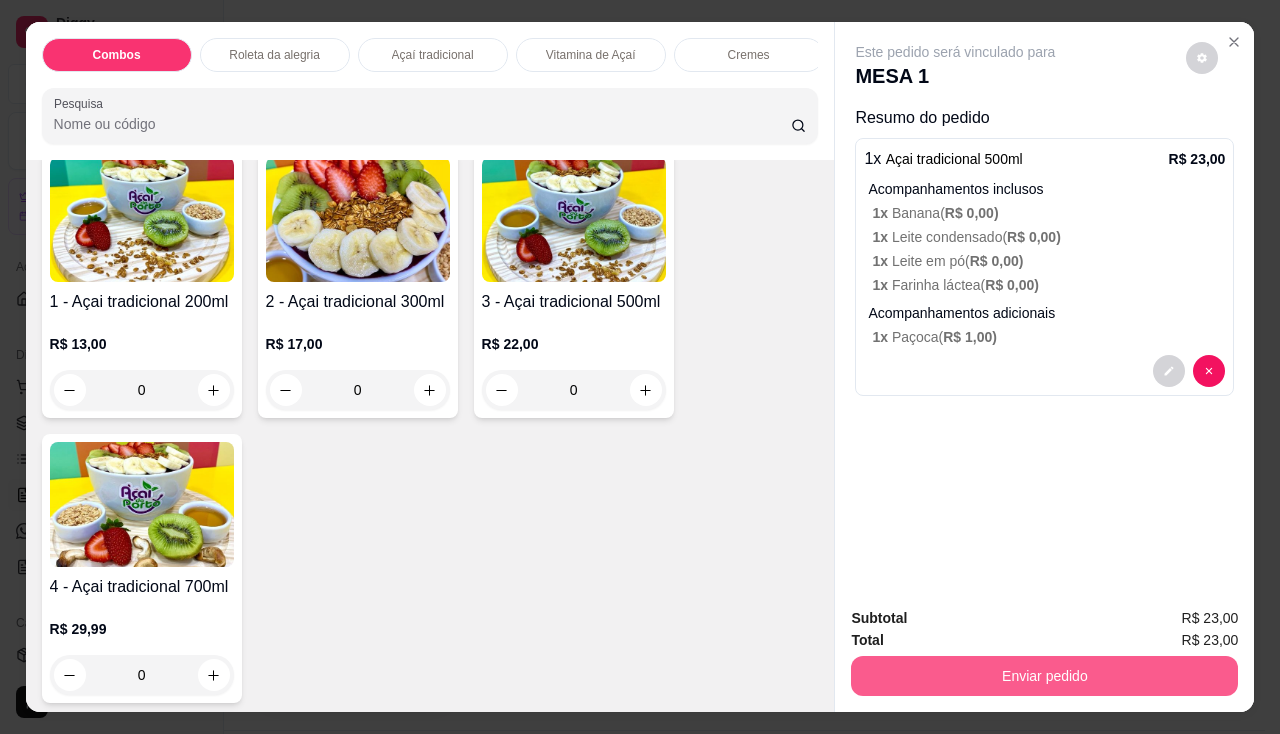 click on "Enviar pedido" at bounding box center (1044, 676) 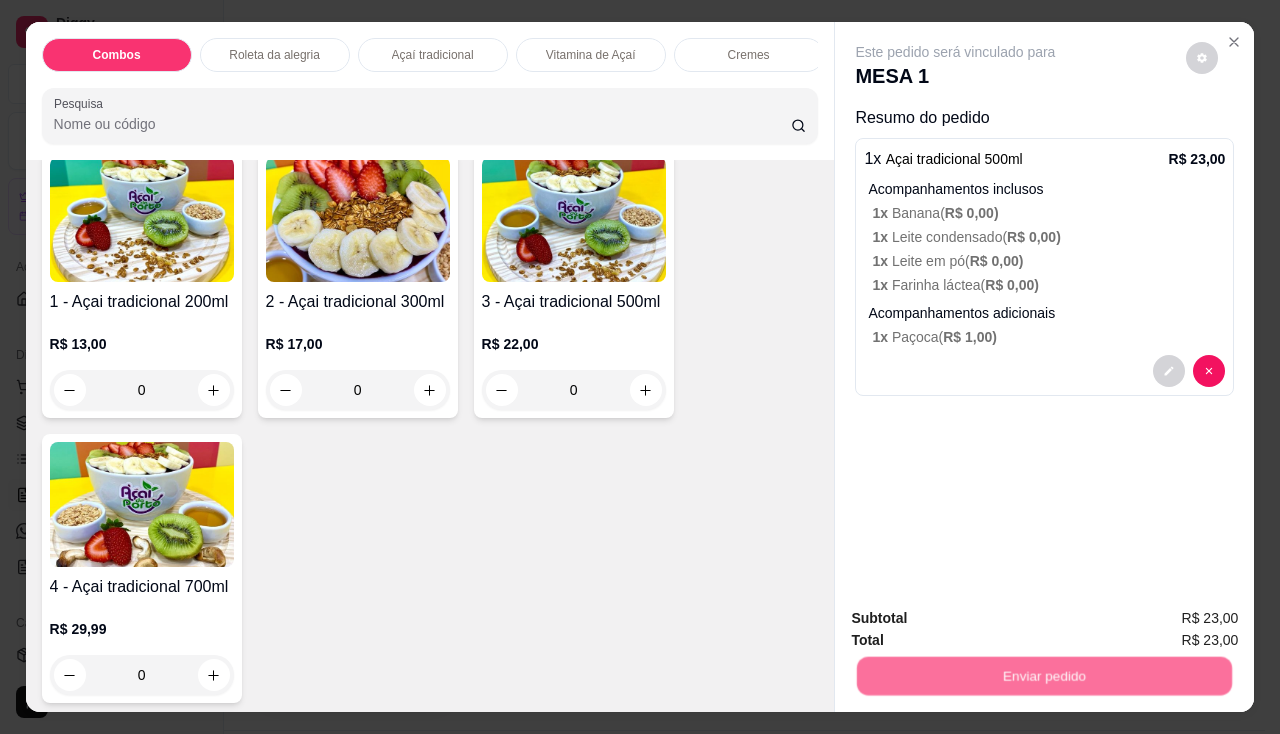 click on "Não registrar e enviar pedido" at bounding box center [979, 619] 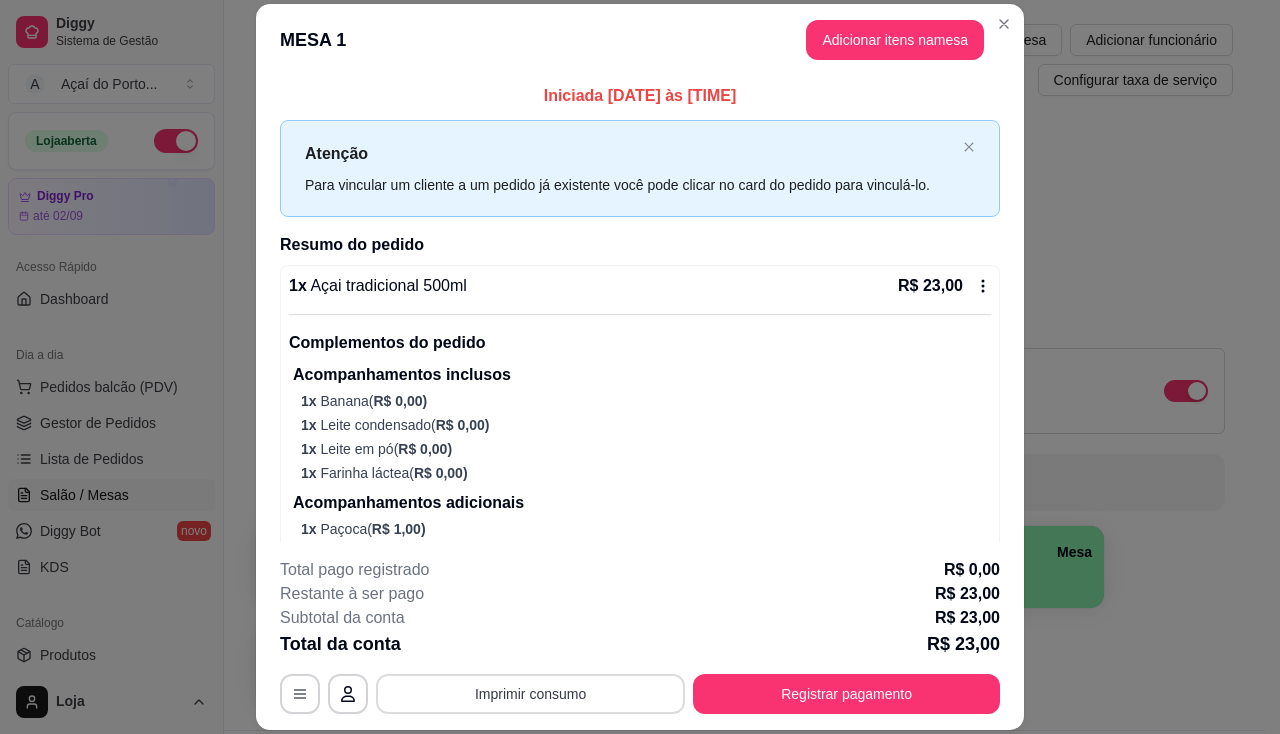 click on "Imprimir consumo" at bounding box center [530, 694] 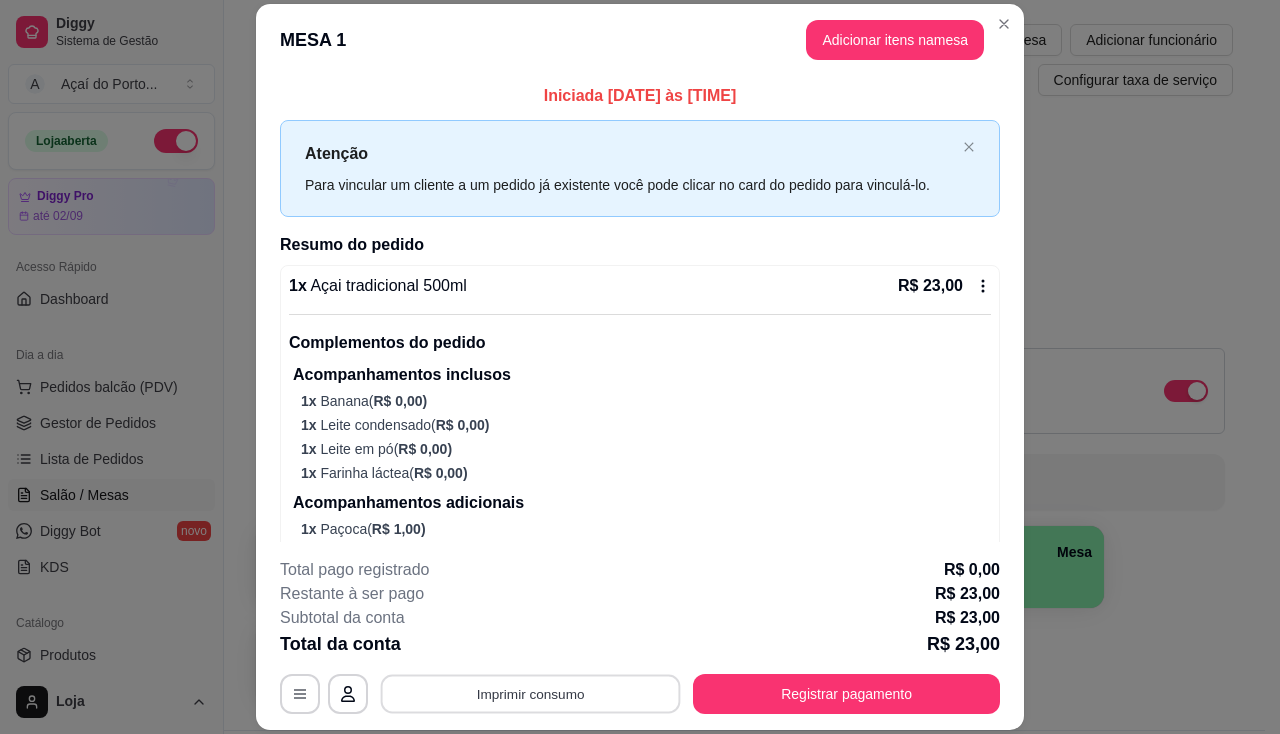 click on "Imprimir consumo" at bounding box center (531, 694) 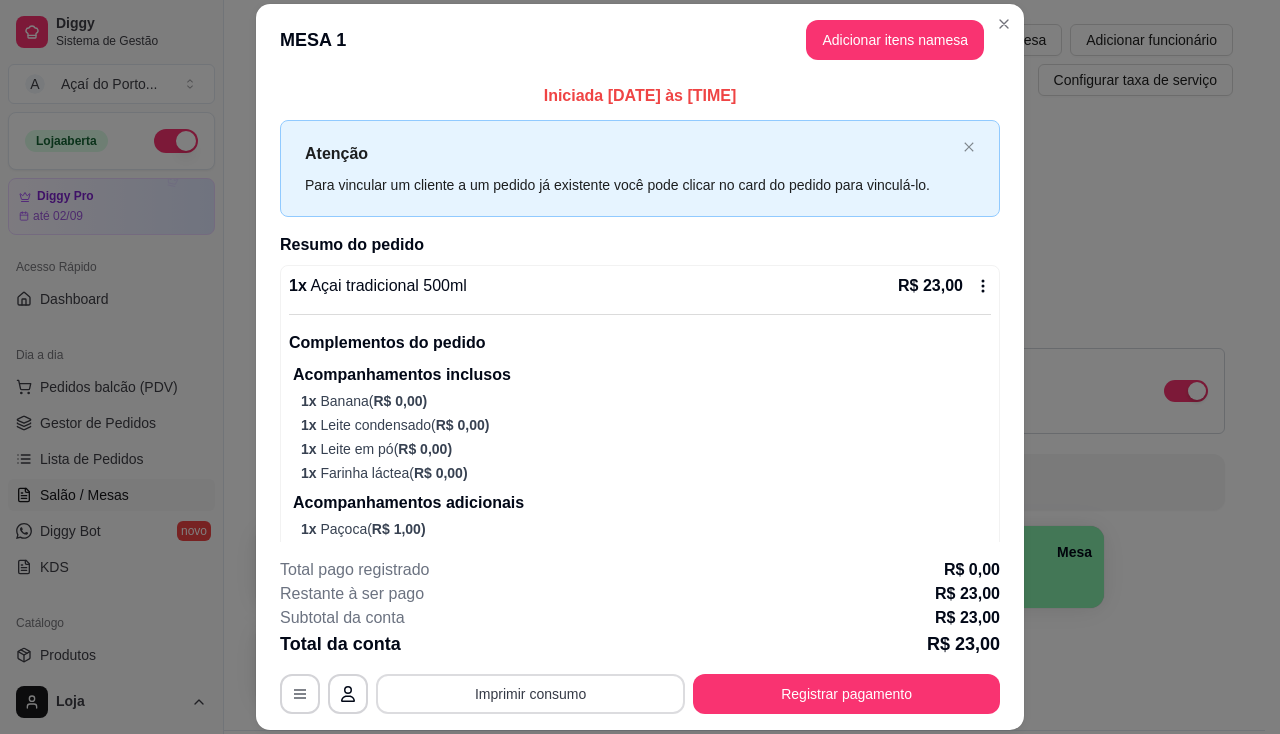 click on "Imprimir consumo" at bounding box center [530, 694] 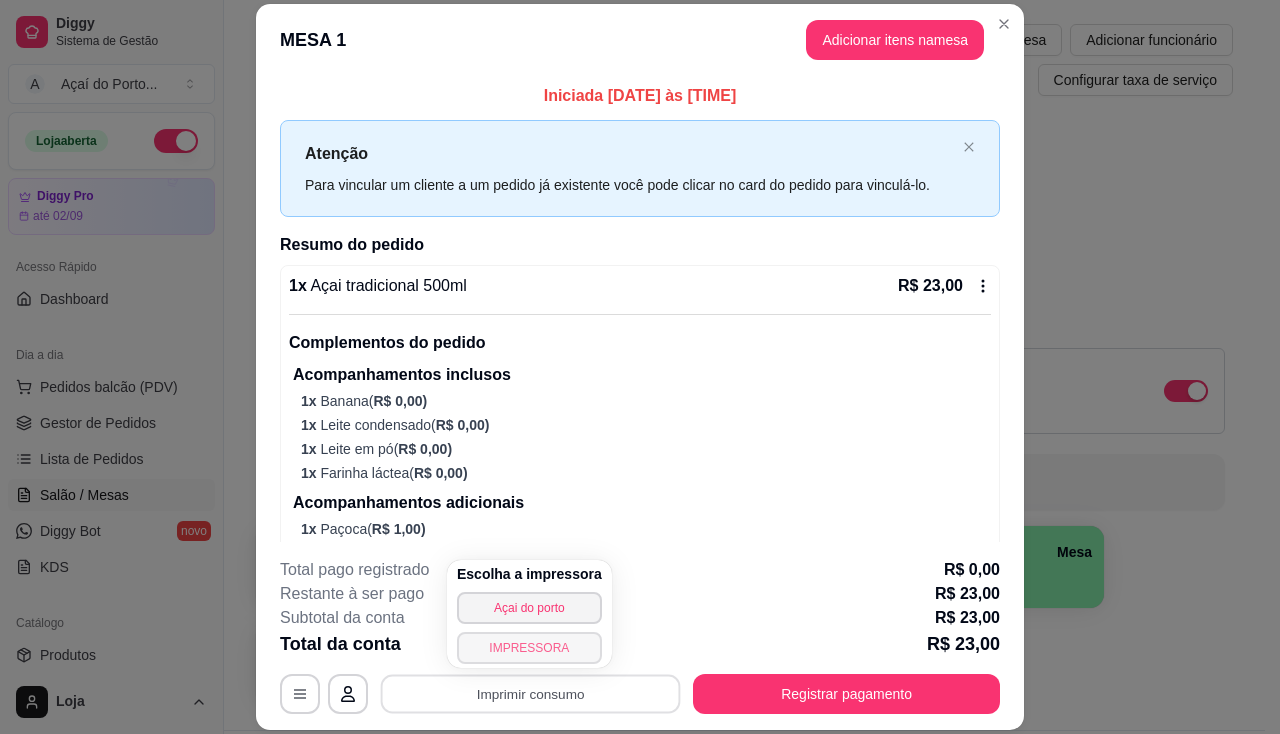 click on "IMPRESSORA" at bounding box center (529, 648) 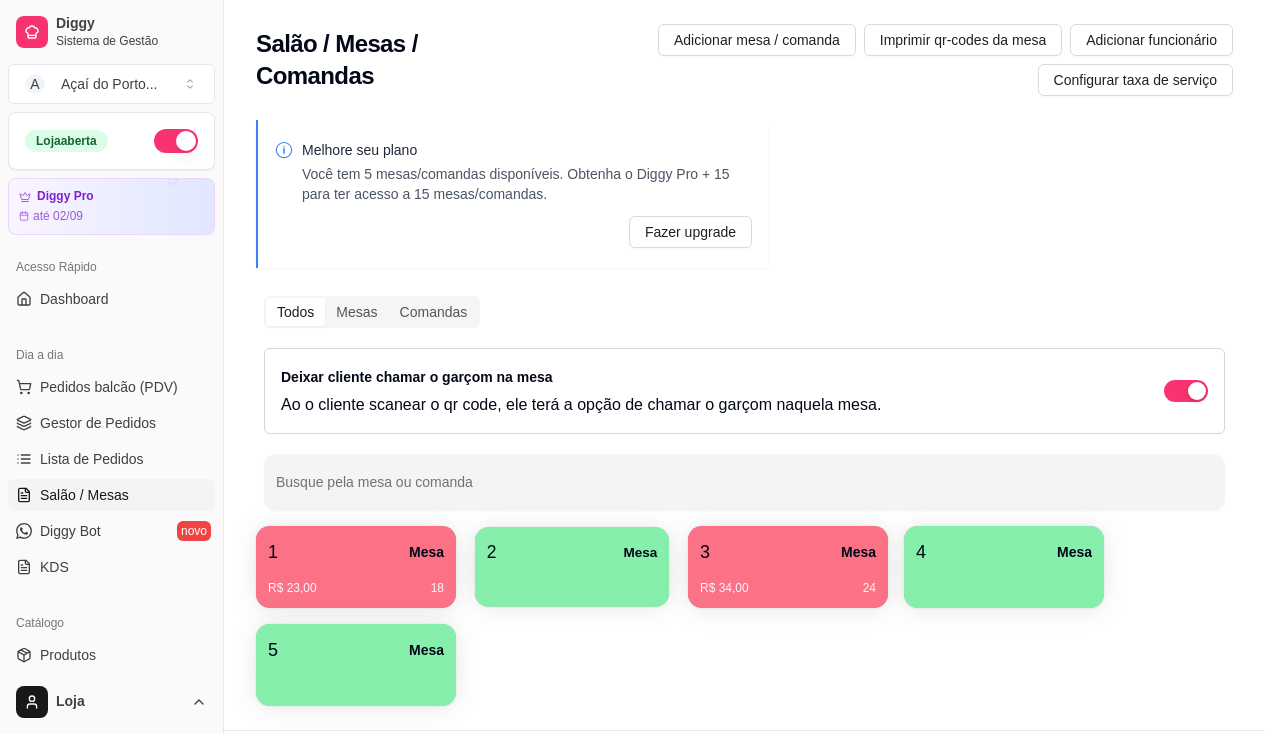 click on "2 Mesa" at bounding box center (572, 567) 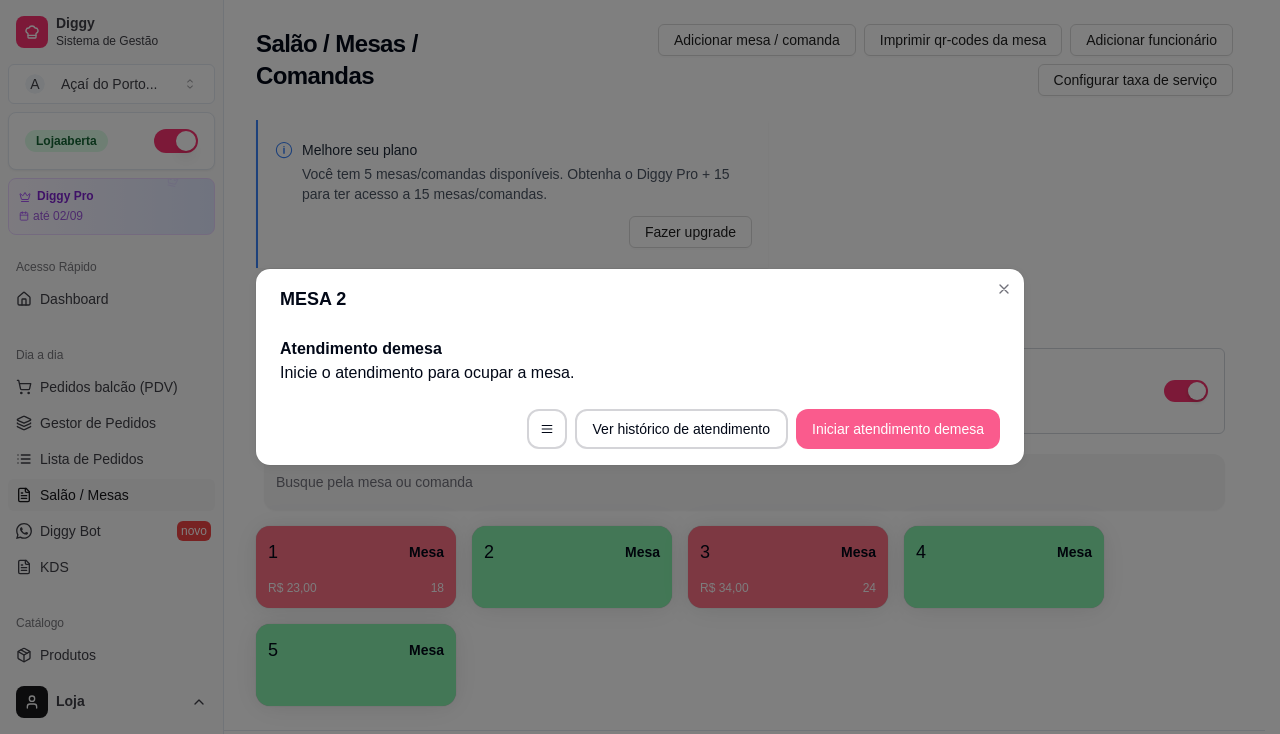 click on "Iniciar atendimento de  mesa" at bounding box center [898, 429] 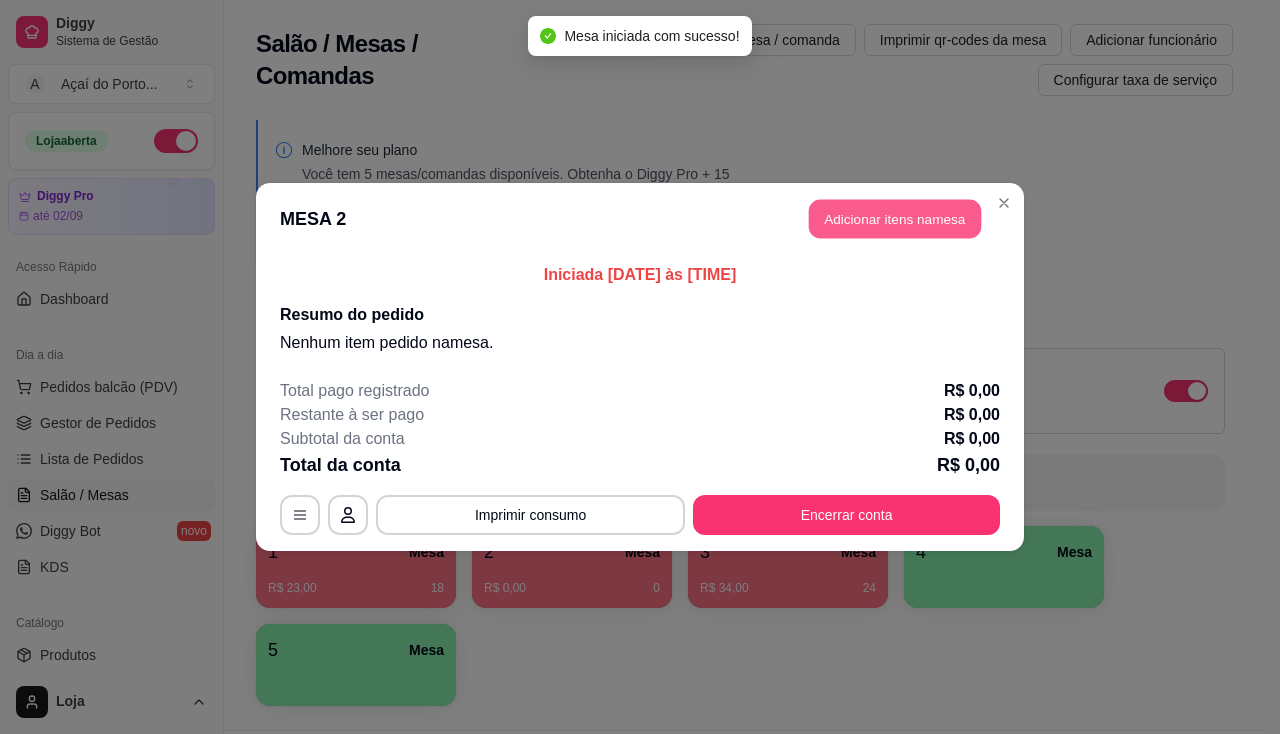 click on "Adicionar itens na  mesa" at bounding box center (895, 219) 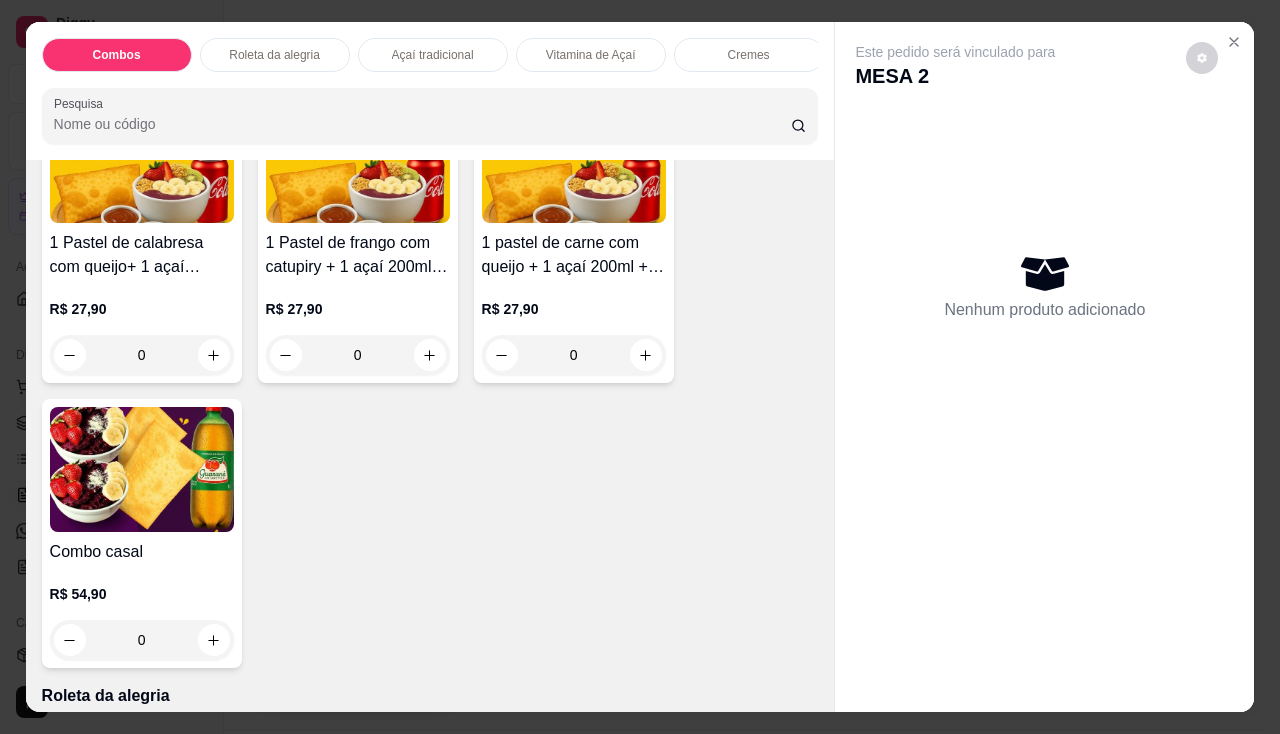 scroll, scrollTop: 0, scrollLeft: 0, axis: both 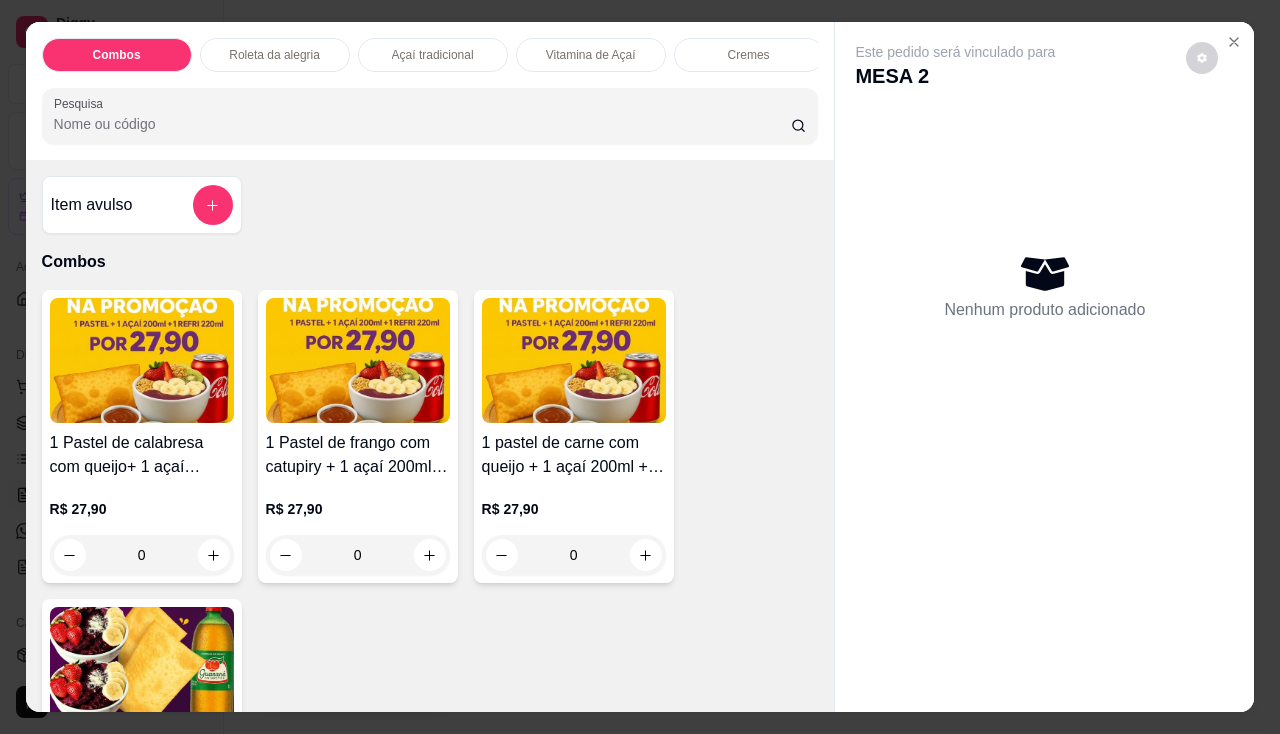 drag, startPoint x: 1194, startPoint y: 131, endPoint x: 1234, endPoint y: 68, distance: 74.62573 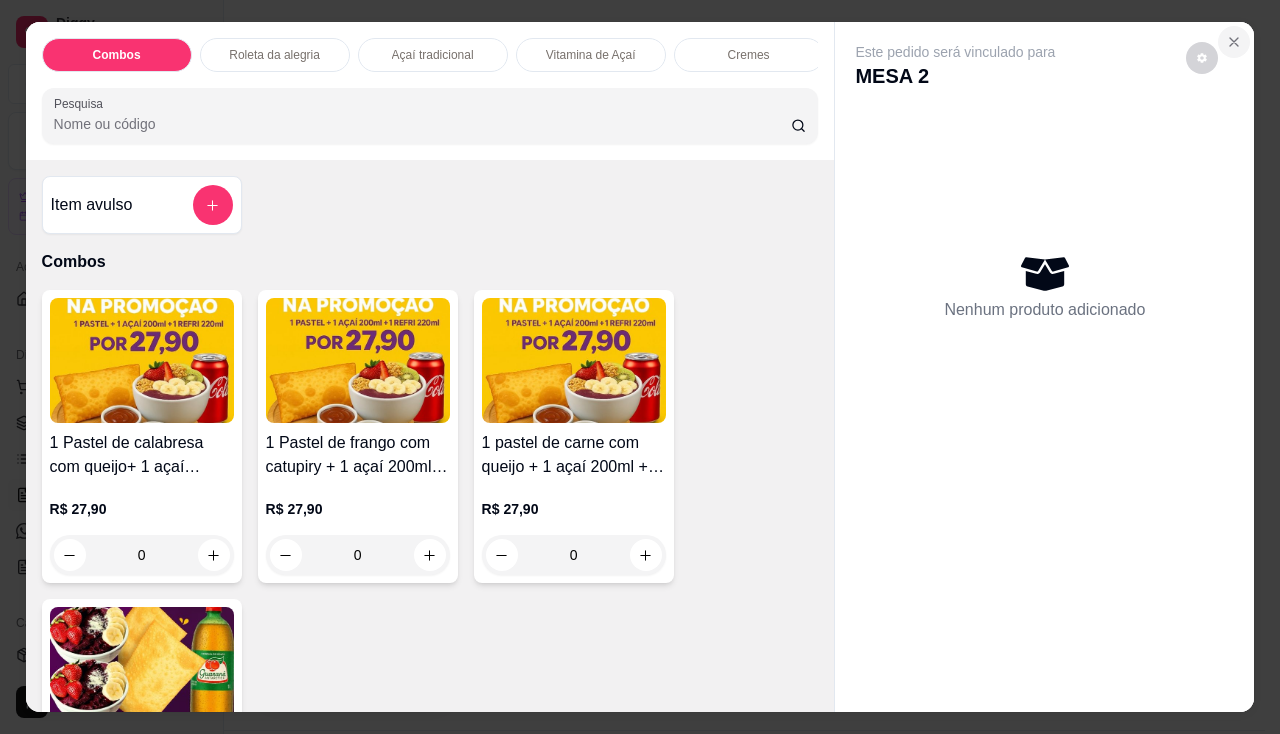 click 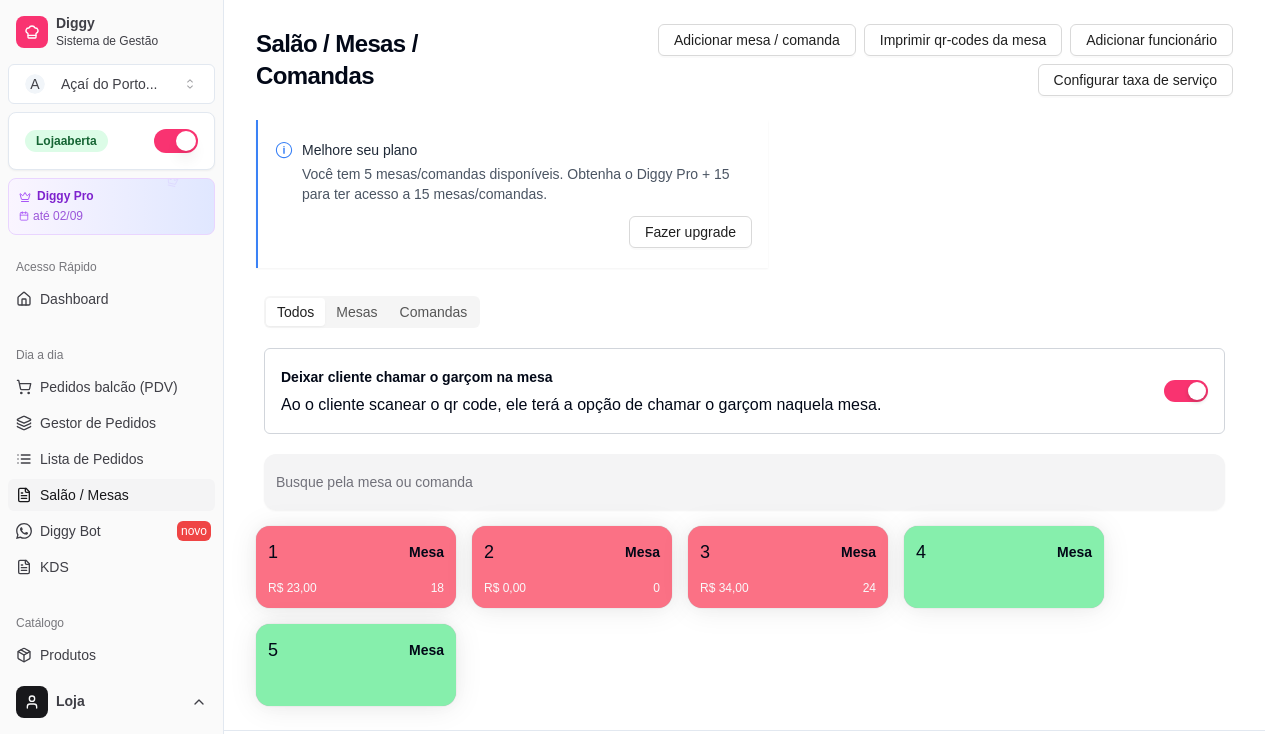 click on "3 Mesa" at bounding box center (788, 552) 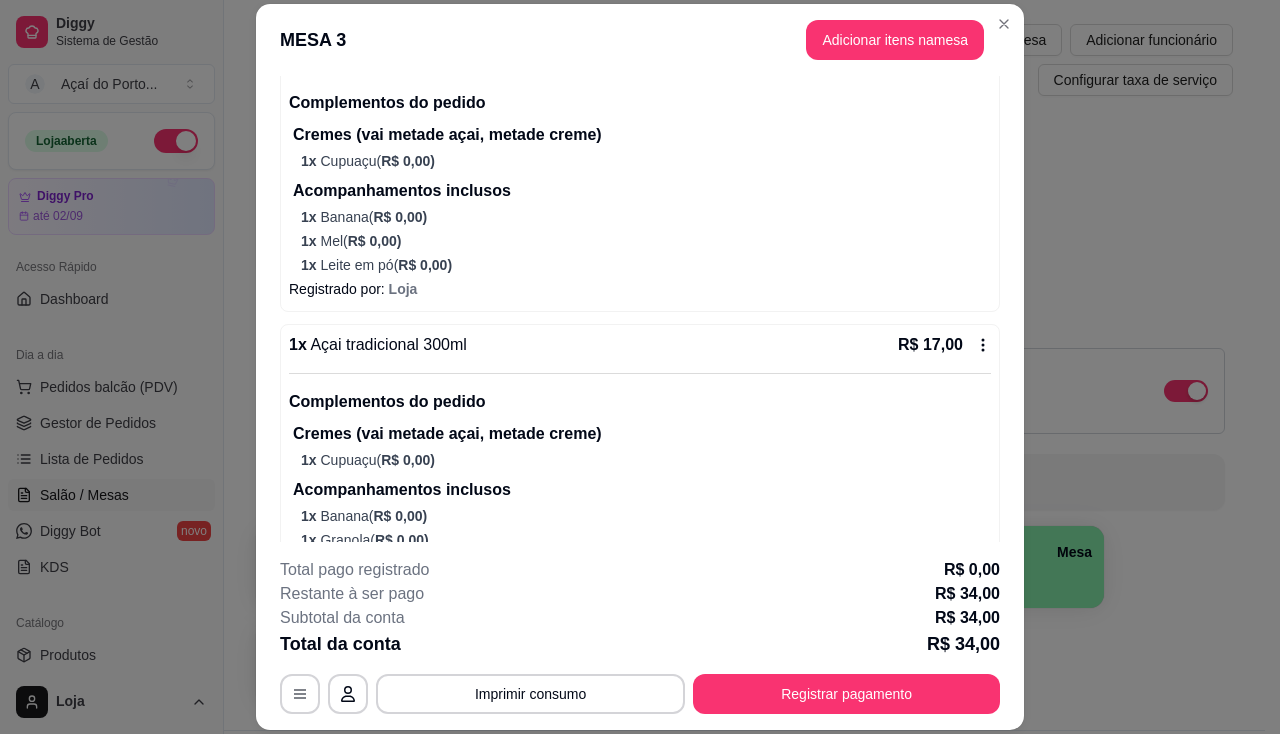 scroll, scrollTop: 340, scrollLeft: 0, axis: vertical 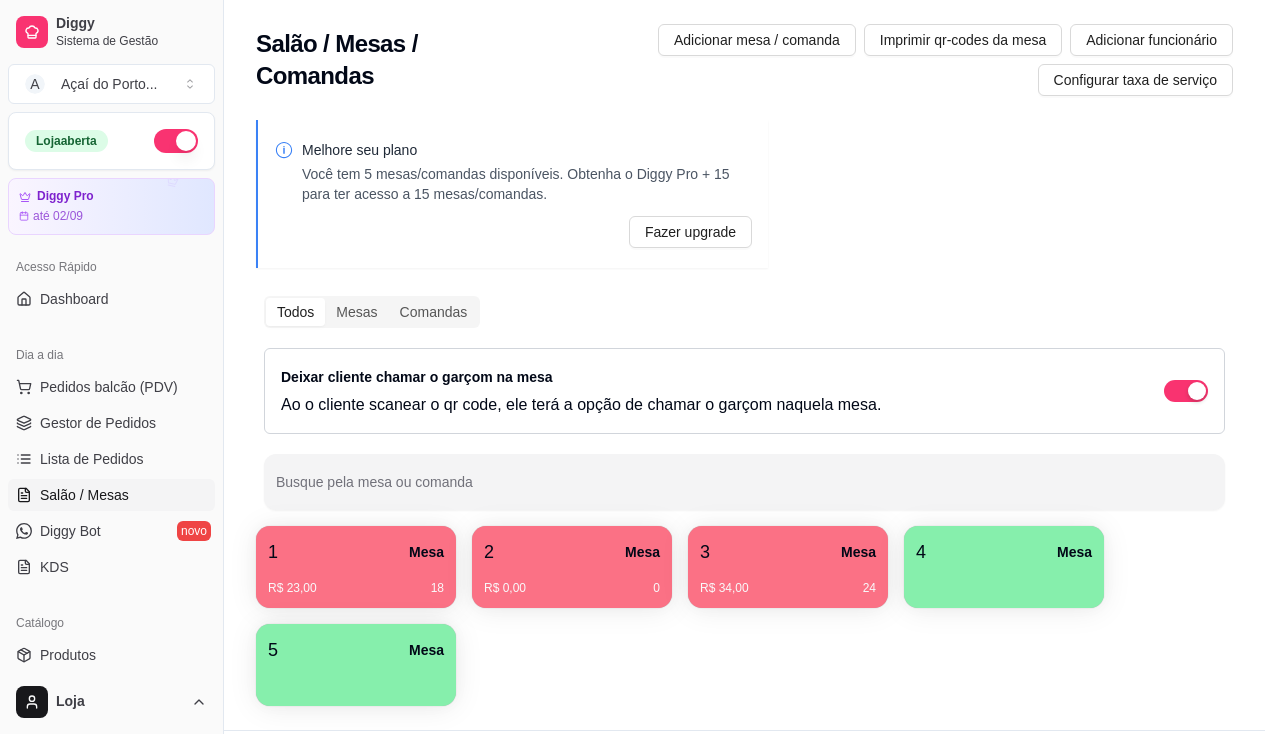 click on "R$ 23,00 [NUMBER]" at bounding box center [356, 581] 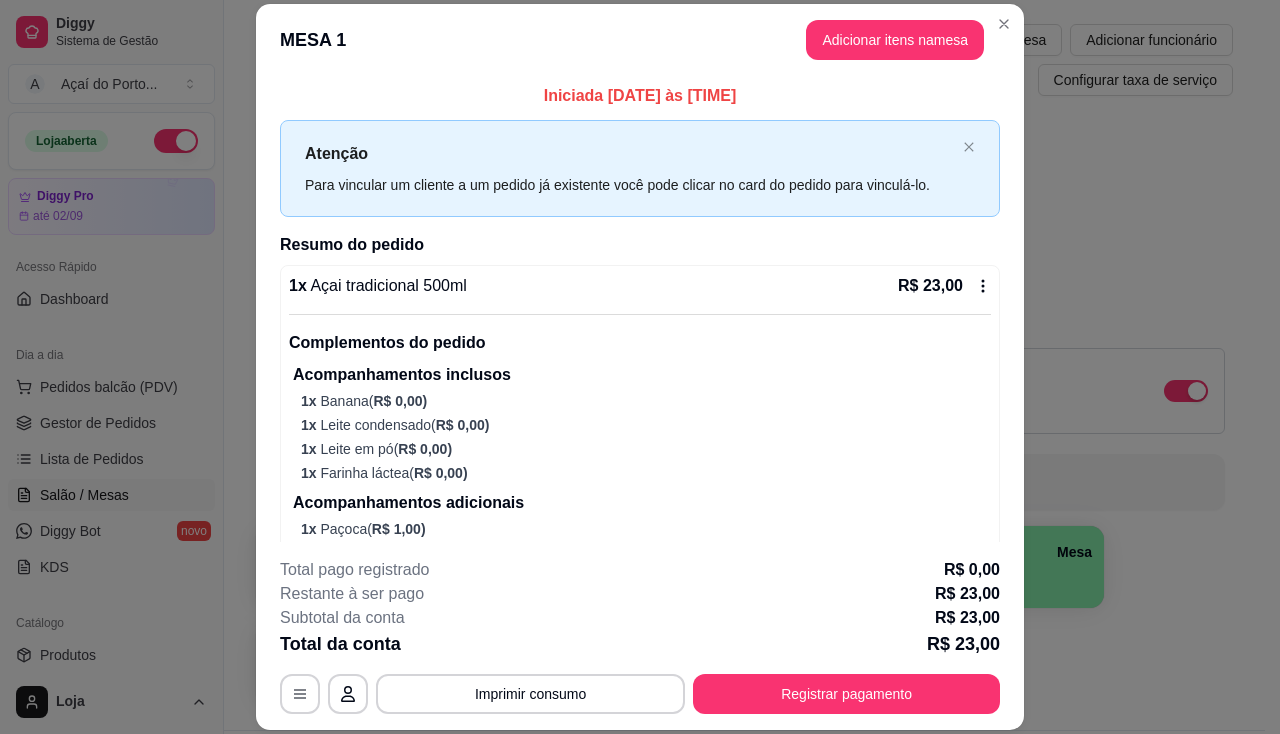 scroll, scrollTop: 41, scrollLeft: 0, axis: vertical 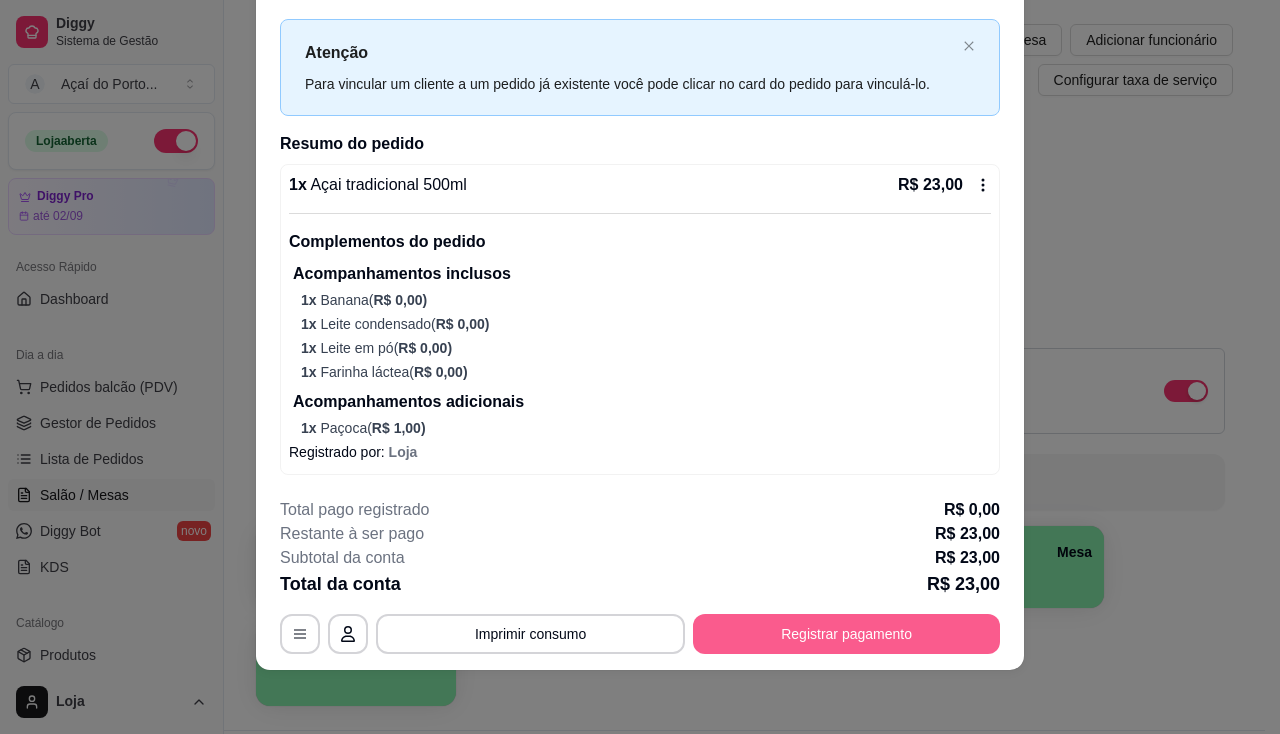 click on "Registrar pagamento" at bounding box center [846, 634] 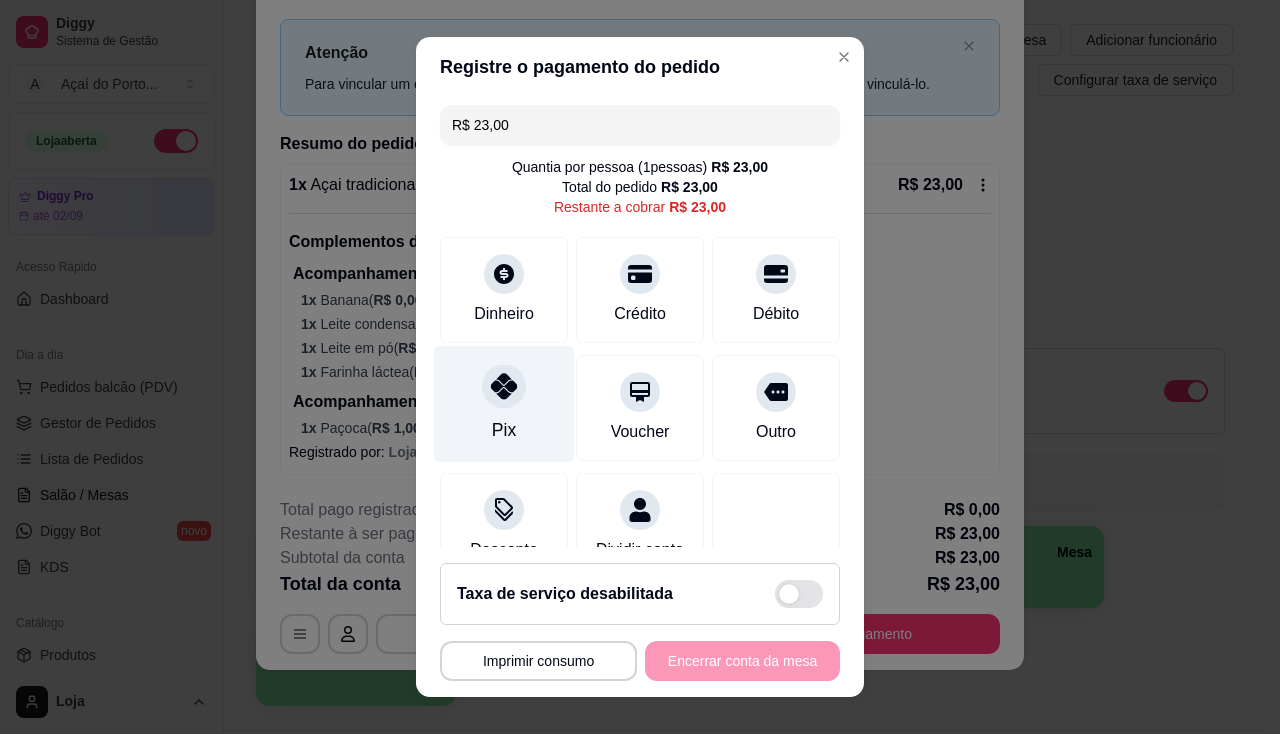 click on "Pix" at bounding box center [504, 403] 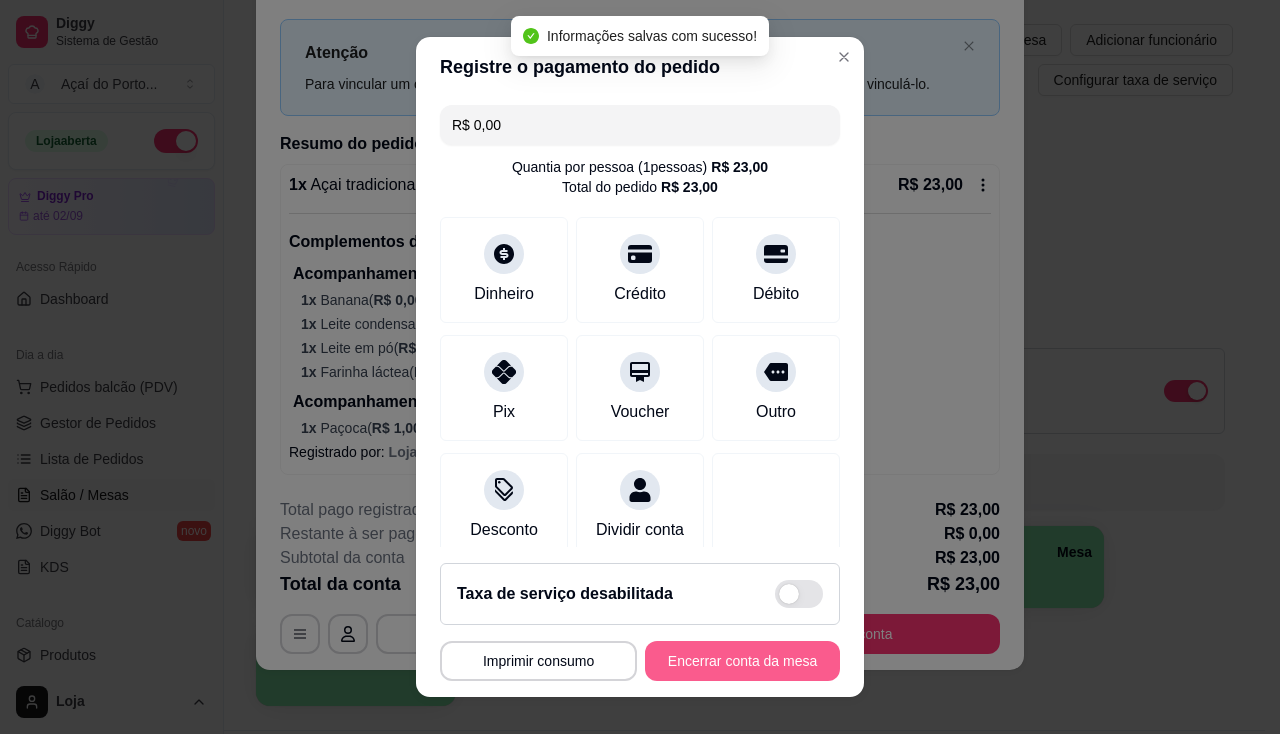 type on "R$ 0,00" 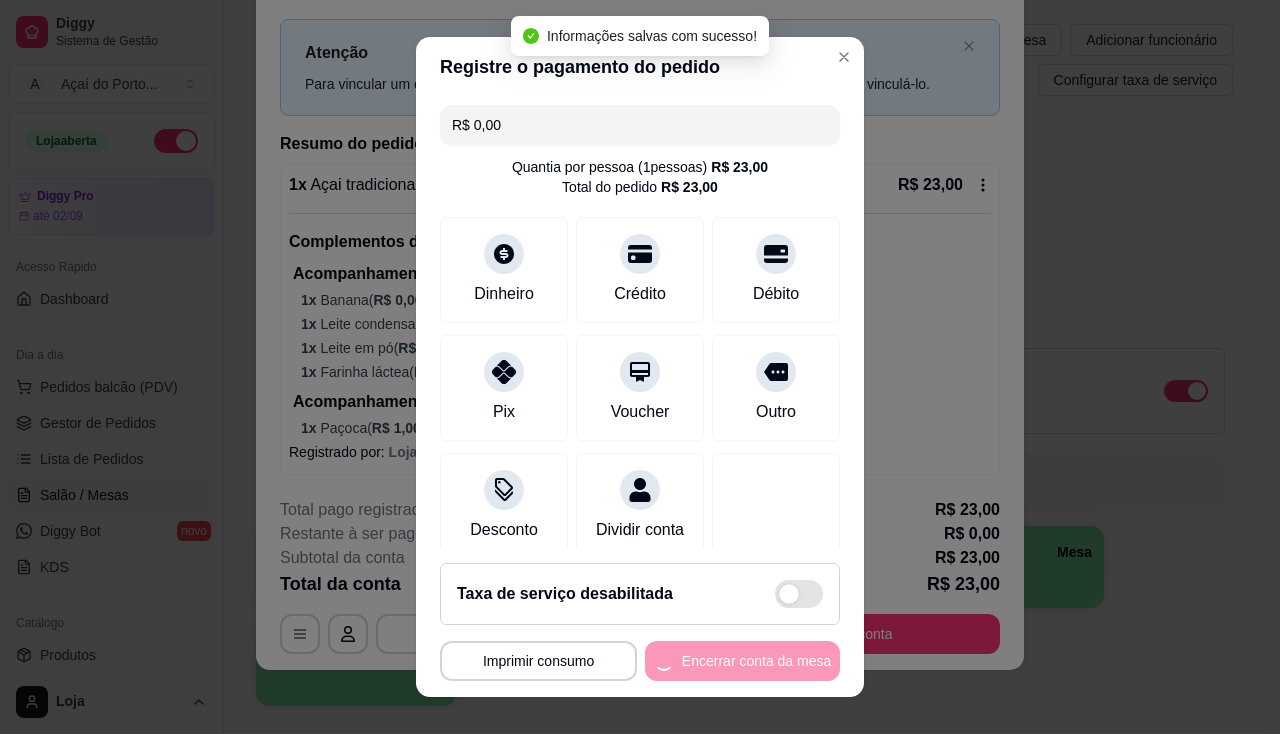 scroll, scrollTop: 0, scrollLeft: 0, axis: both 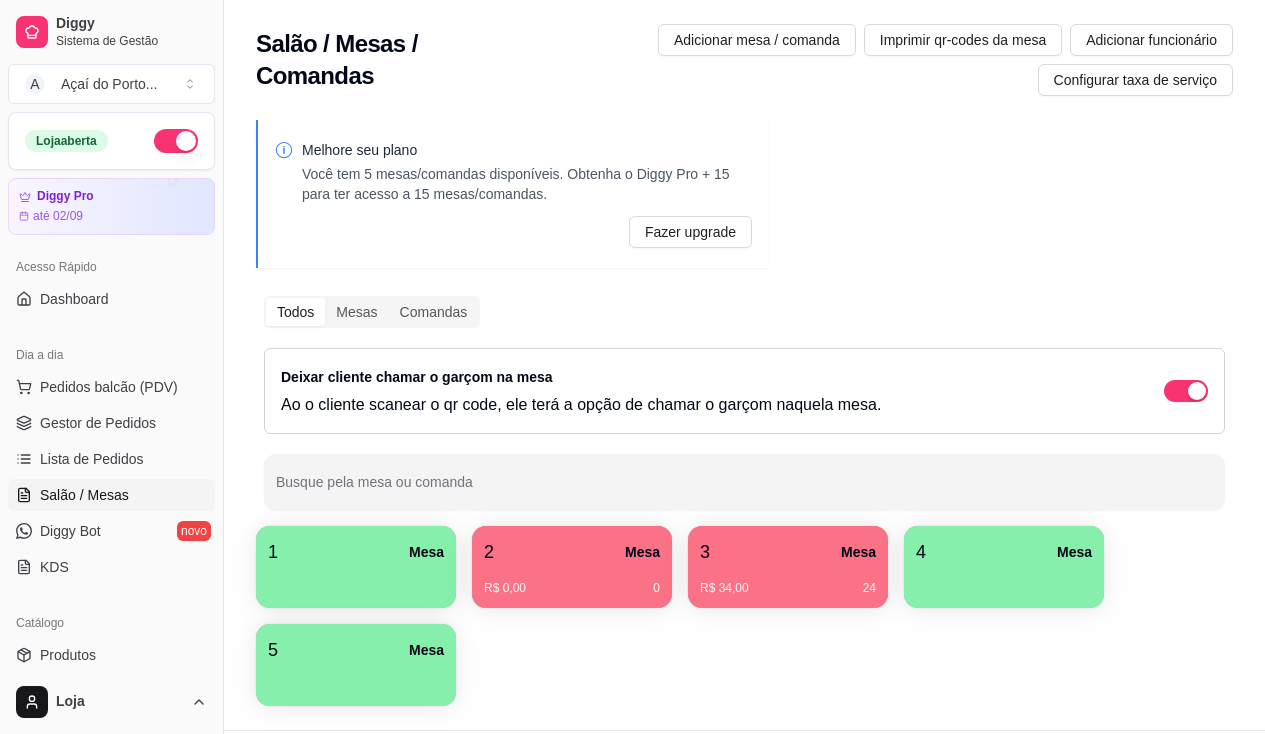 click on "R$ 0,00 0" at bounding box center [572, 588] 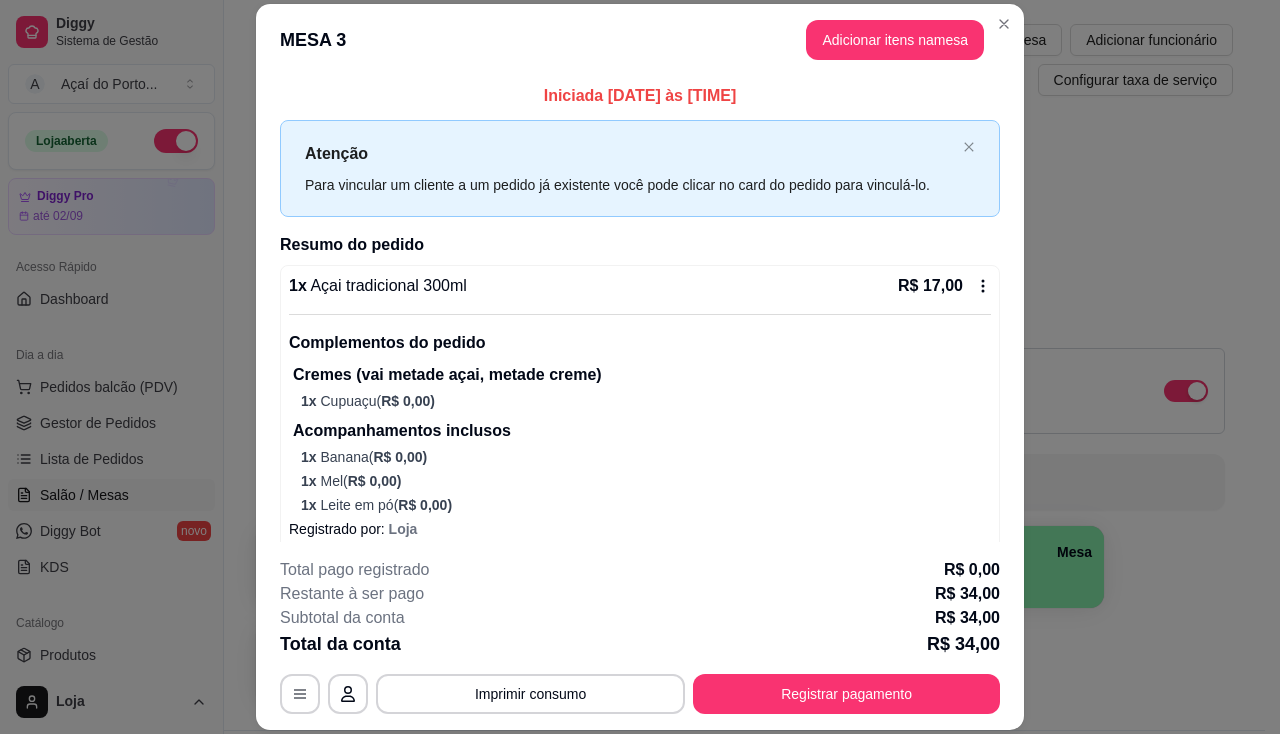 scroll, scrollTop: 340, scrollLeft: 0, axis: vertical 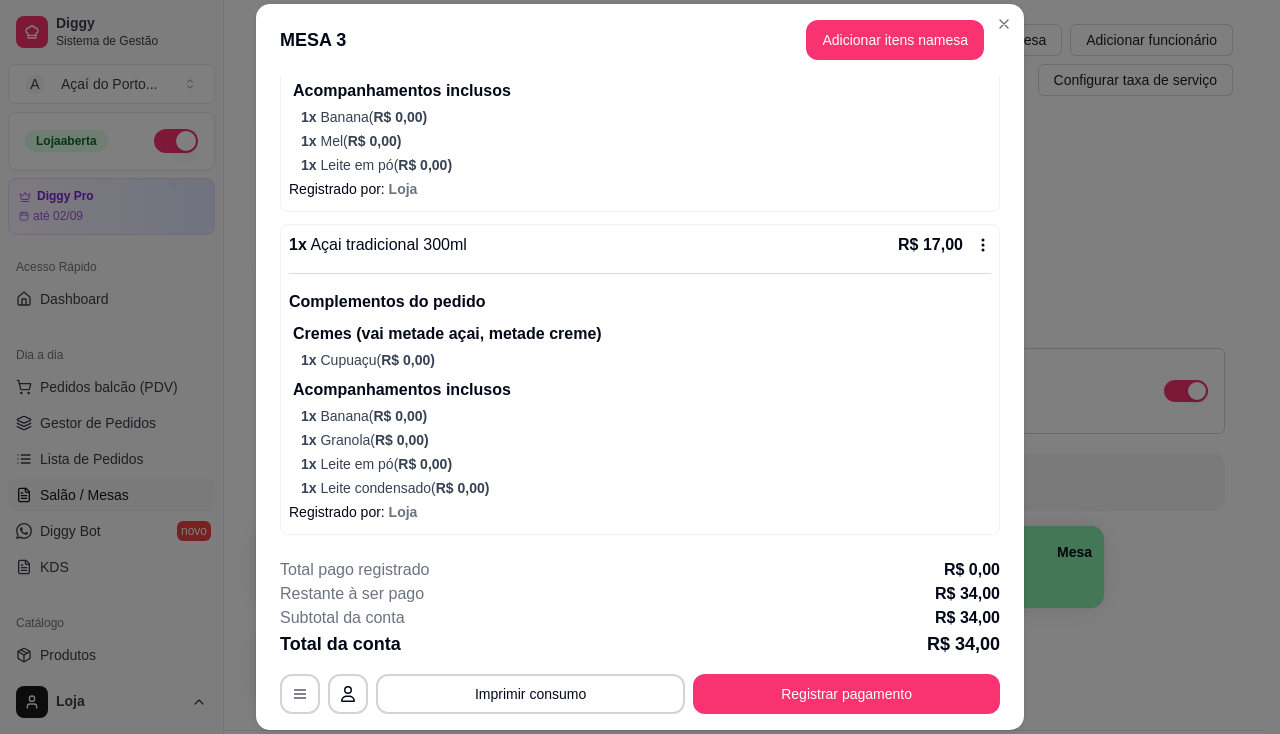 click on "Registrado por:   Loja 1 x   Açai tradicional 300ml R$ 17,00 Complementos do pedido Cremes (vai metade açai, metade creme) 1 x   Cupuaçu   ( R$ 0,00 ) Acompanhamentos inclusos 1 x   Banana  ( R$ 0,00 ) 1 x   Granola  ( R$ 0,00 ) 1 x   Leite em pó  ( R$ 0,00 ) 1 x   Leite condensado   ( R$ 0,00 ) Registrado por:   Loja" at bounding box center (640, 309) 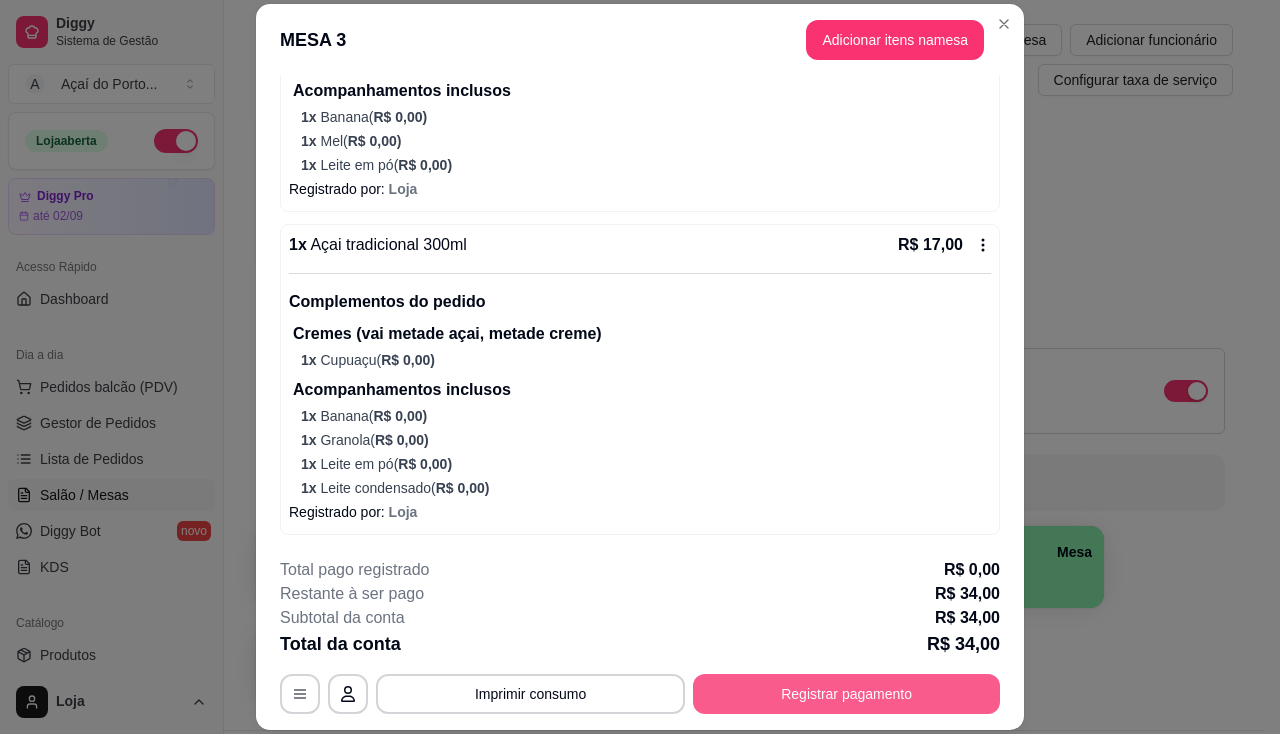 click on "Registrar pagamento" at bounding box center [846, 694] 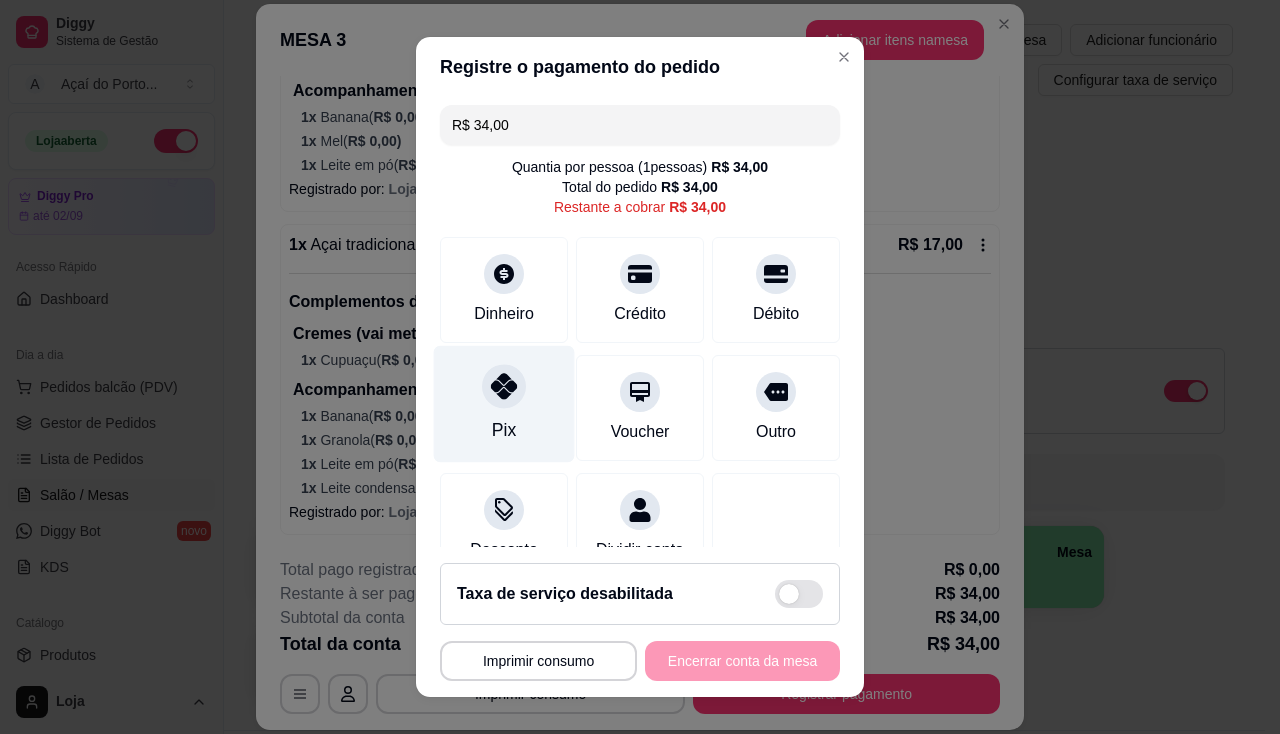 click on "Pix" at bounding box center [504, 403] 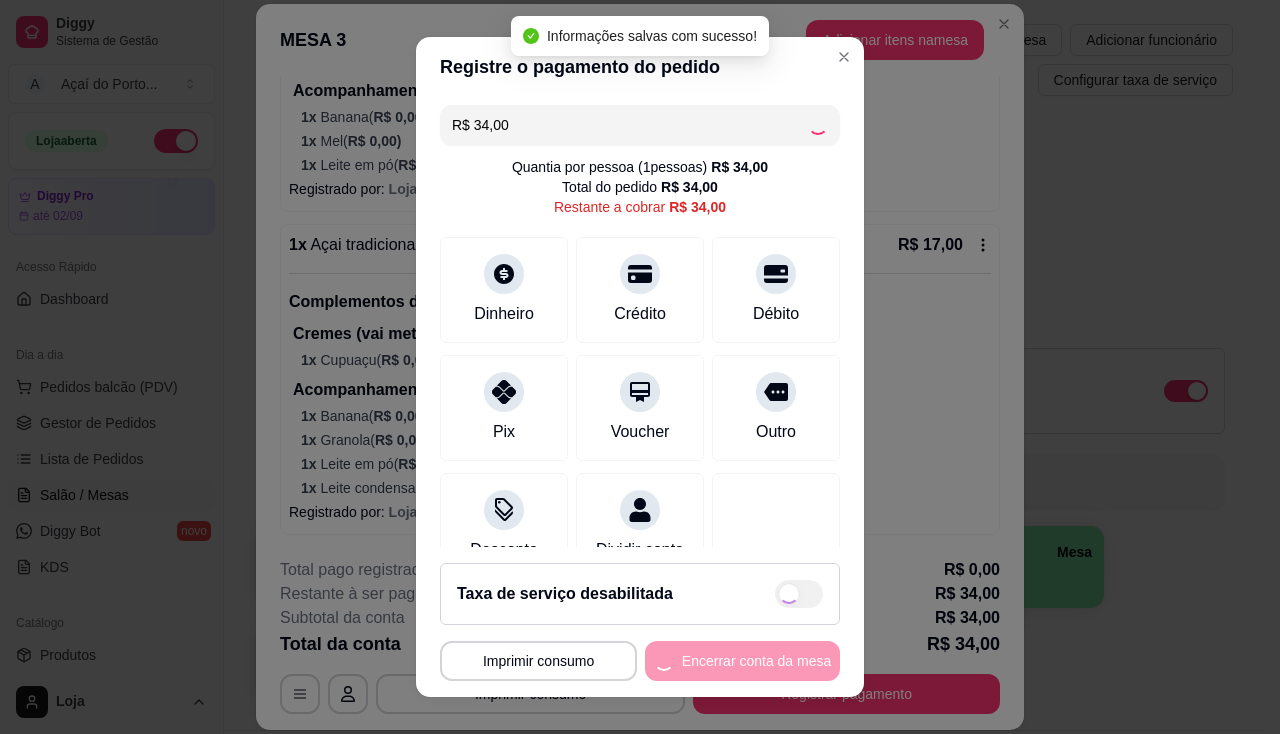 type on "R$ 0,00" 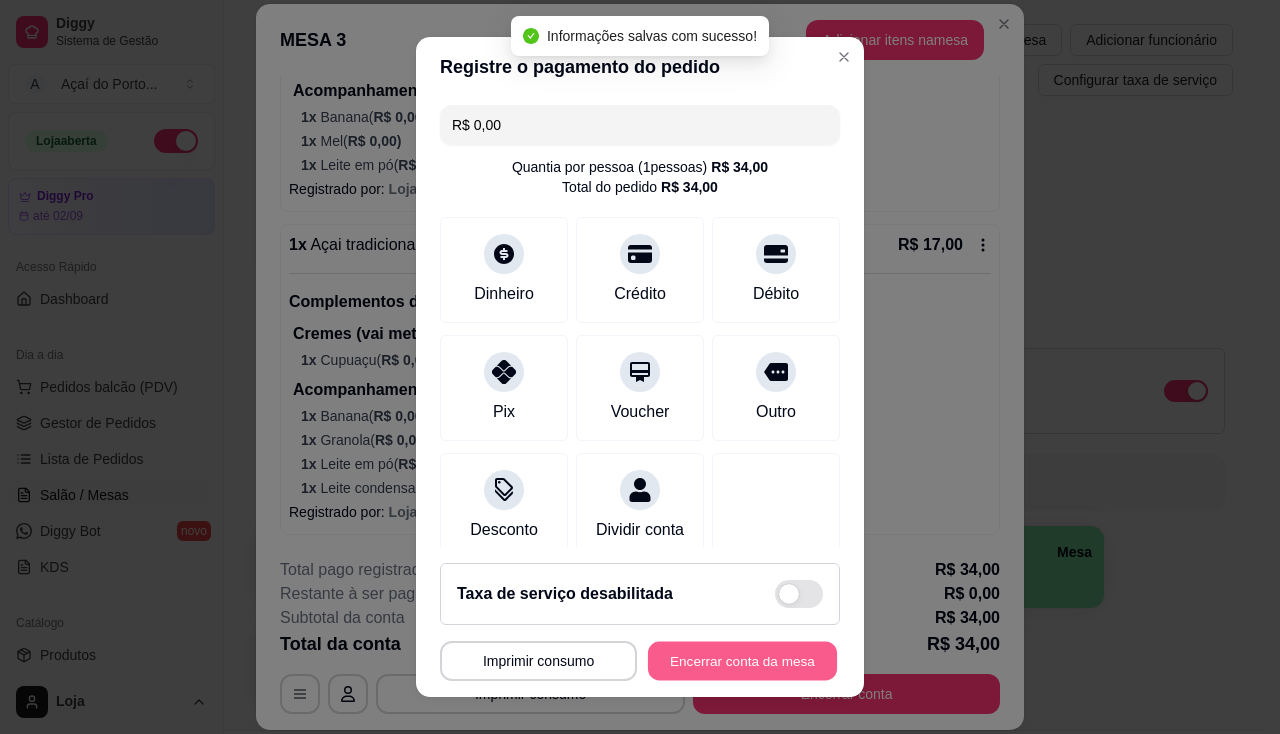 click on "Encerrar conta da mesa" at bounding box center (742, 661) 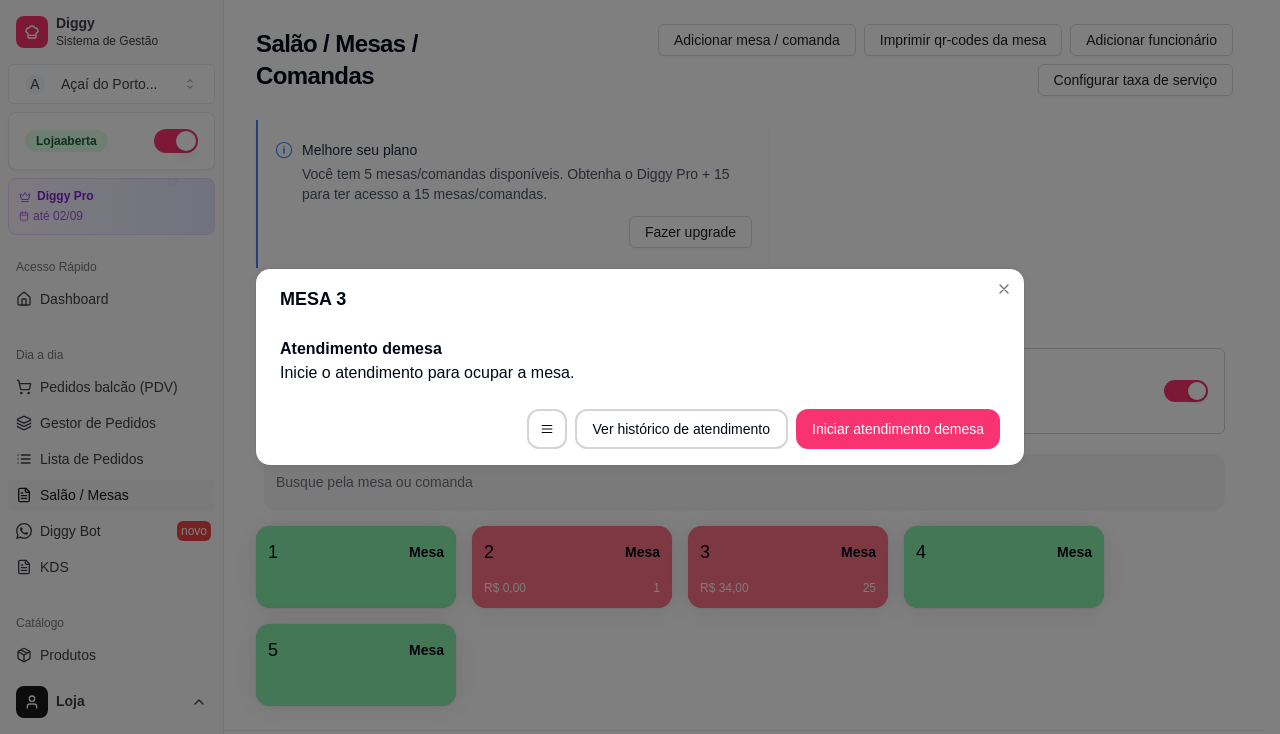 scroll, scrollTop: 0, scrollLeft: 0, axis: both 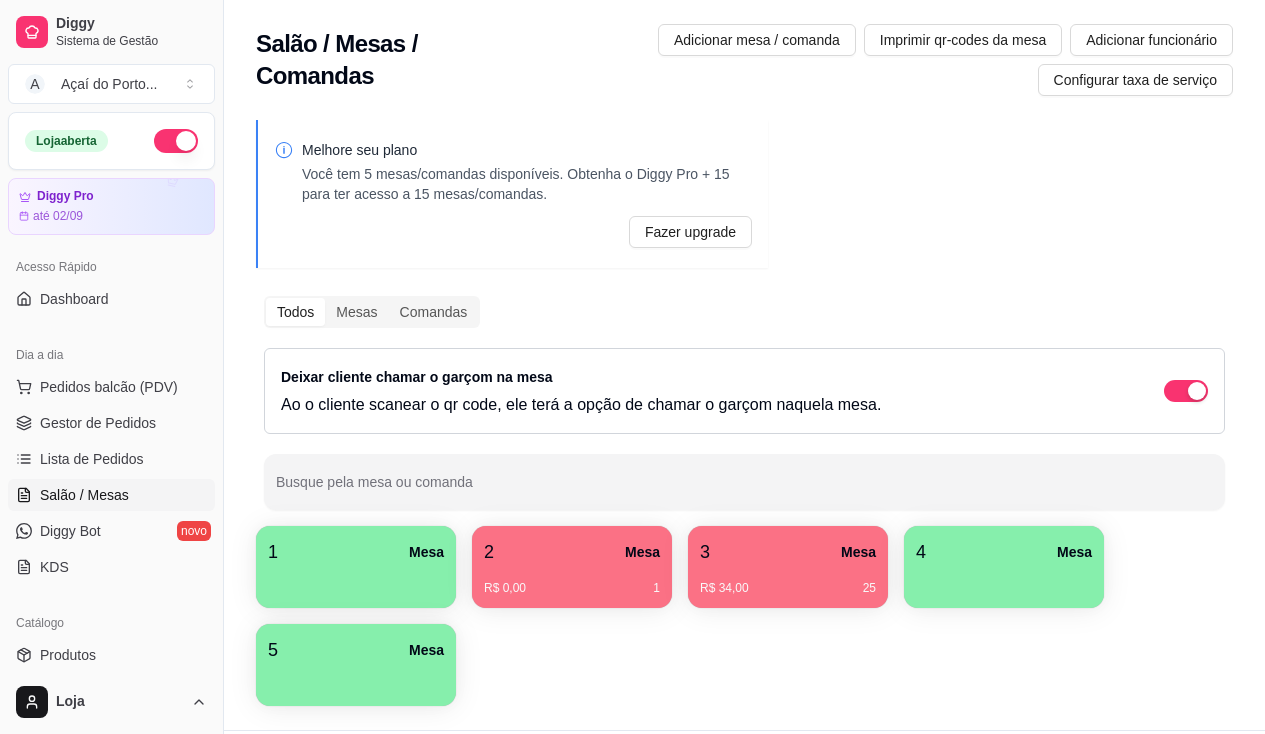 click on "R$ 34,00" at bounding box center (724, 588) 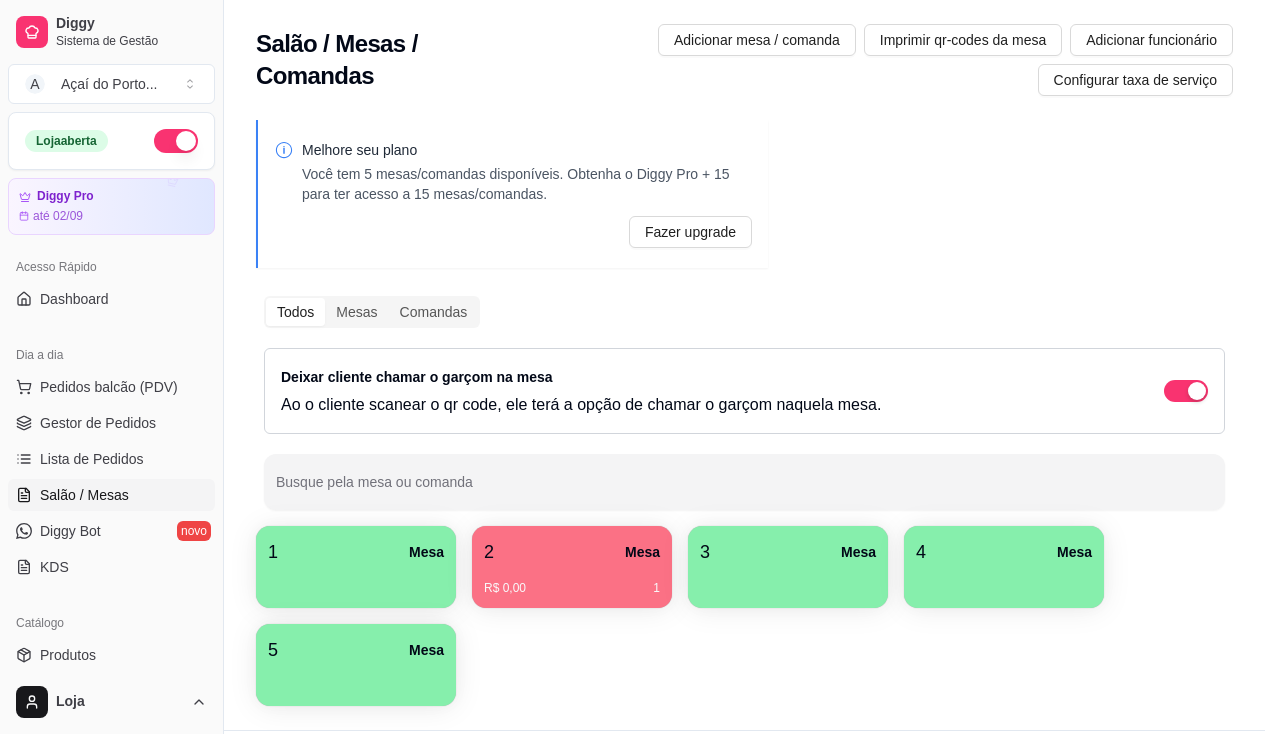 click on "R$ 0,00 1" at bounding box center [572, 581] 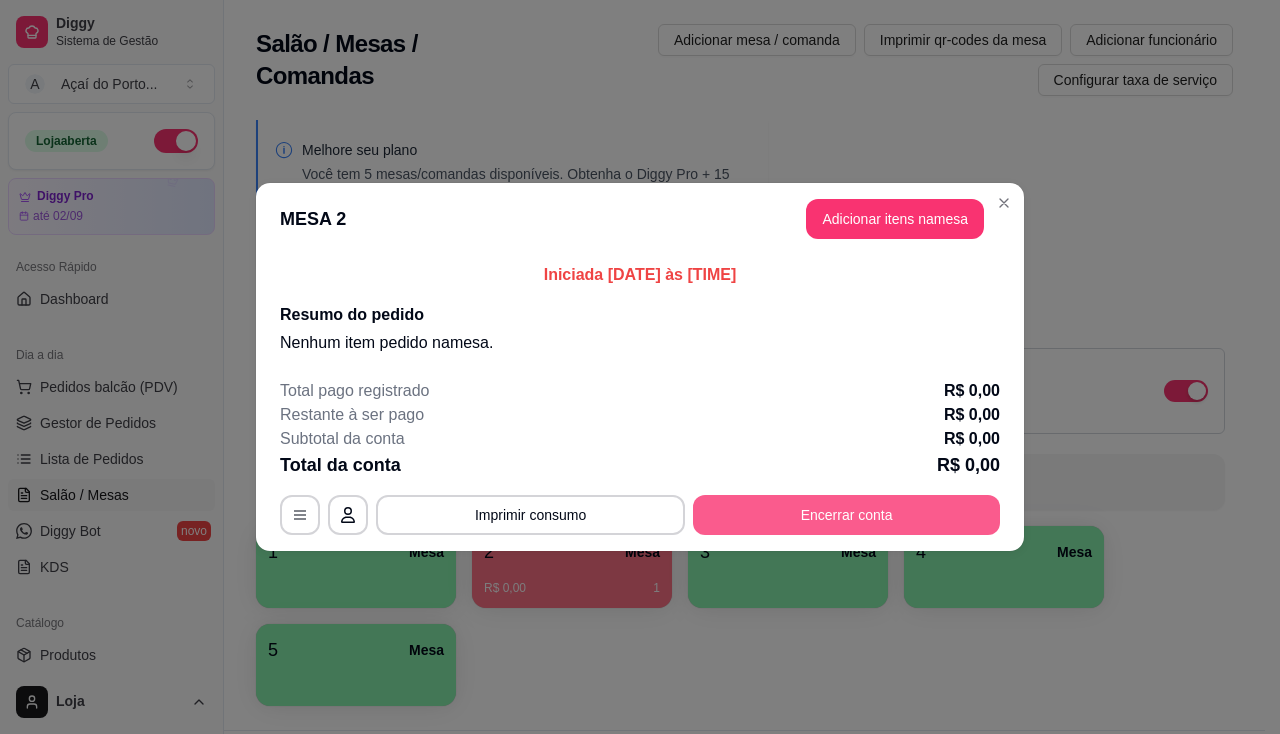 click on "Encerrar conta" at bounding box center [846, 515] 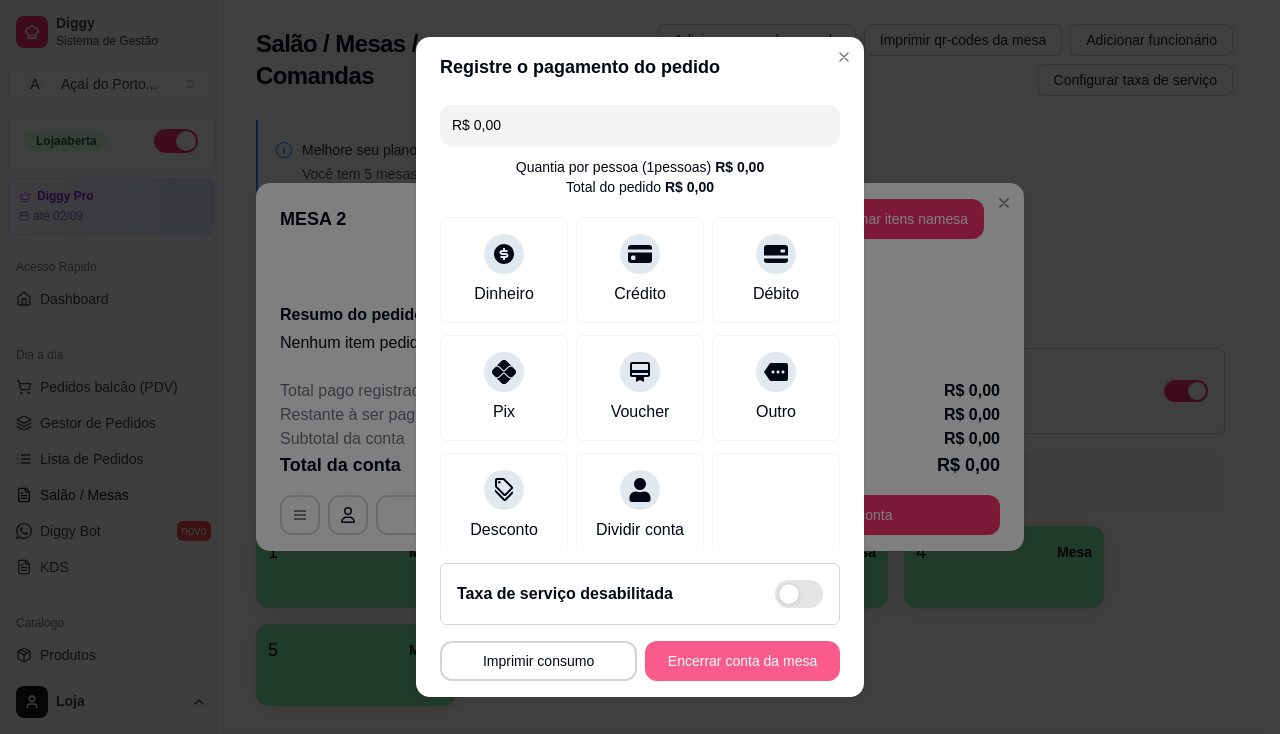 click on "Encerrar conta da mesa" at bounding box center (742, 661) 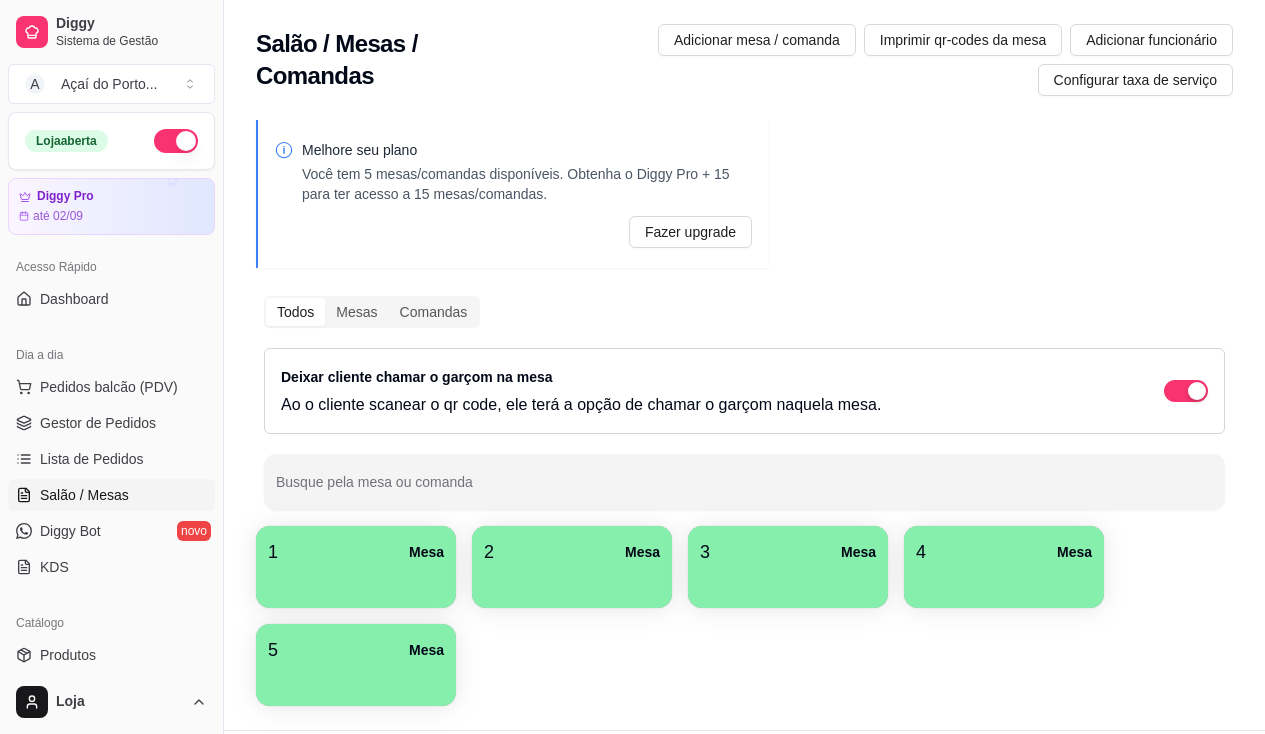 click at bounding box center (356, 581) 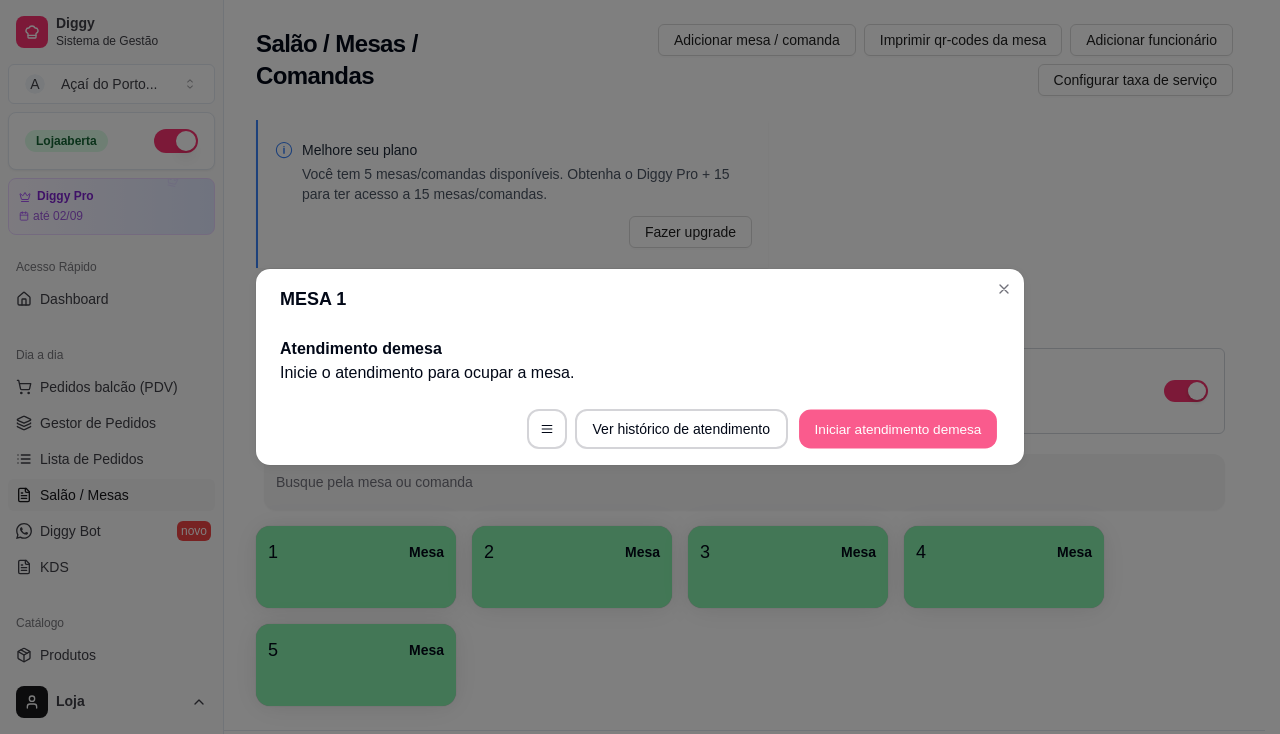 click on "Iniciar atendimento de  mesa" at bounding box center [898, 429] 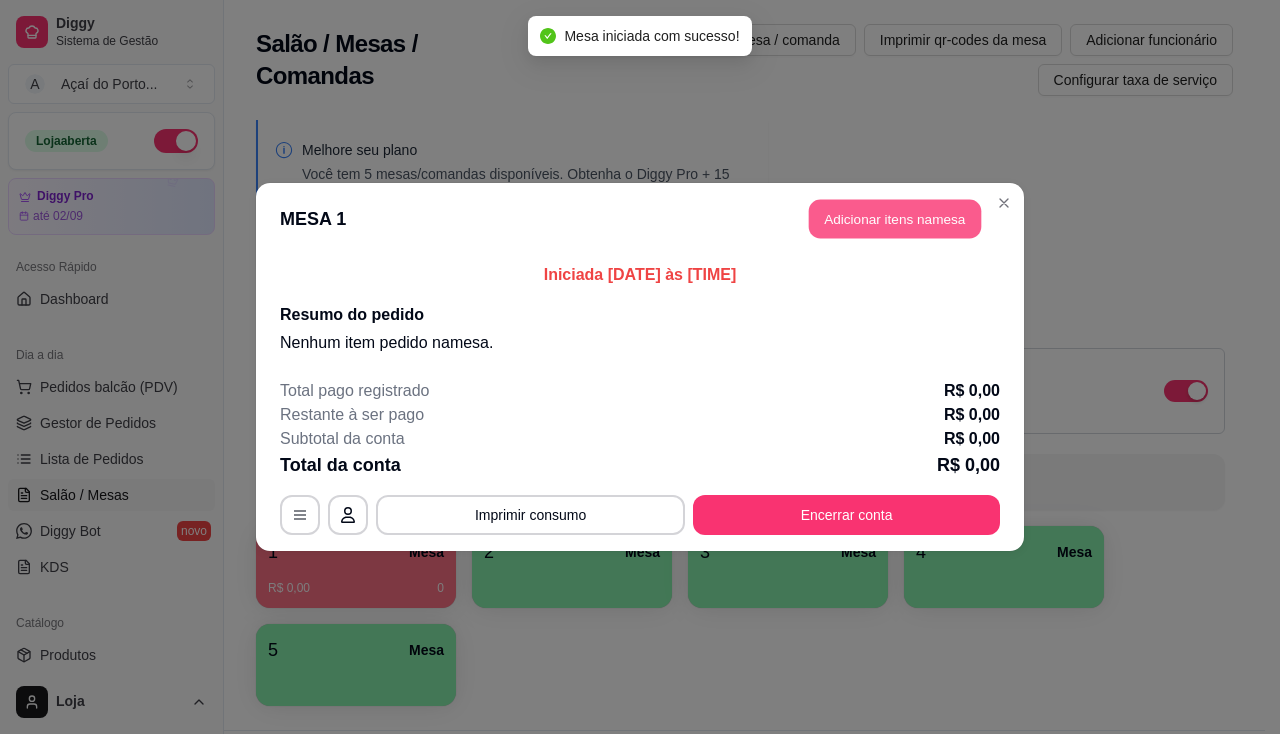 click on "MESA 1 Adicionar itens na  mesa" at bounding box center (640, 219) 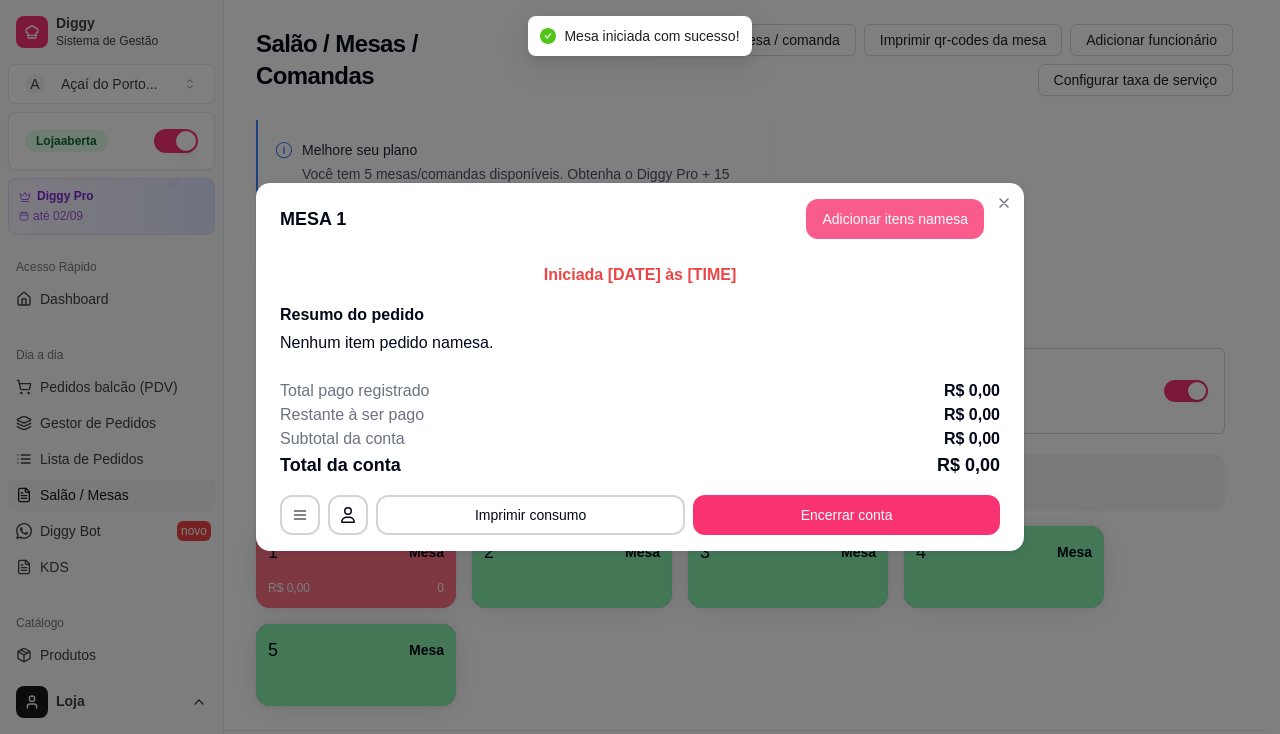 click on "Adicionar itens na  mesa" at bounding box center [895, 219] 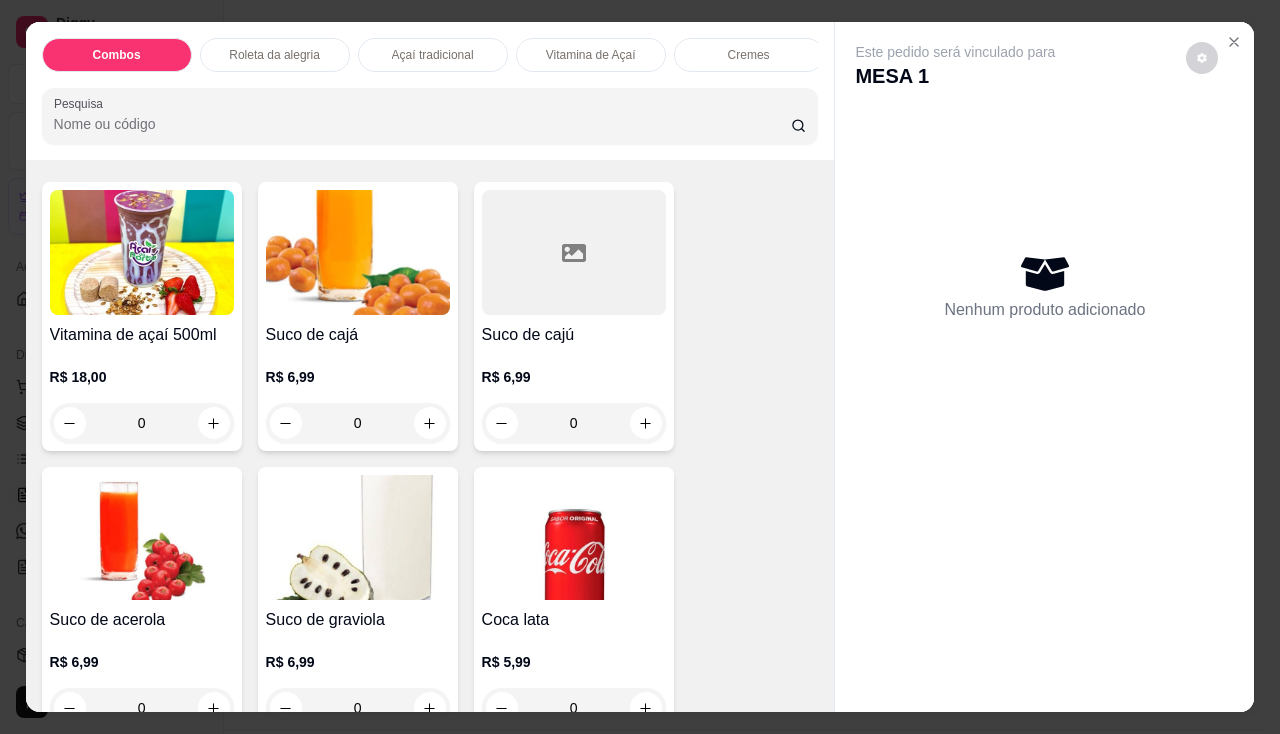 scroll, scrollTop: 4900, scrollLeft: 0, axis: vertical 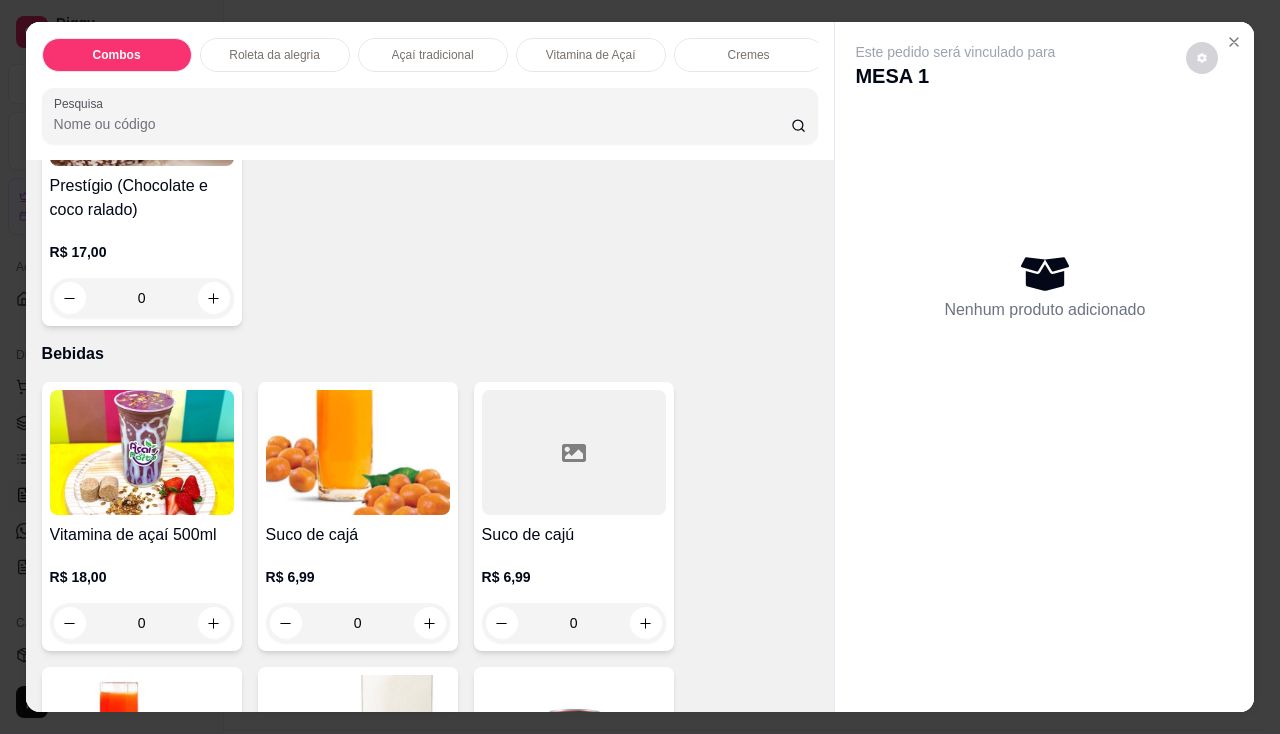 click at bounding box center [142, 452] 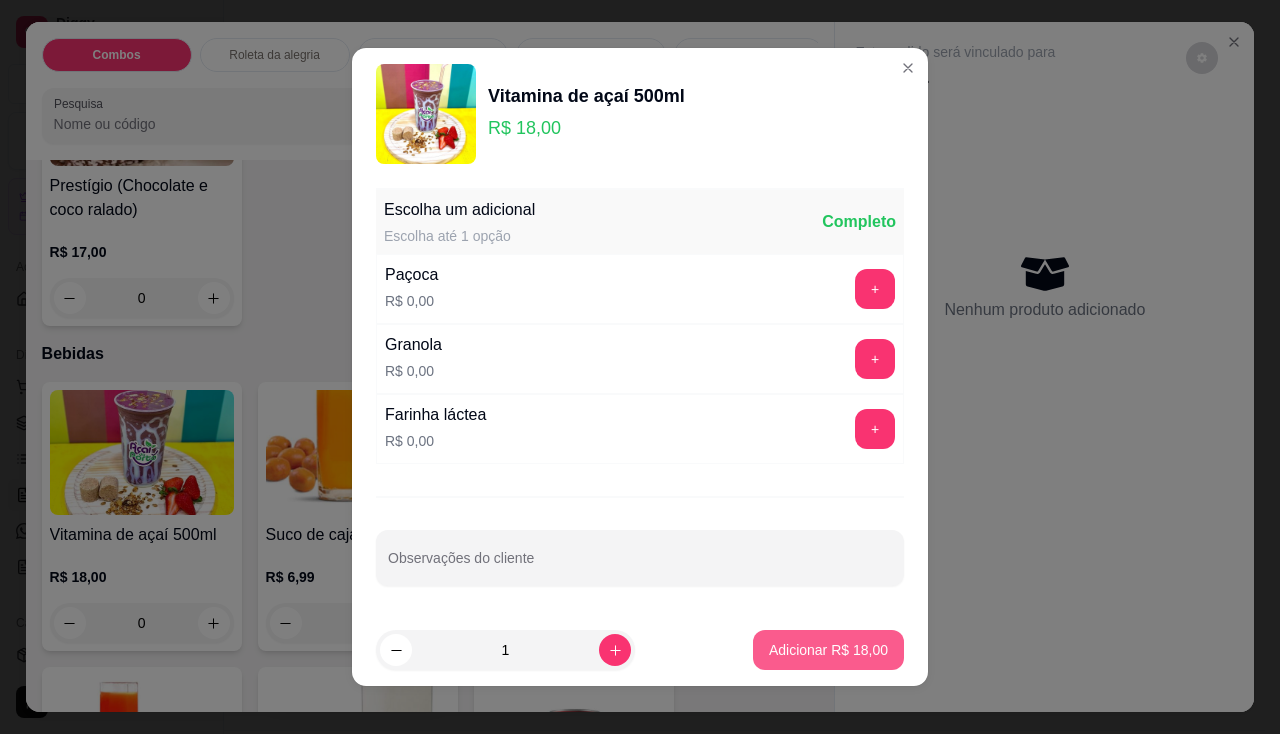 click on "Adicionar   R$ 18,00" at bounding box center [828, 650] 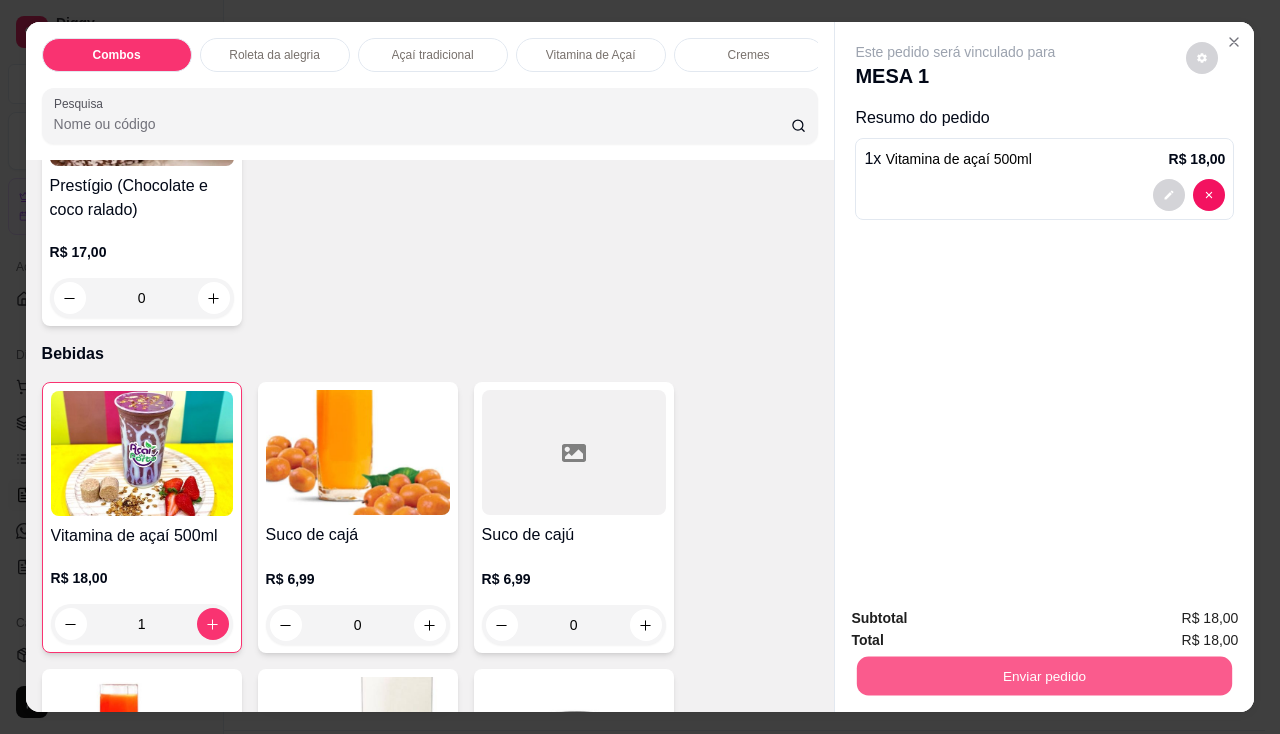 click on "Enviar pedido" at bounding box center [1044, 676] 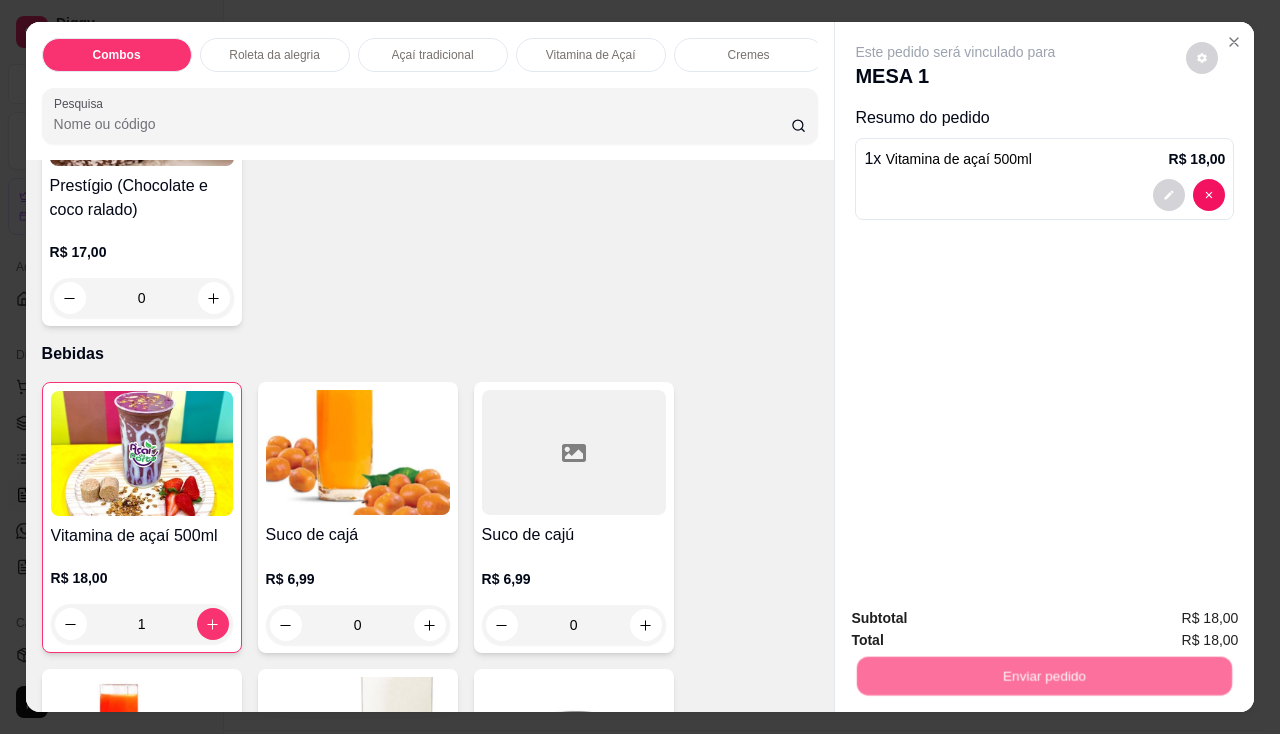 click on "Não registrar e enviar pedido" at bounding box center [979, 620] 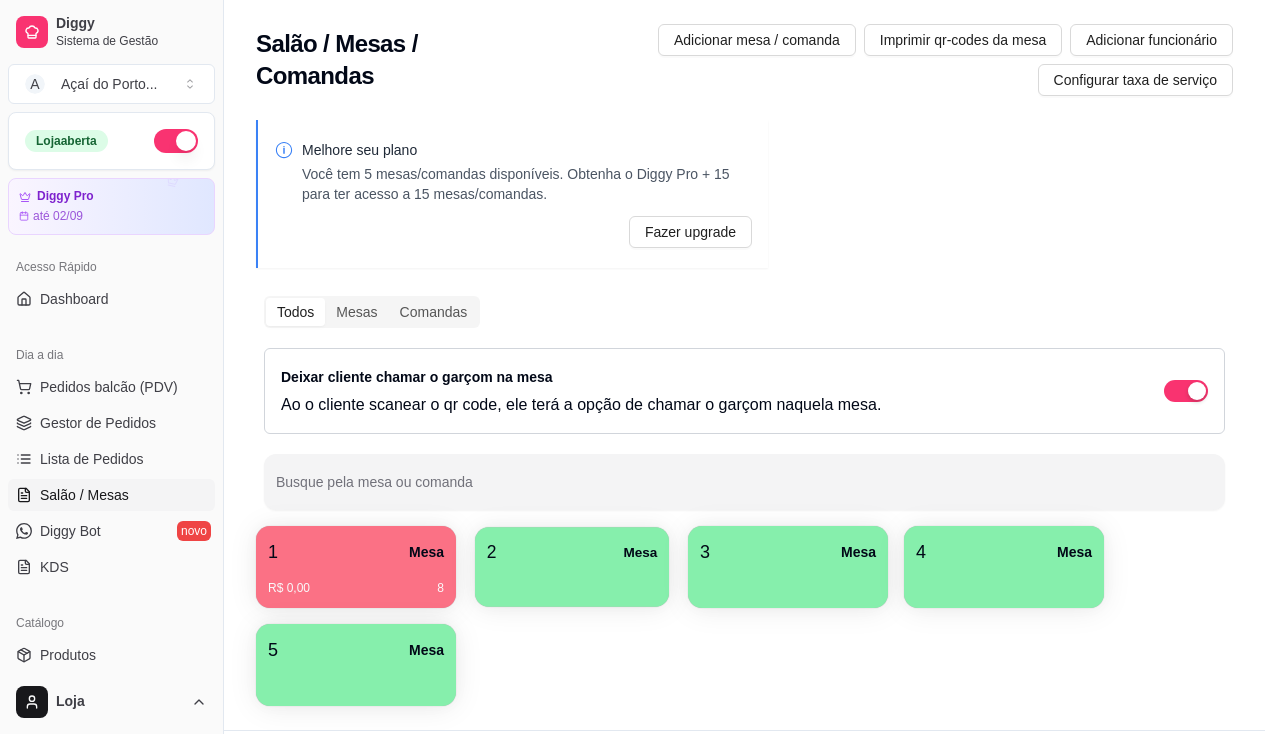 click on "2 Mesa" at bounding box center (572, 552) 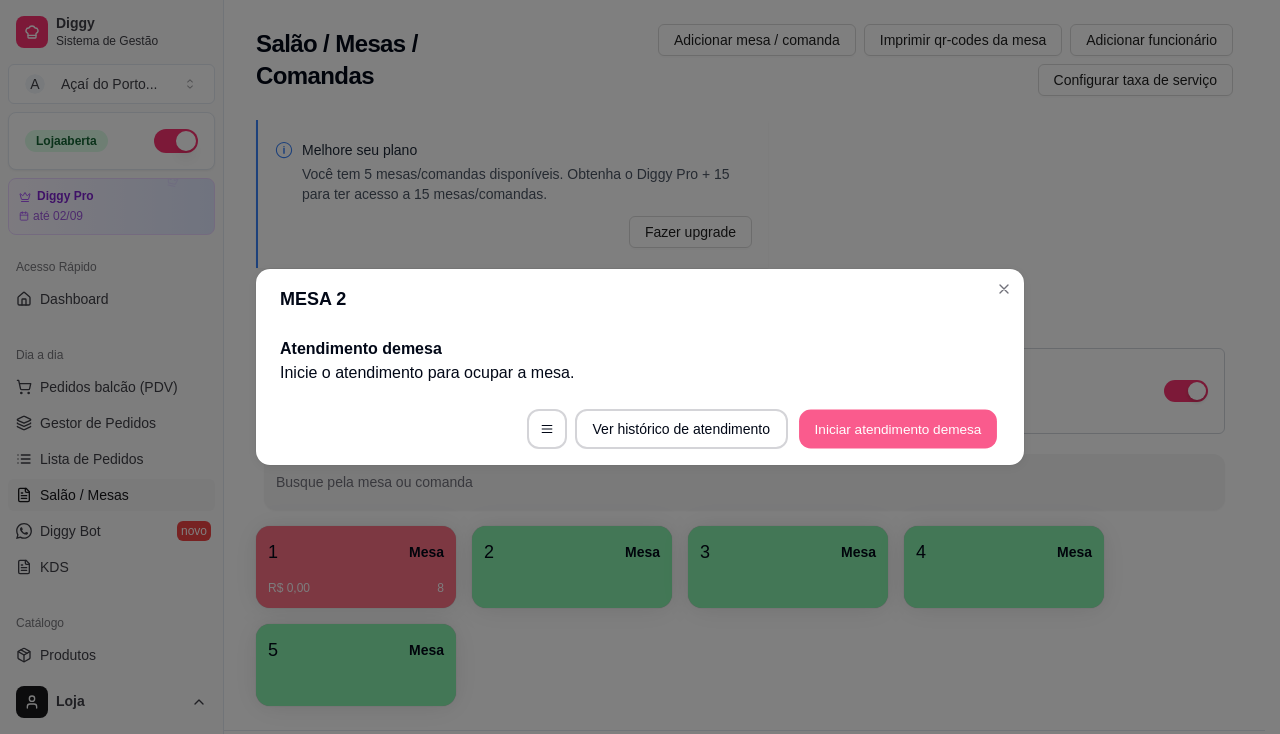 click on "Iniciar atendimento de  mesa" at bounding box center [898, 429] 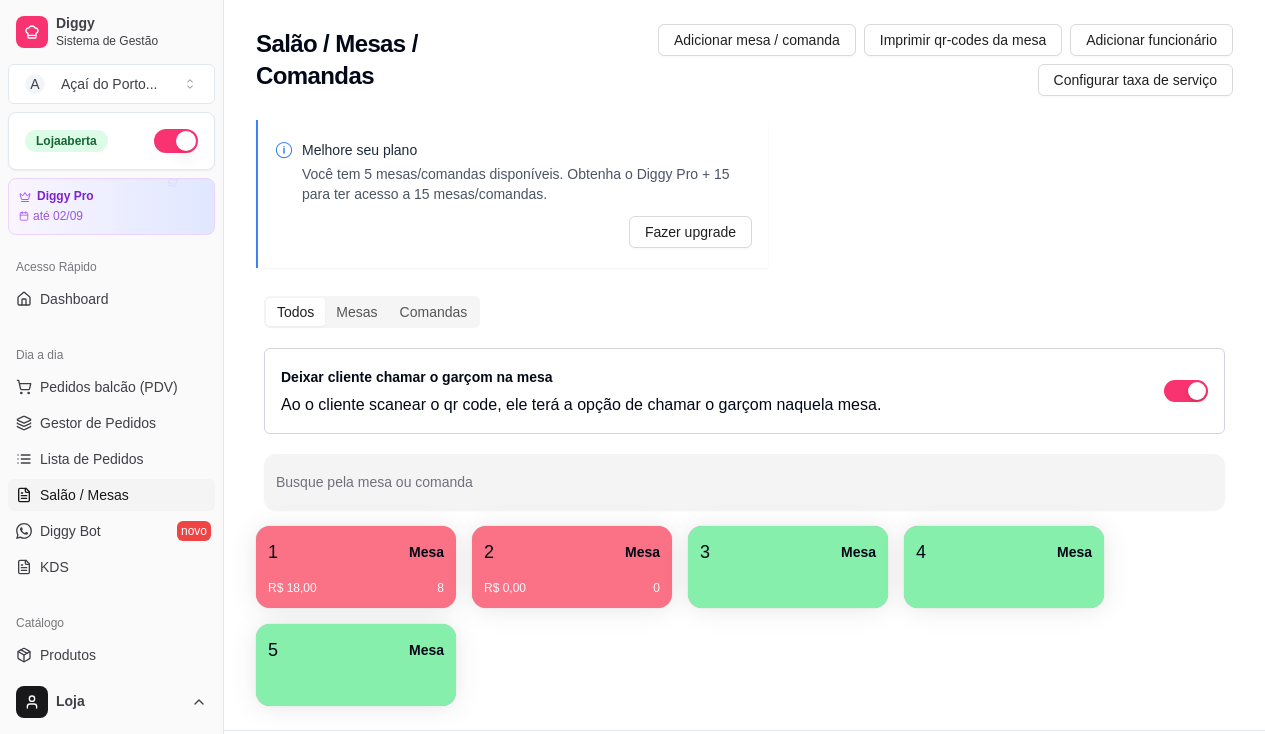 click on "1 Mesa R$ 18,00 8 2 Mesa R$ 0,00 0 3 Mesa 4 Mesa 5 Mesa" at bounding box center (744, 616) 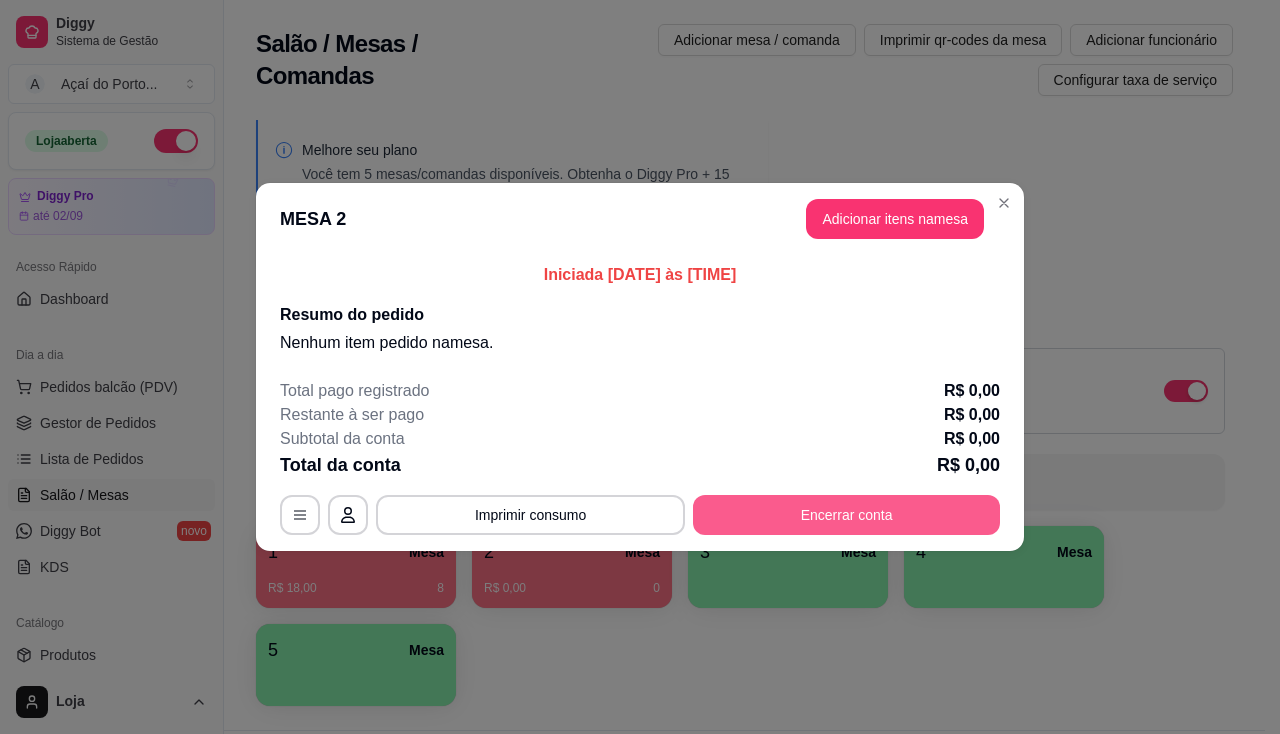 click on "Encerrar conta" at bounding box center (846, 515) 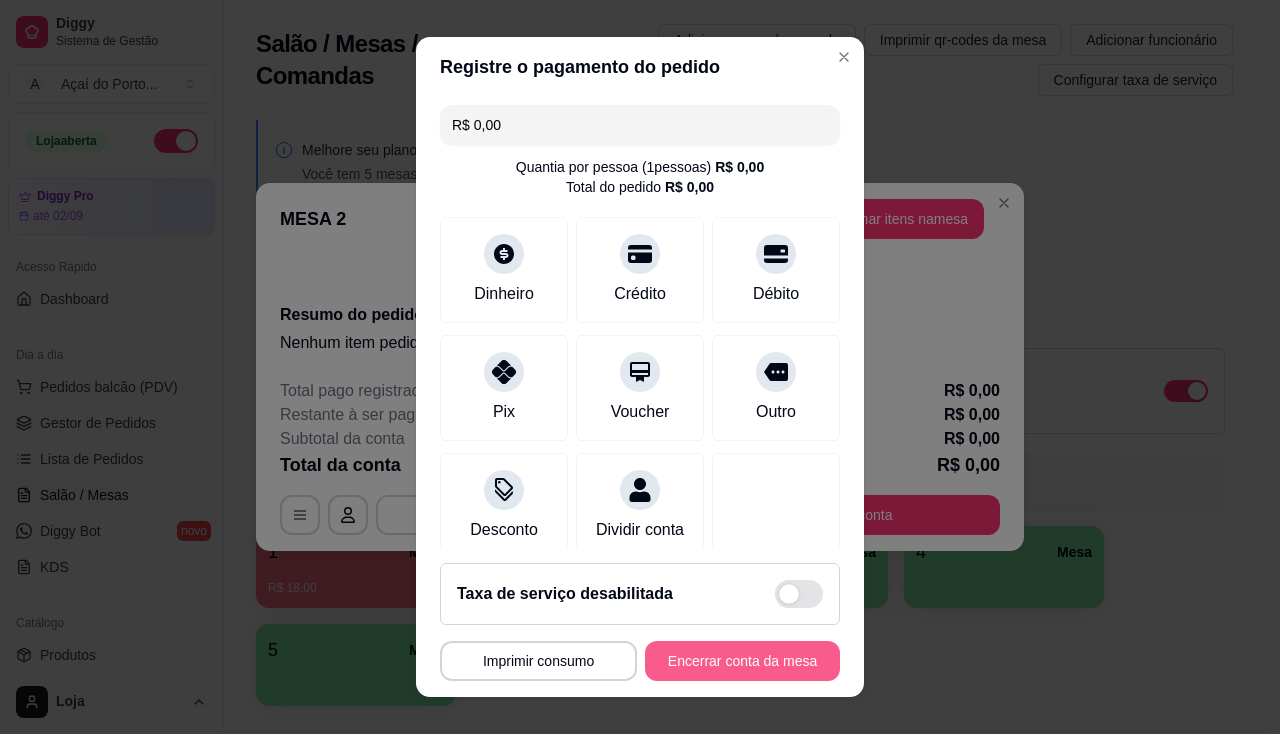 click on "Encerrar conta da mesa" at bounding box center [742, 661] 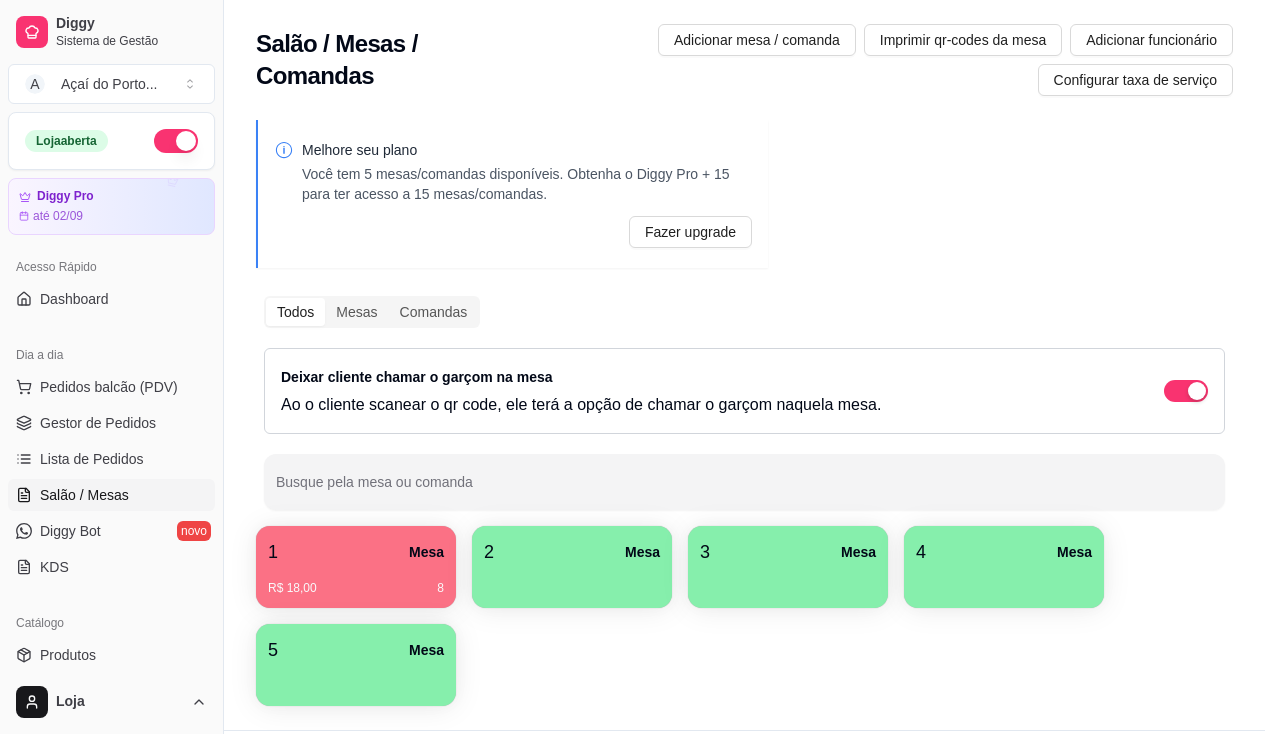 click on "R$ 18,00 [NUMBER]" at bounding box center [356, 581] 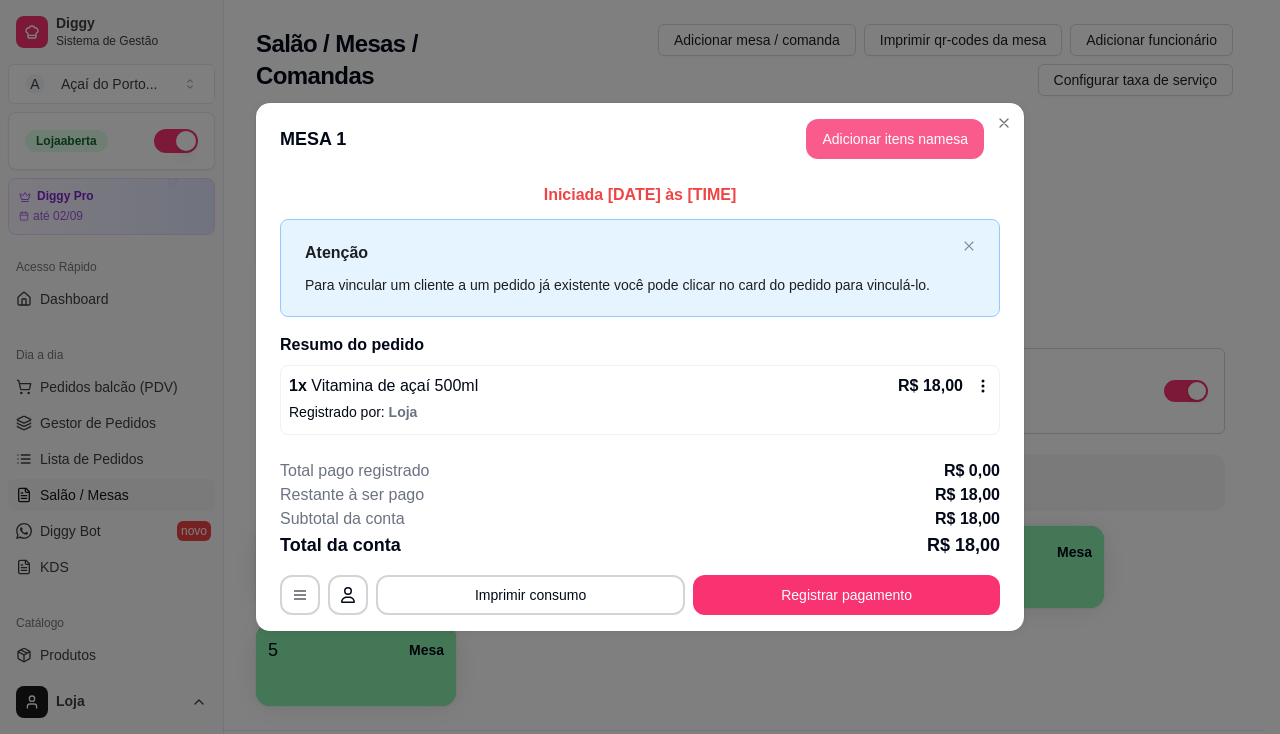 click on "Adicionar itens na  mesa" at bounding box center [895, 139] 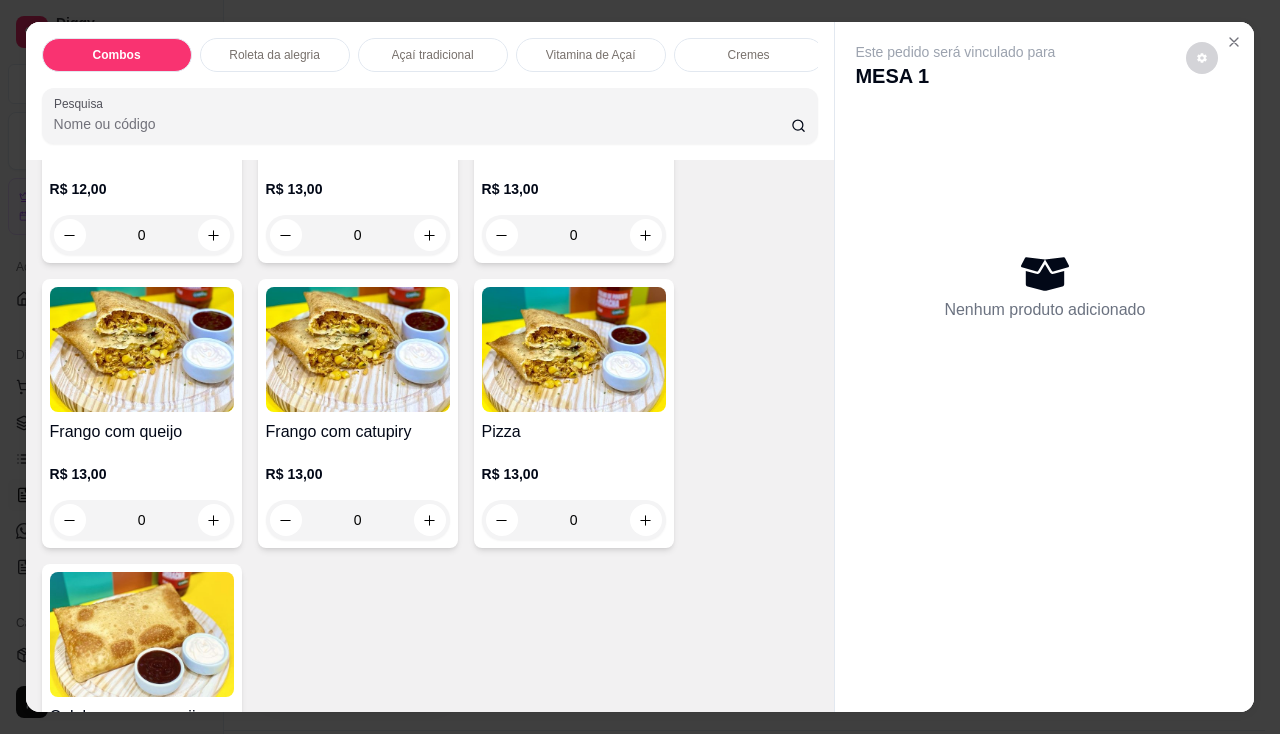 scroll, scrollTop: 3000, scrollLeft: 0, axis: vertical 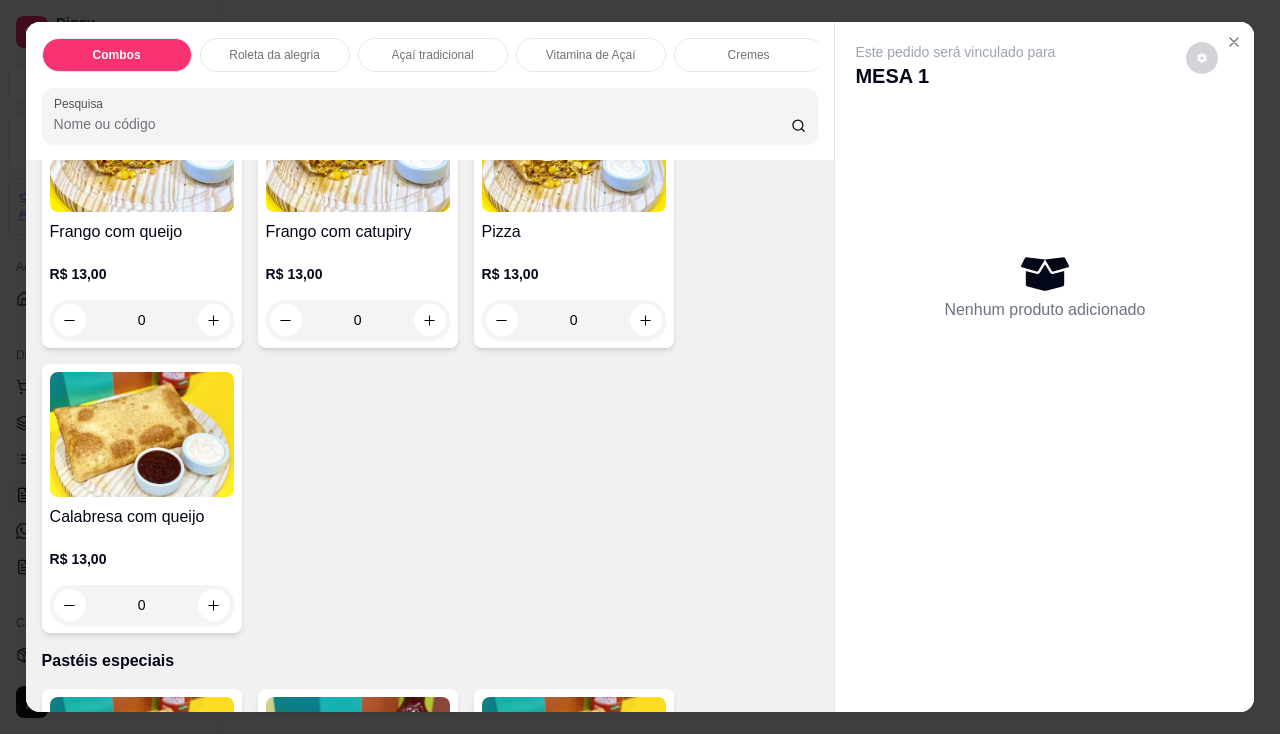 click on "Calabresa com queijo   R$ 13,00 [NUMBER]" at bounding box center (142, 498) 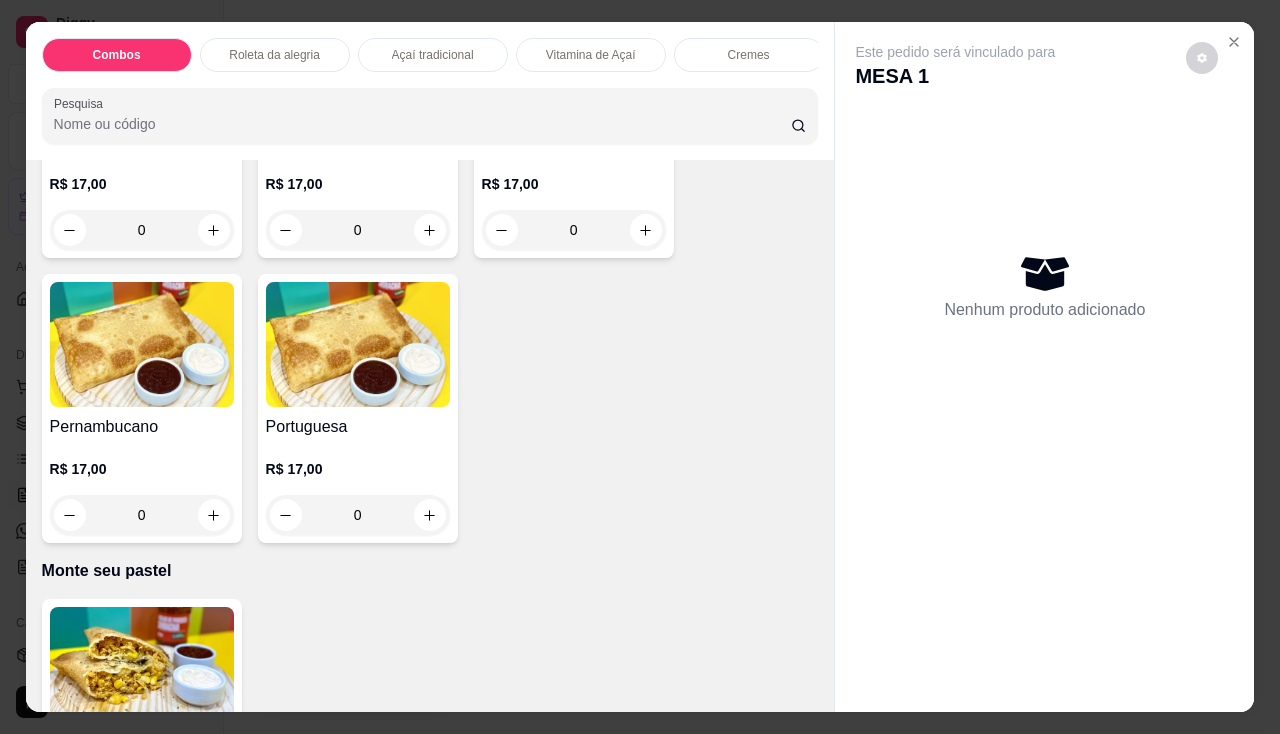 scroll, scrollTop: 3900, scrollLeft: 0, axis: vertical 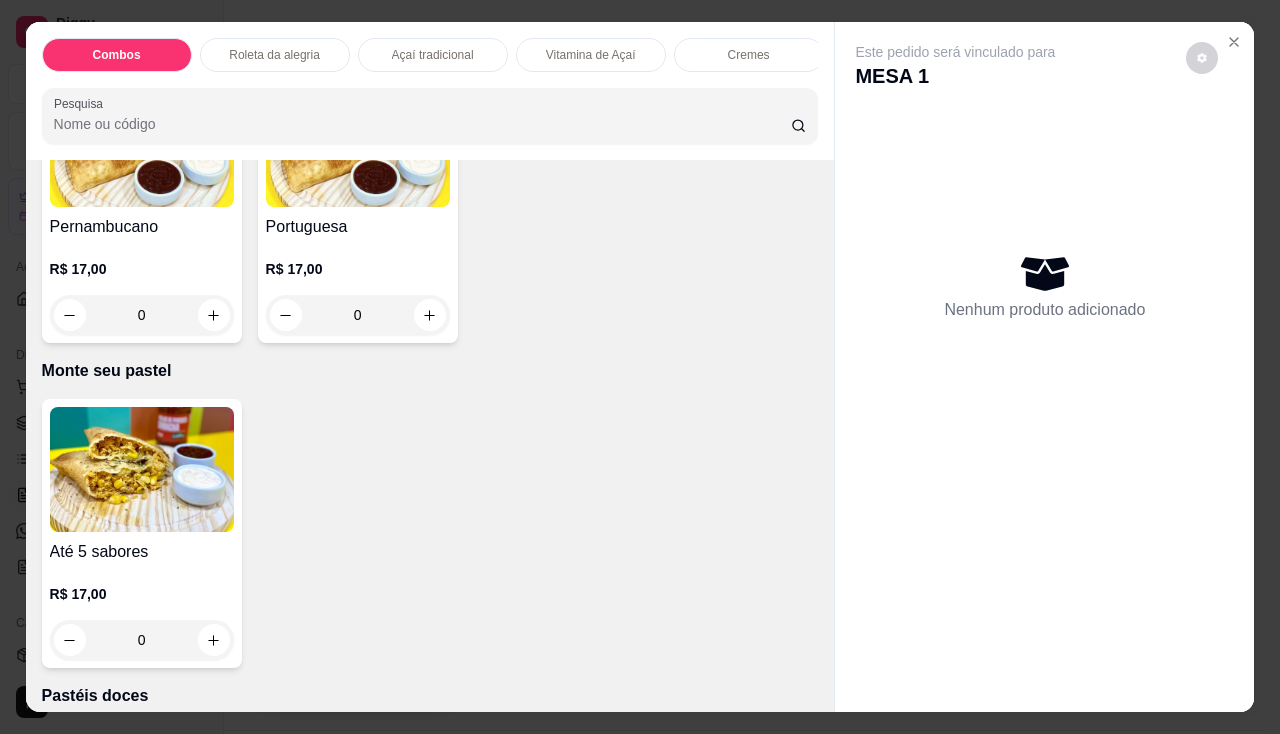 click at bounding box center (142, 469) 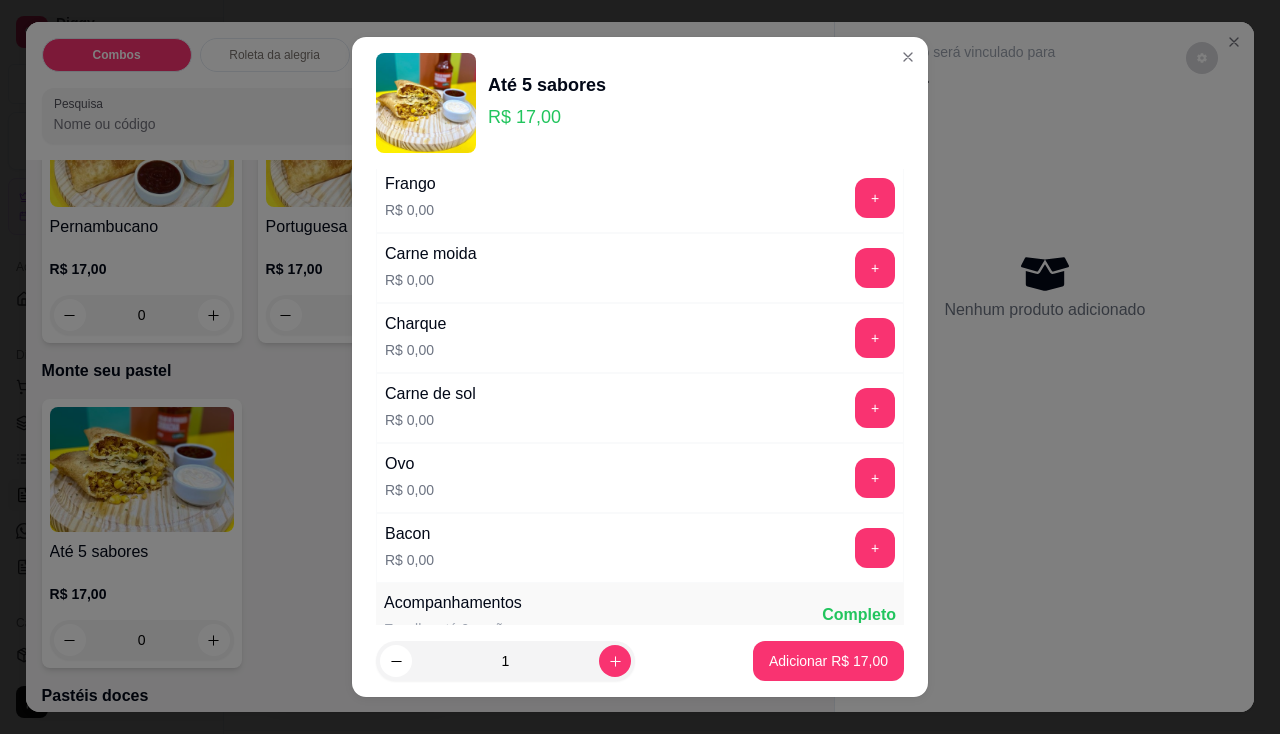scroll, scrollTop: 400, scrollLeft: 0, axis: vertical 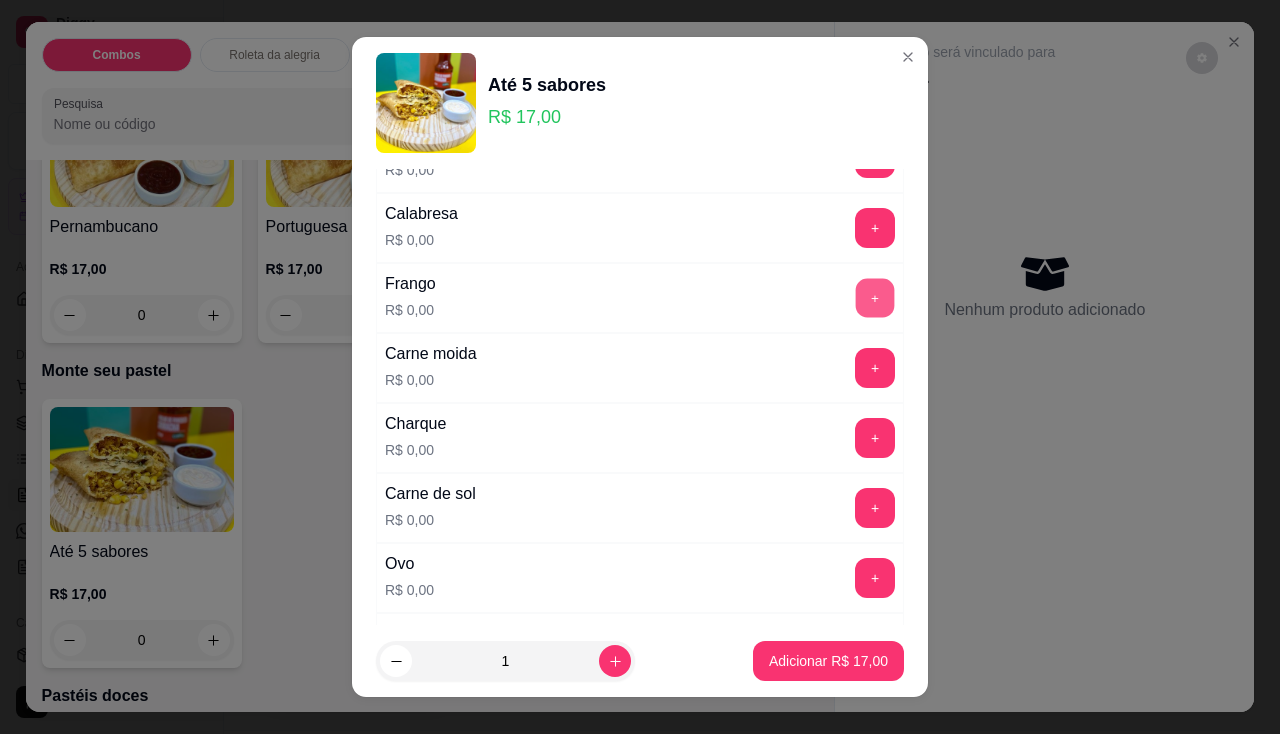 click on "+" at bounding box center [875, 297] 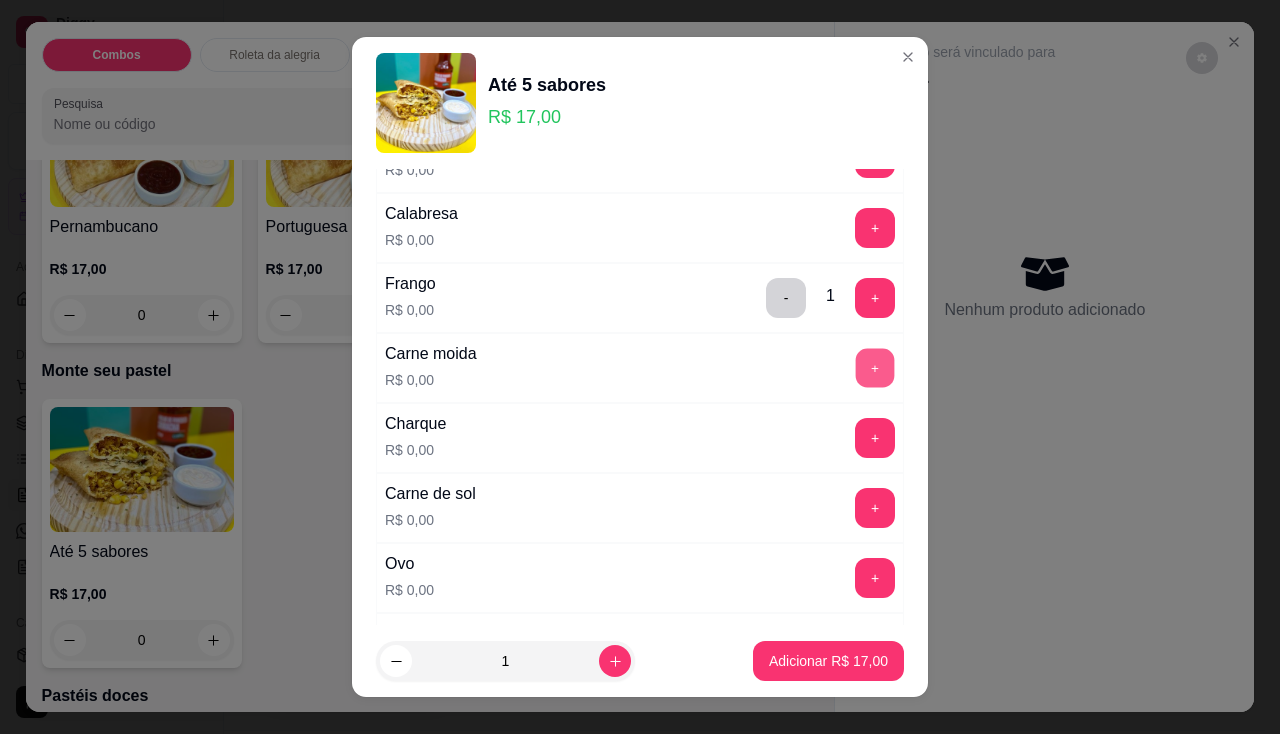 click on "+" at bounding box center [875, 367] 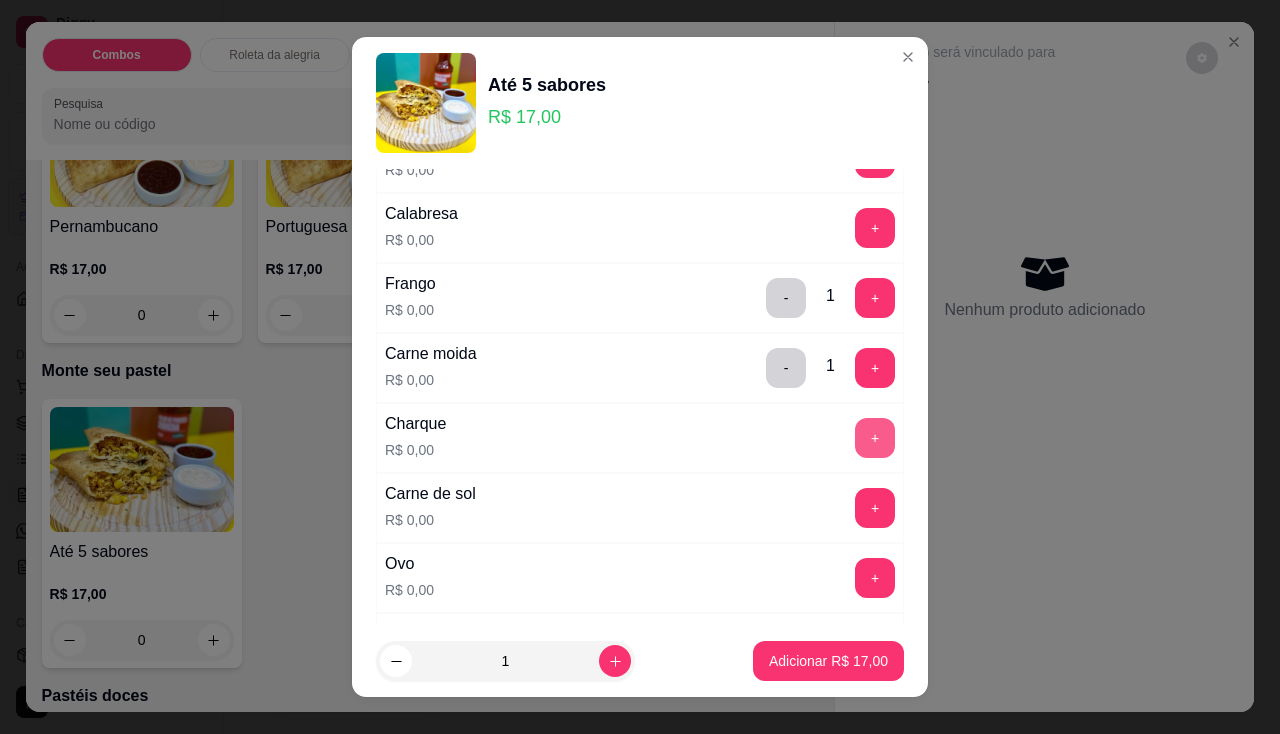 click on "+" at bounding box center (875, 438) 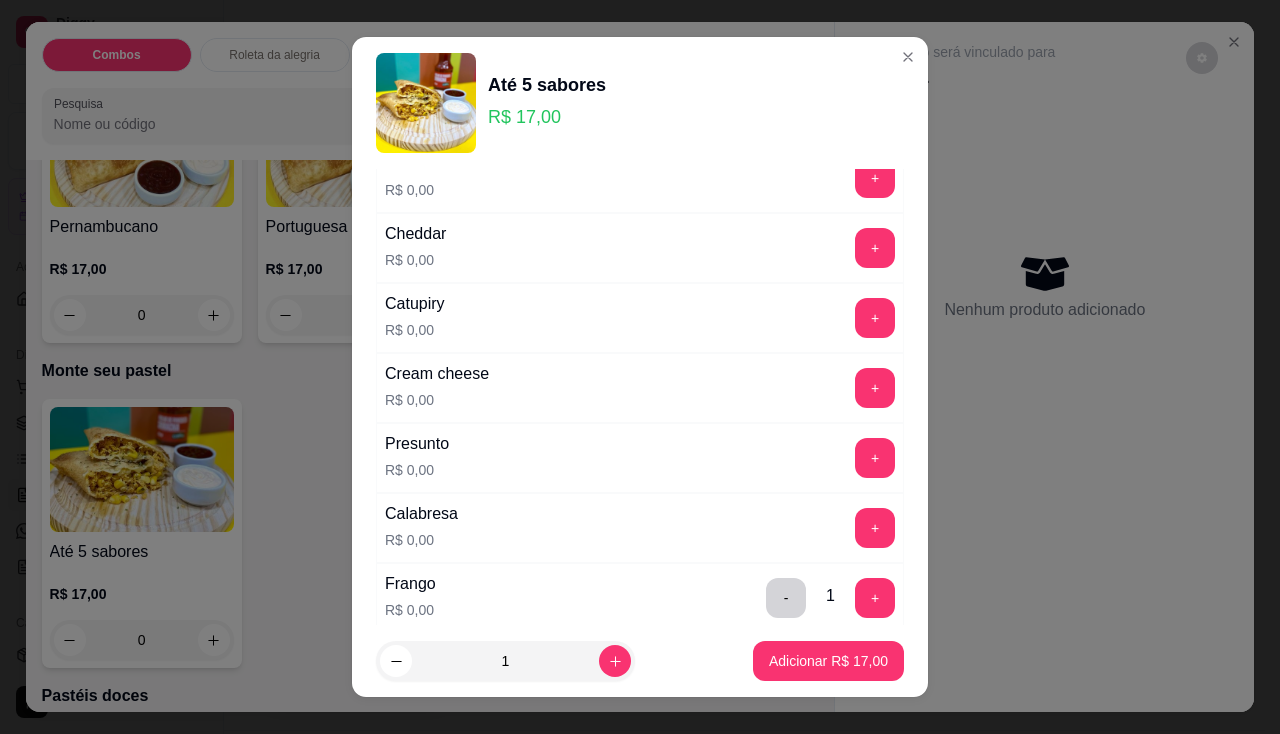 scroll, scrollTop: 0, scrollLeft: 0, axis: both 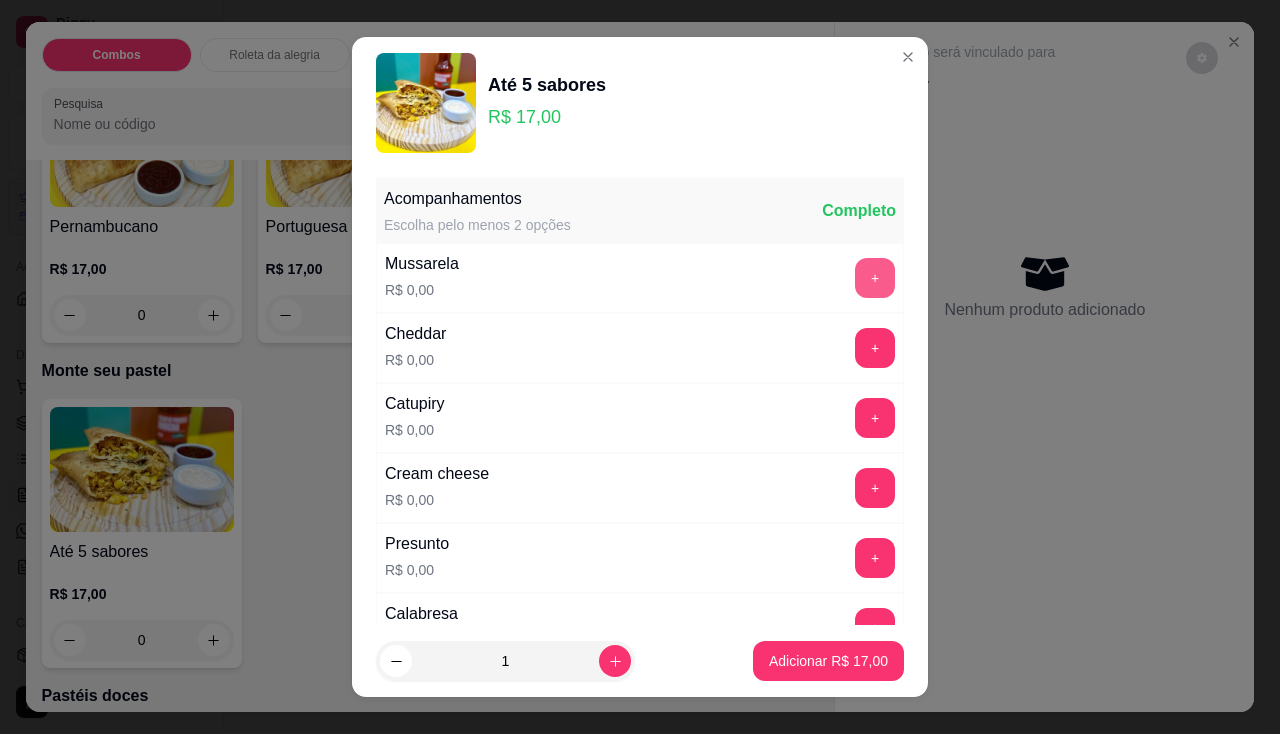 click on "+" at bounding box center [875, 278] 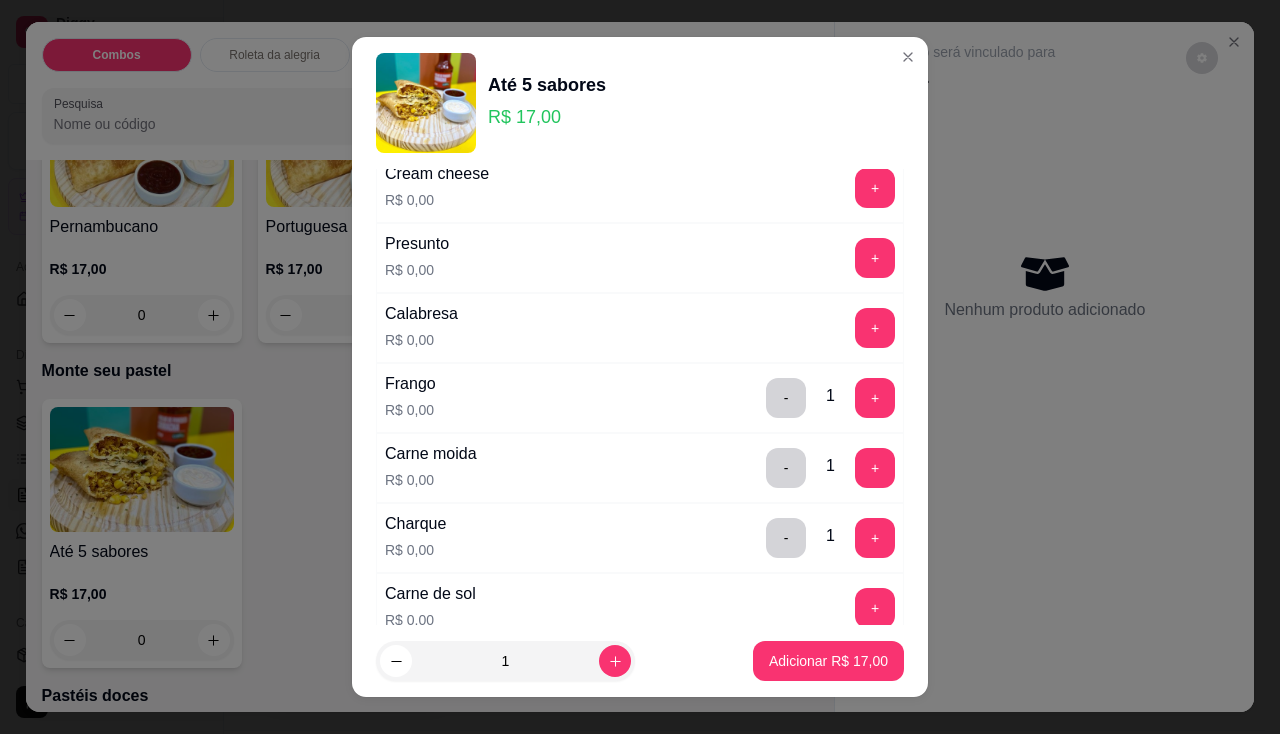 scroll, scrollTop: 500, scrollLeft: 0, axis: vertical 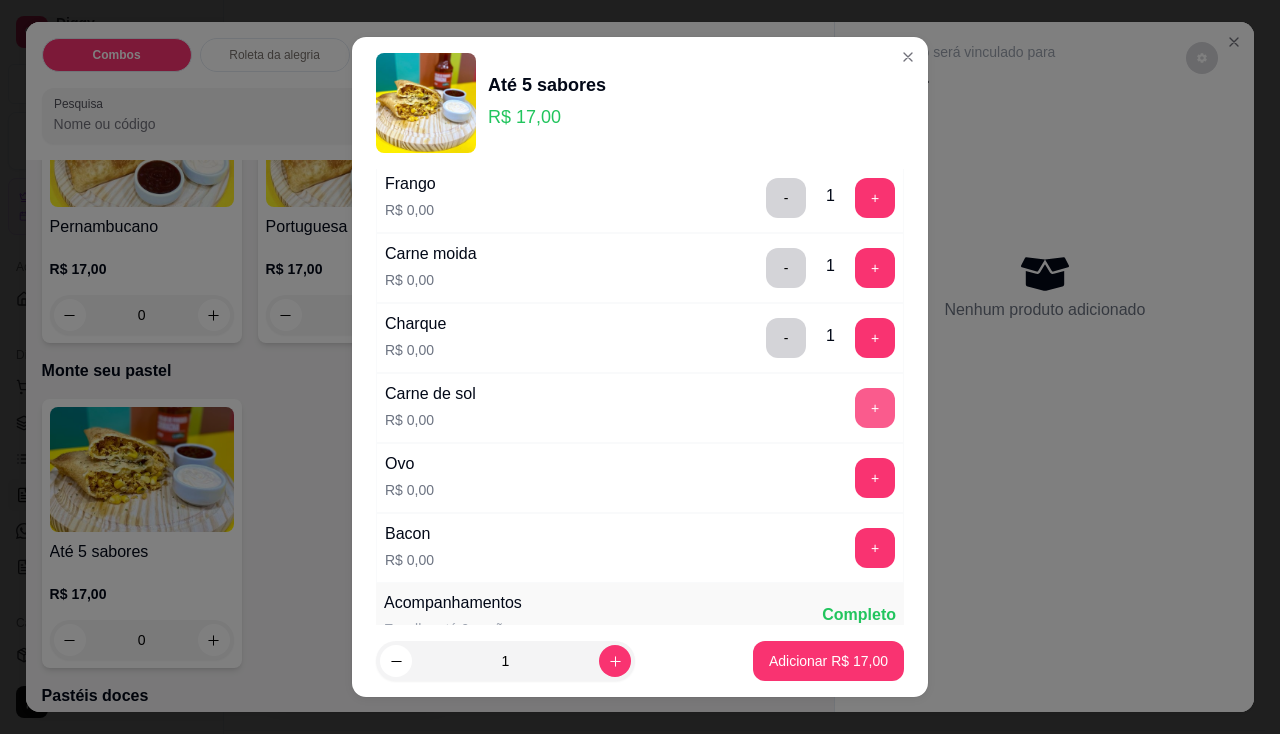 click on "+" at bounding box center [875, 408] 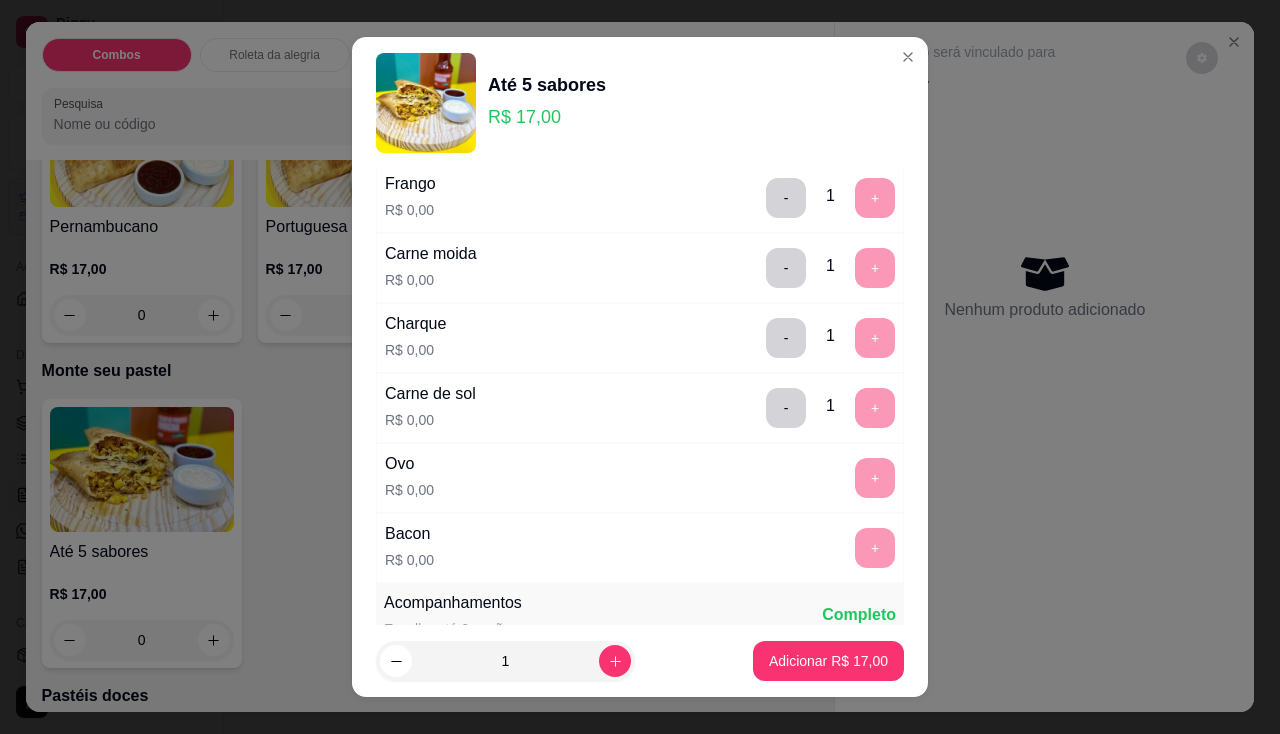 scroll, scrollTop: 914, scrollLeft: 0, axis: vertical 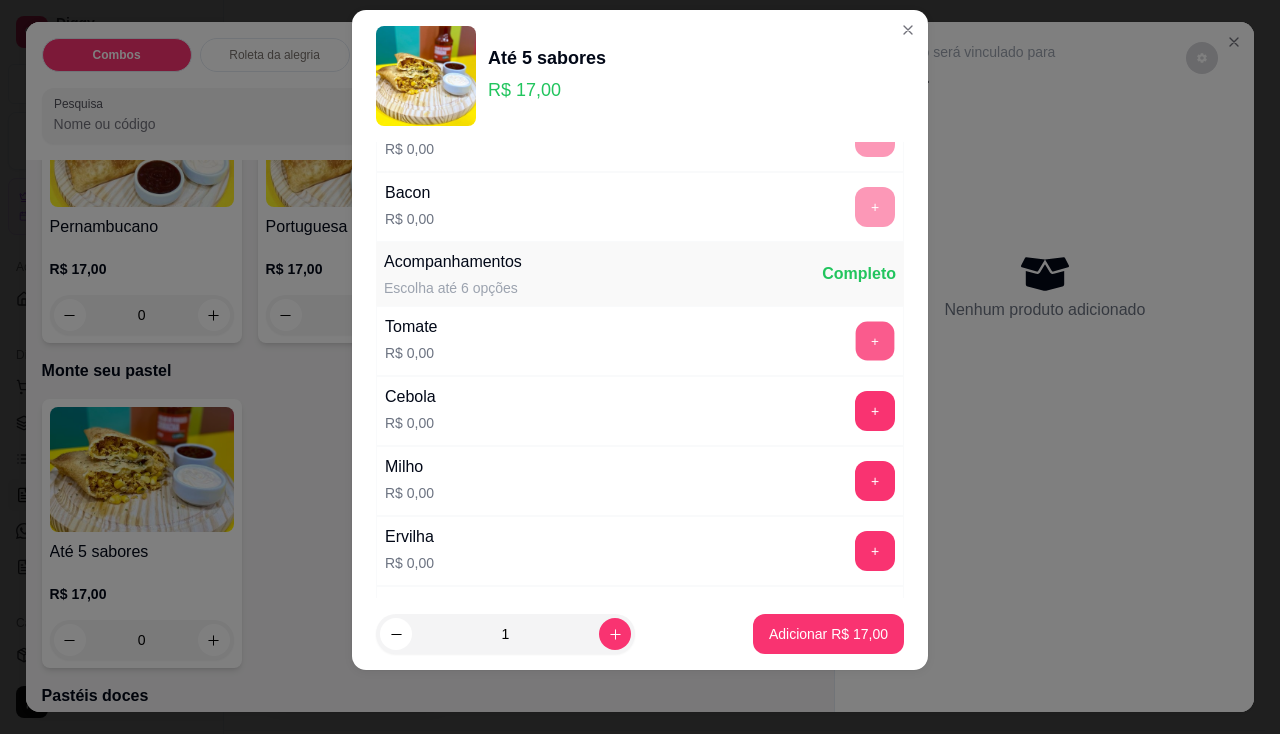 click on "+" at bounding box center [875, 340] 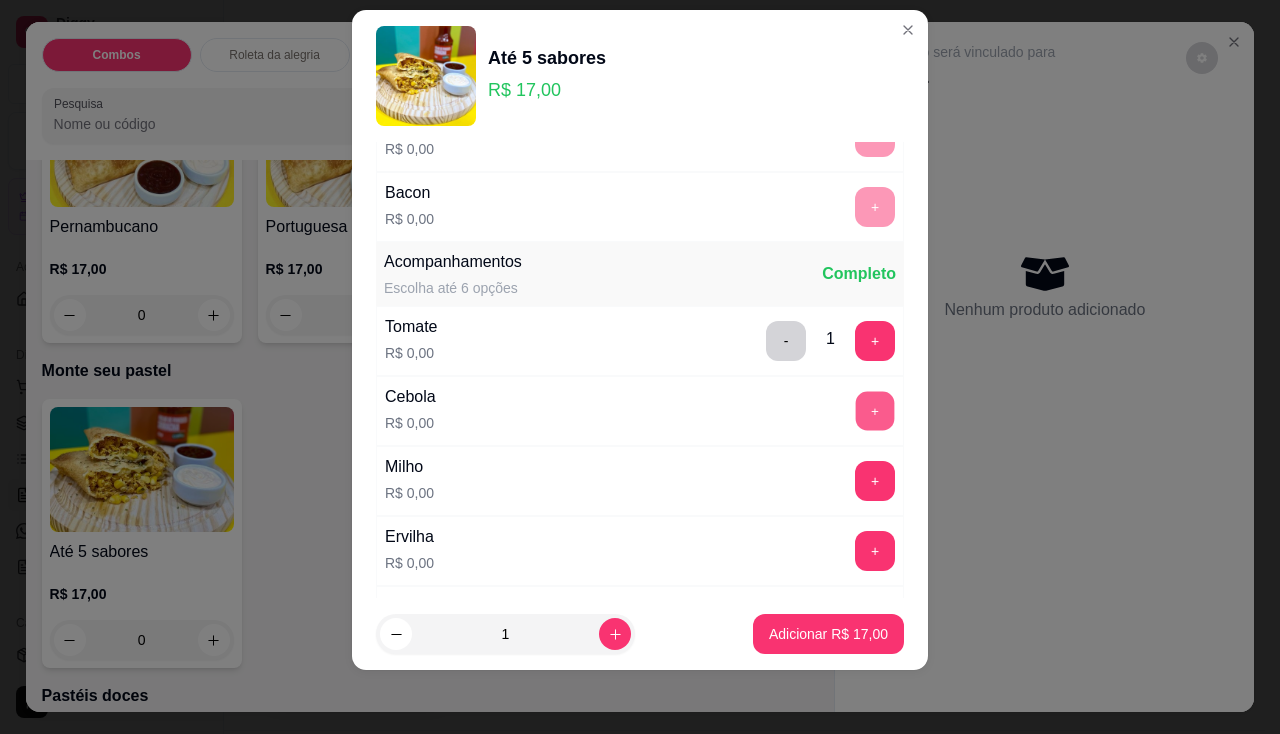 click on "+" at bounding box center (875, 410) 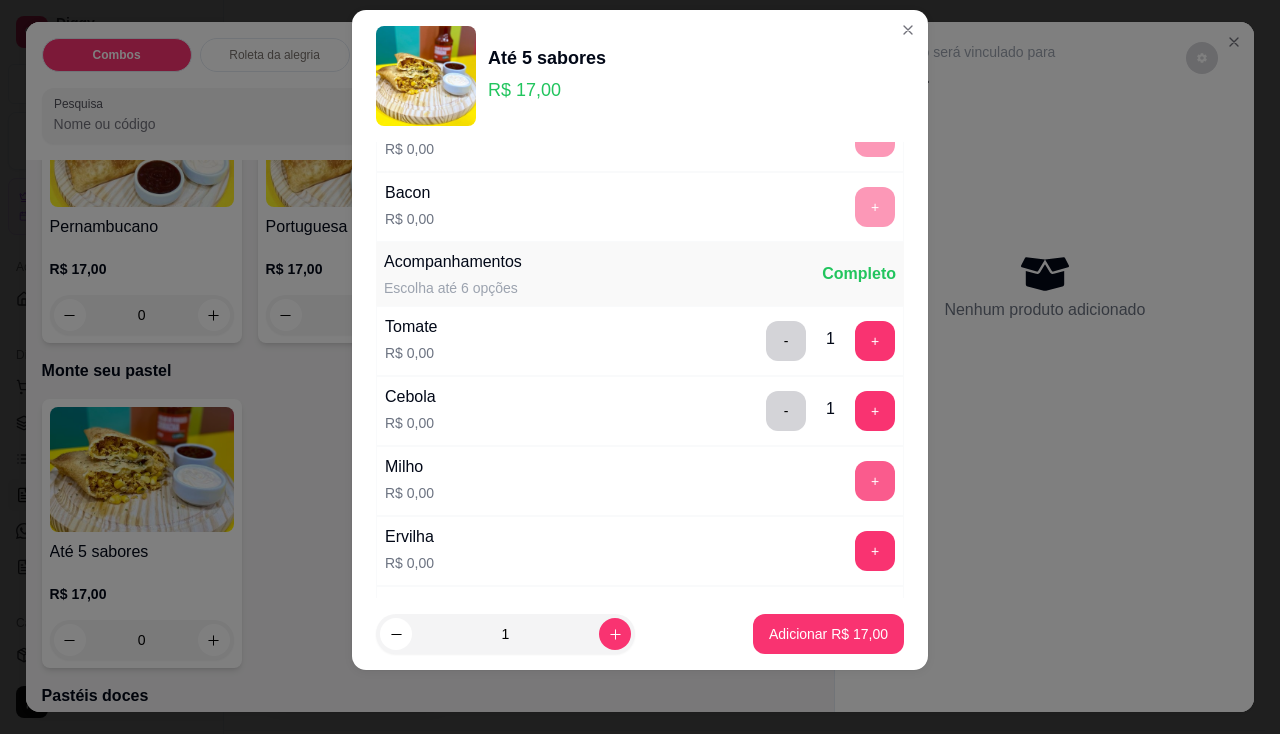click on "+" at bounding box center (875, 481) 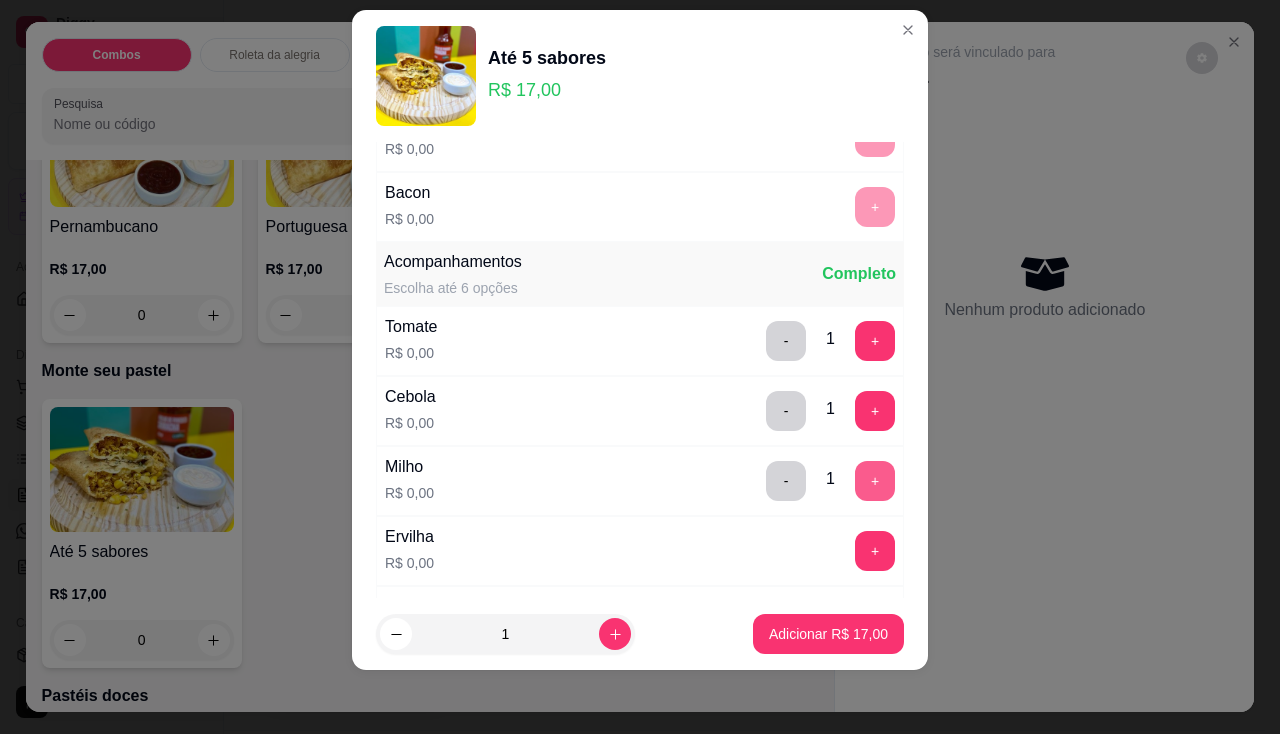 click on "+" at bounding box center [875, 481] 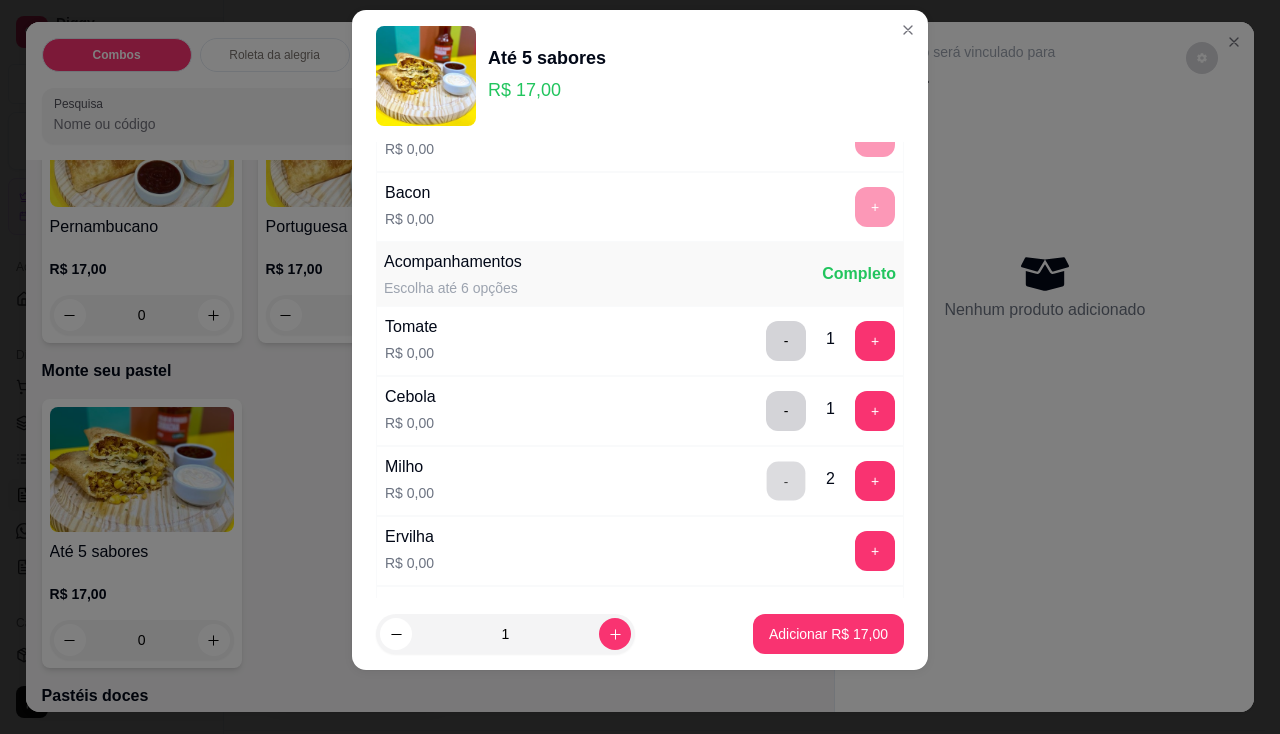 click on "-" at bounding box center [786, 480] 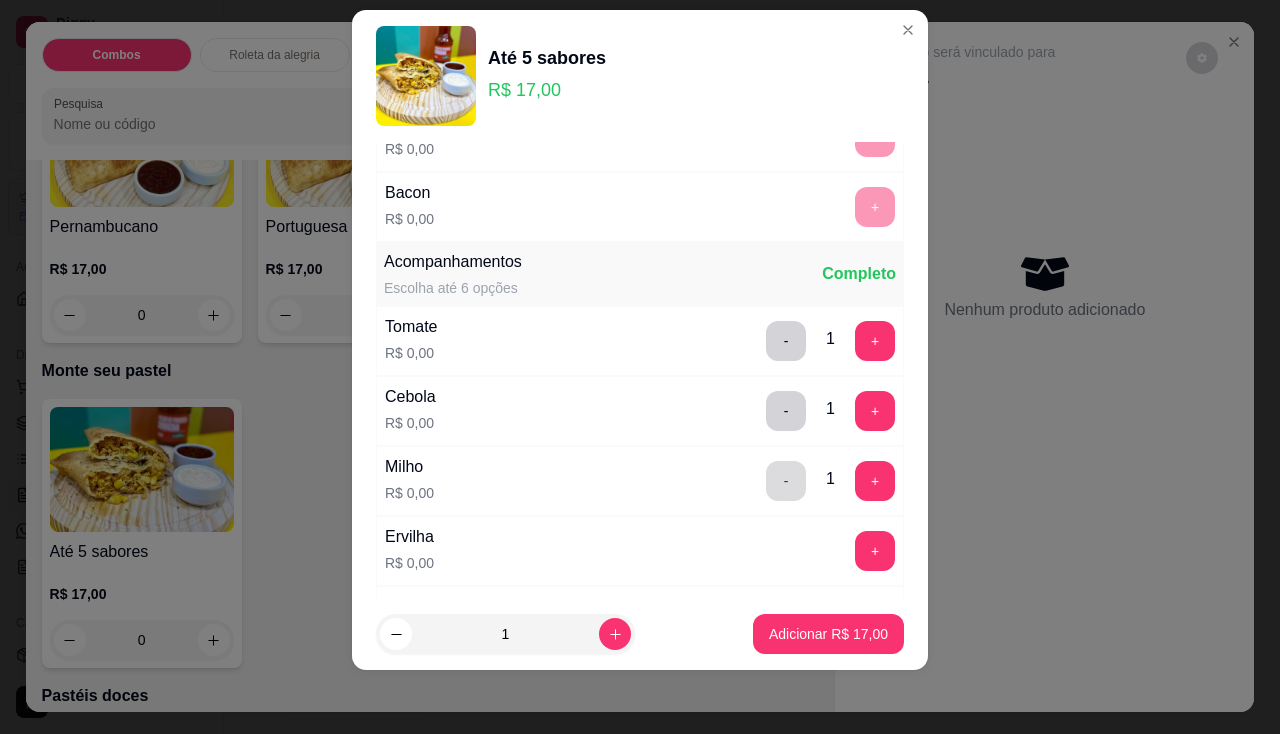 scroll, scrollTop: 1014, scrollLeft: 0, axis: vertical 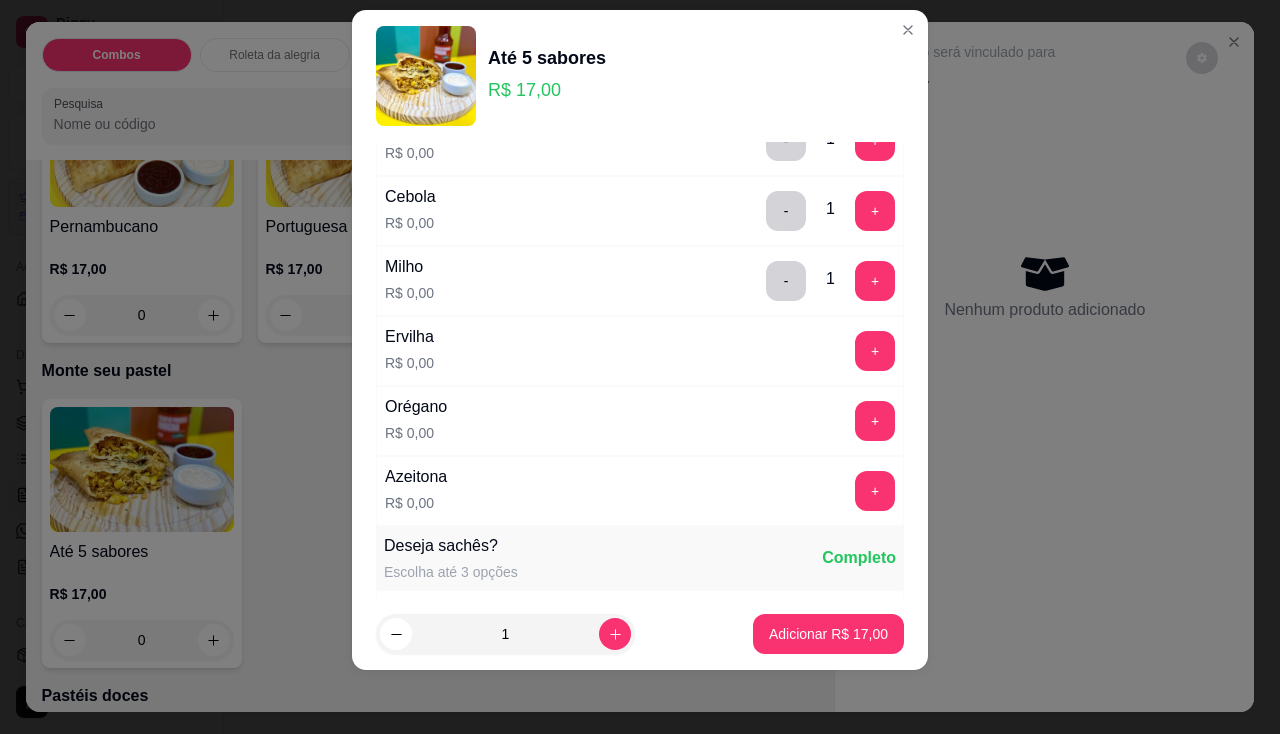 click on "Ervilha R$ 0,00 +" at bounding box center [640, 351] 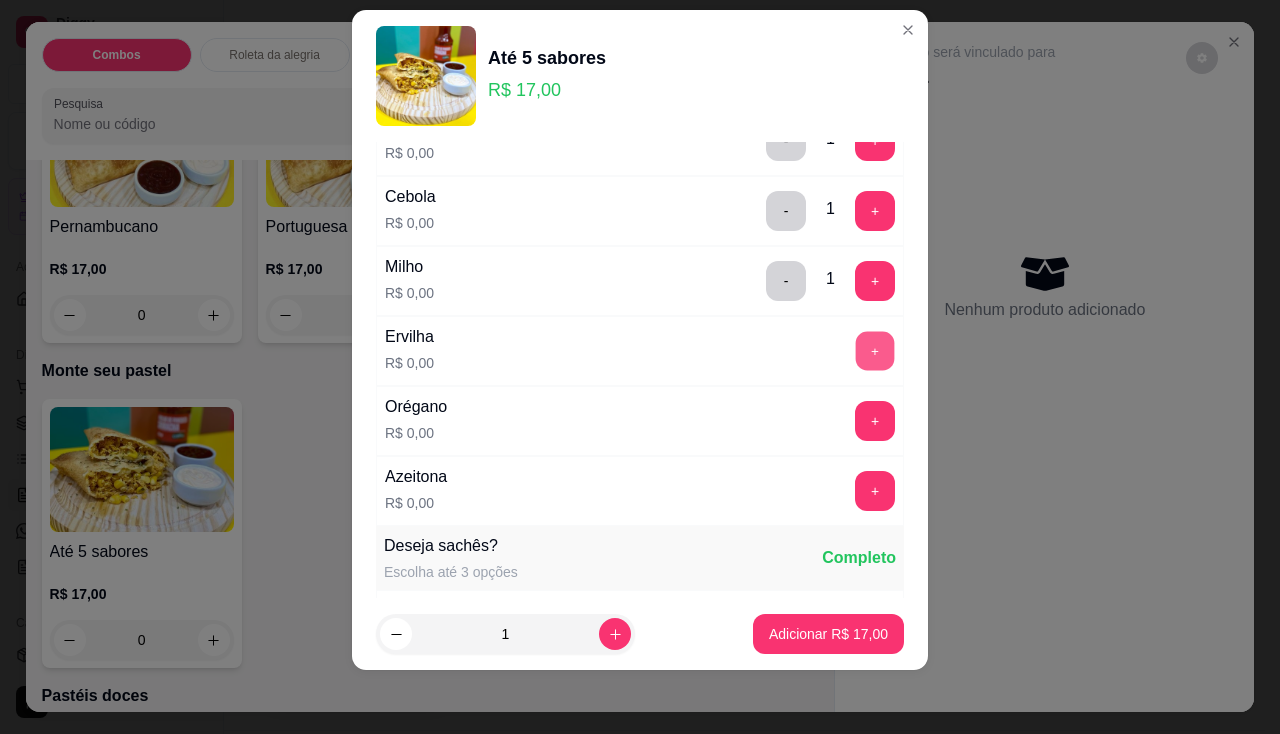 click on "+" at bounding box center [875, 350] 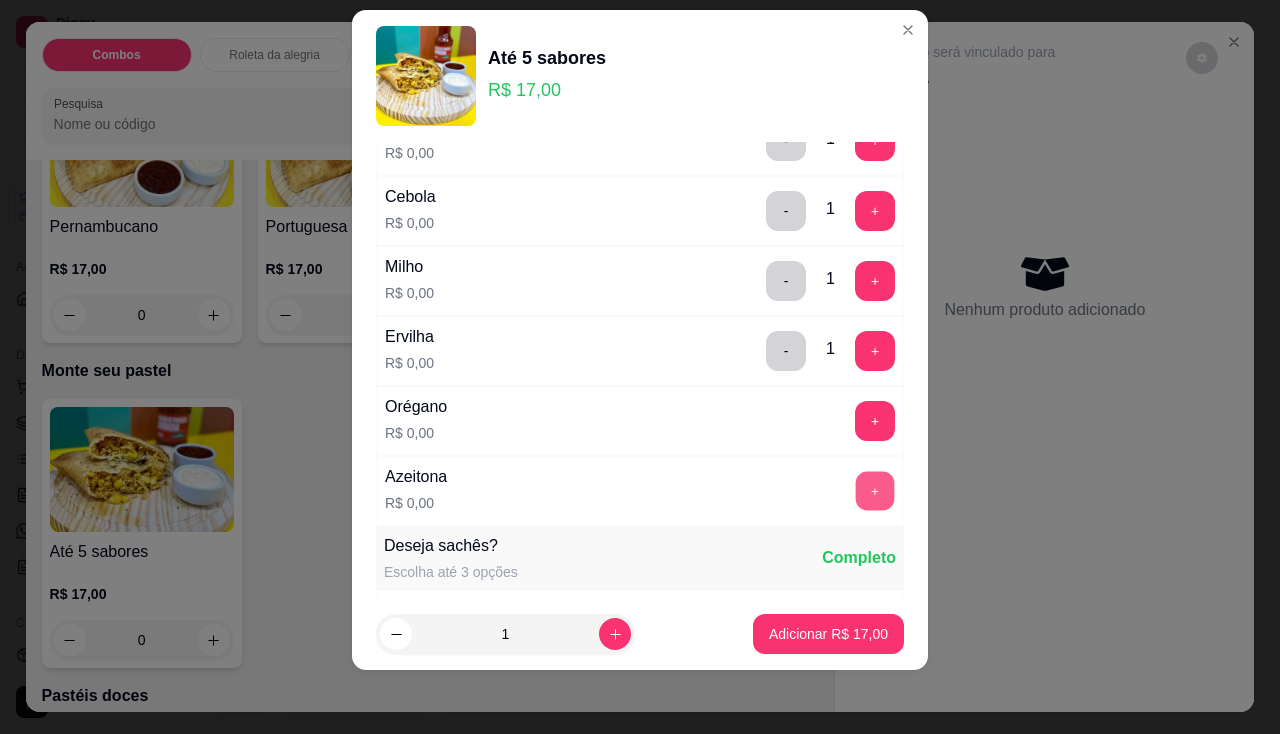 click on "+" at bounding box center [875, 490] 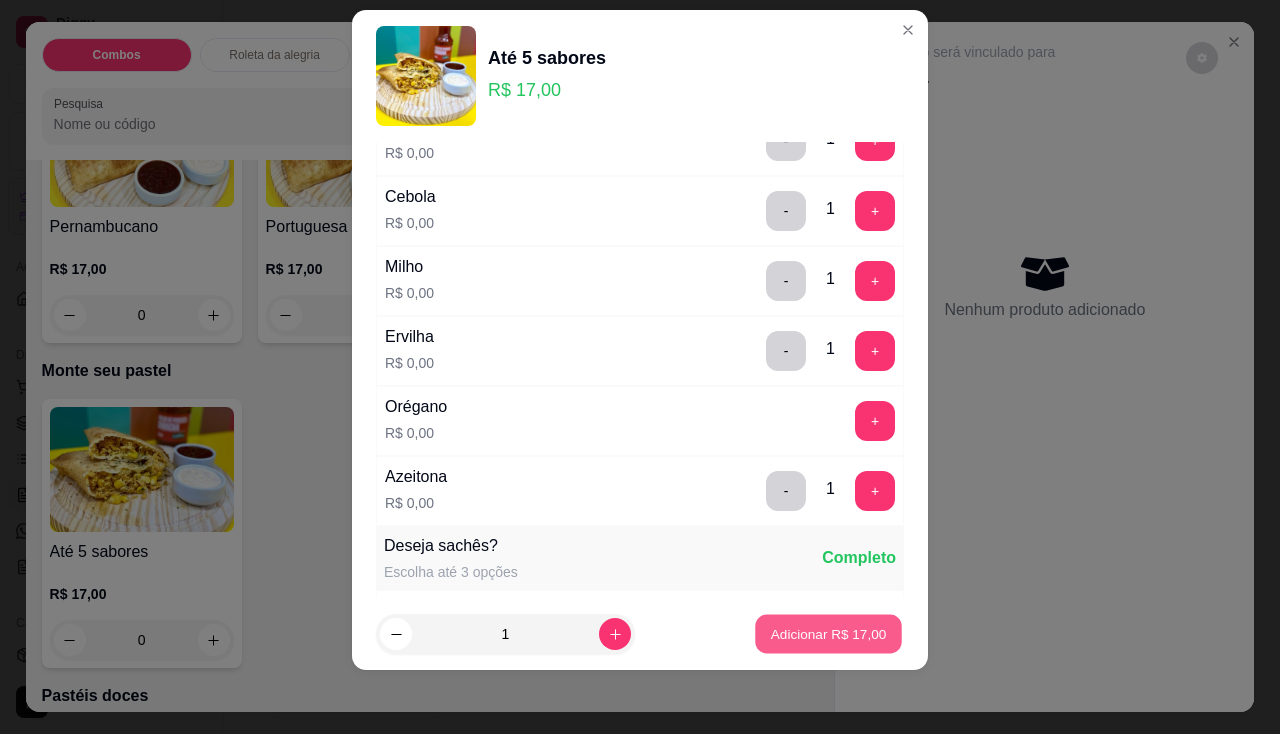 click on "Adicionar   R$ 17,00" at bounding box center (828, 634) 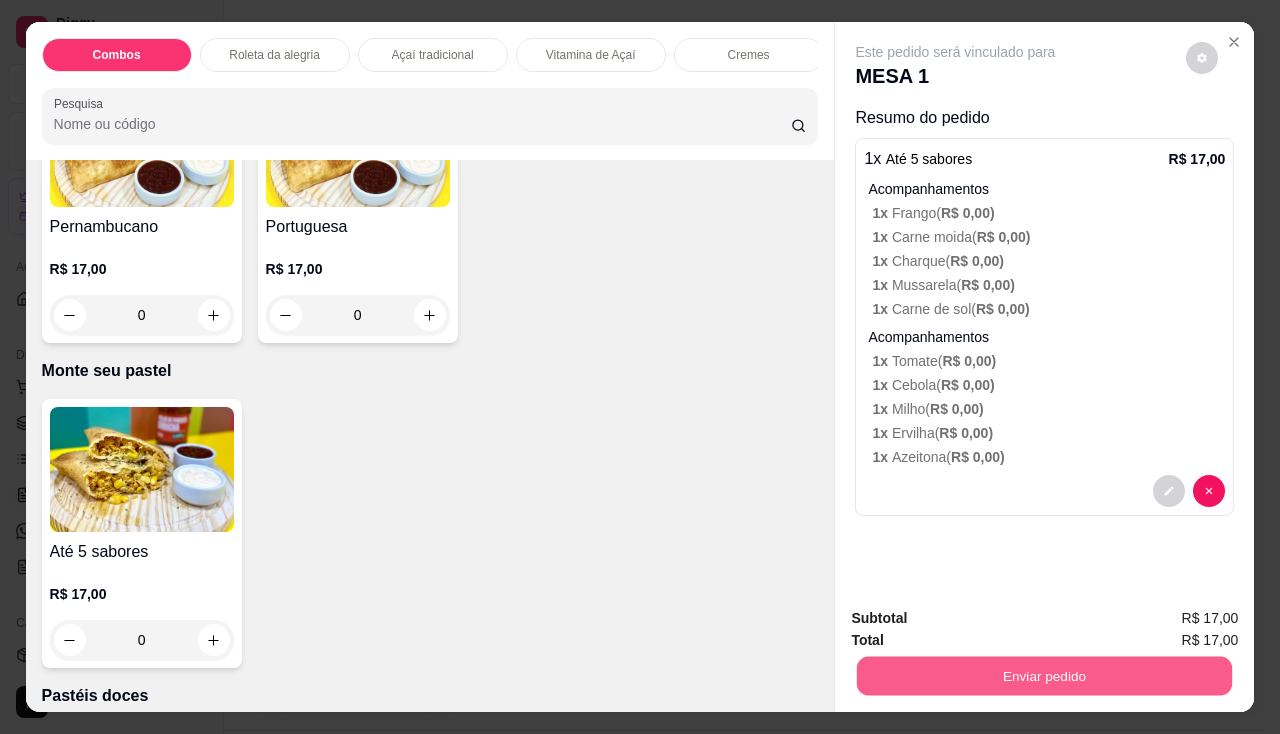 click on "Enviar pedido" at bounding box center [1044, 676] 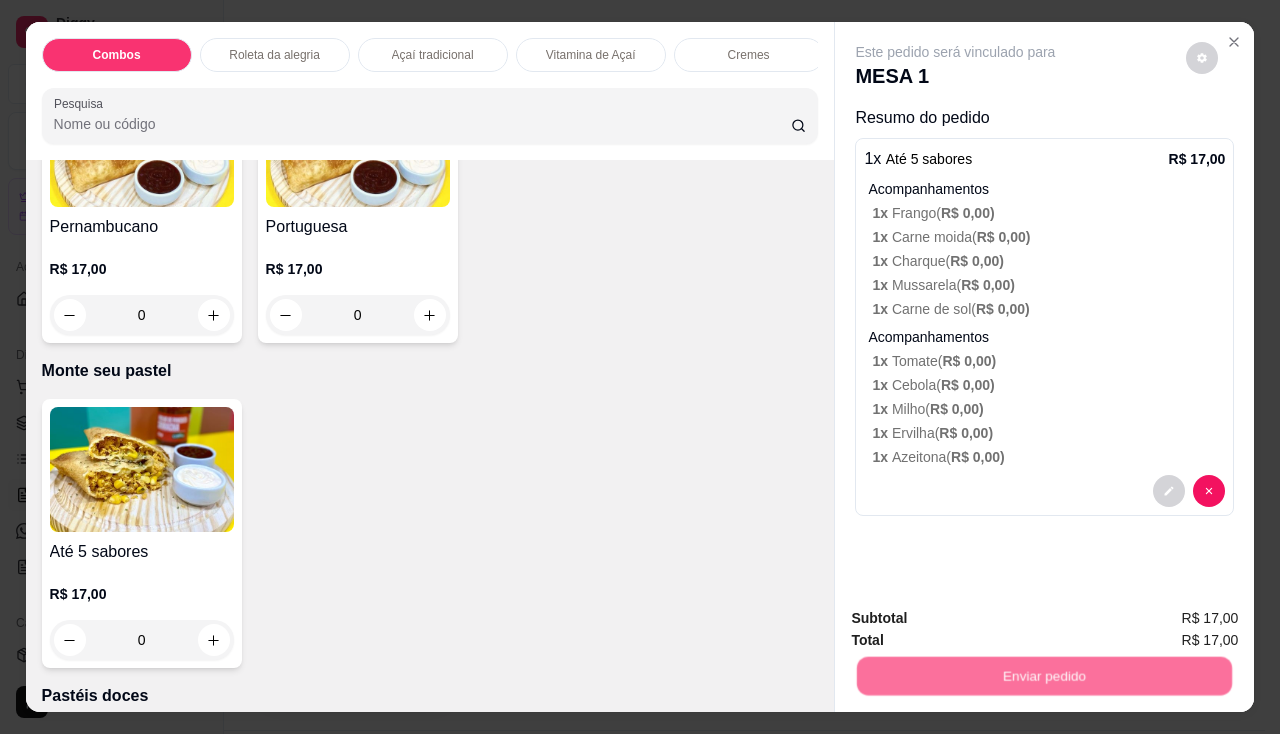 click on "Não registrar e enviar pedido" at bounding box center (979, 620) 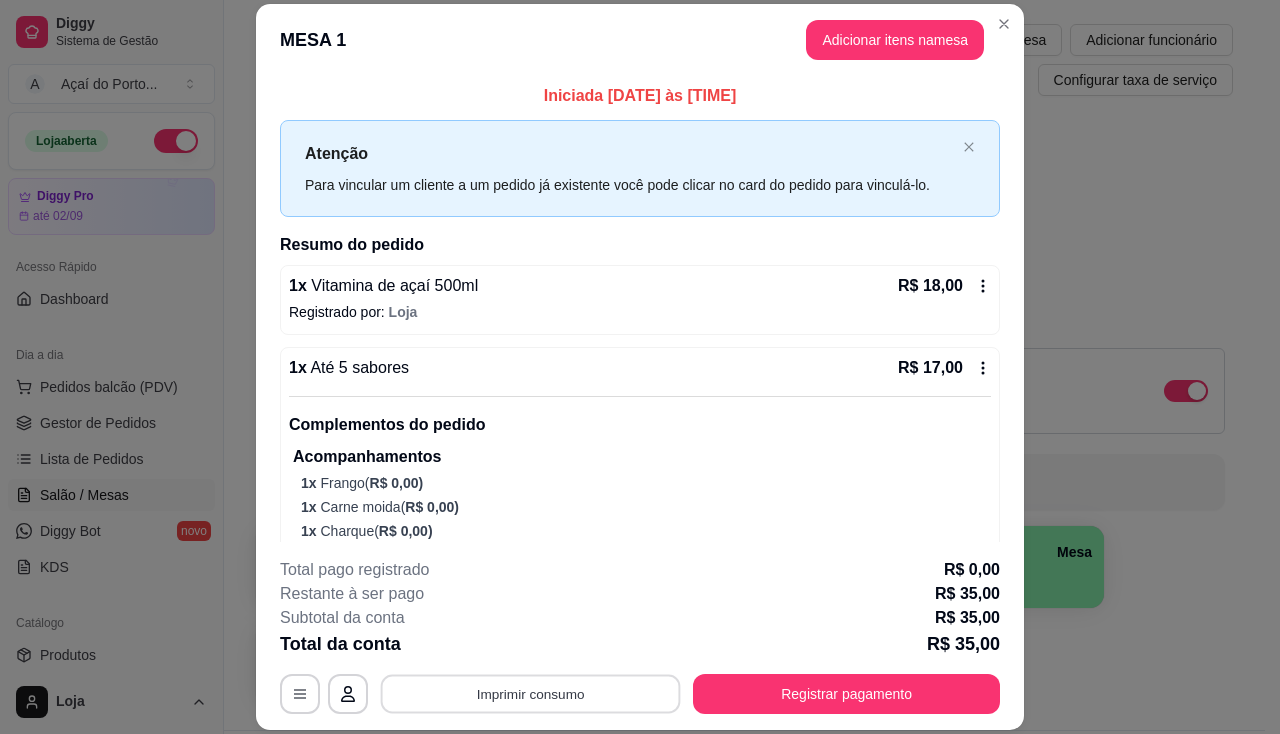 click on "Imprimir consumo" at bounding box center [531, 694] 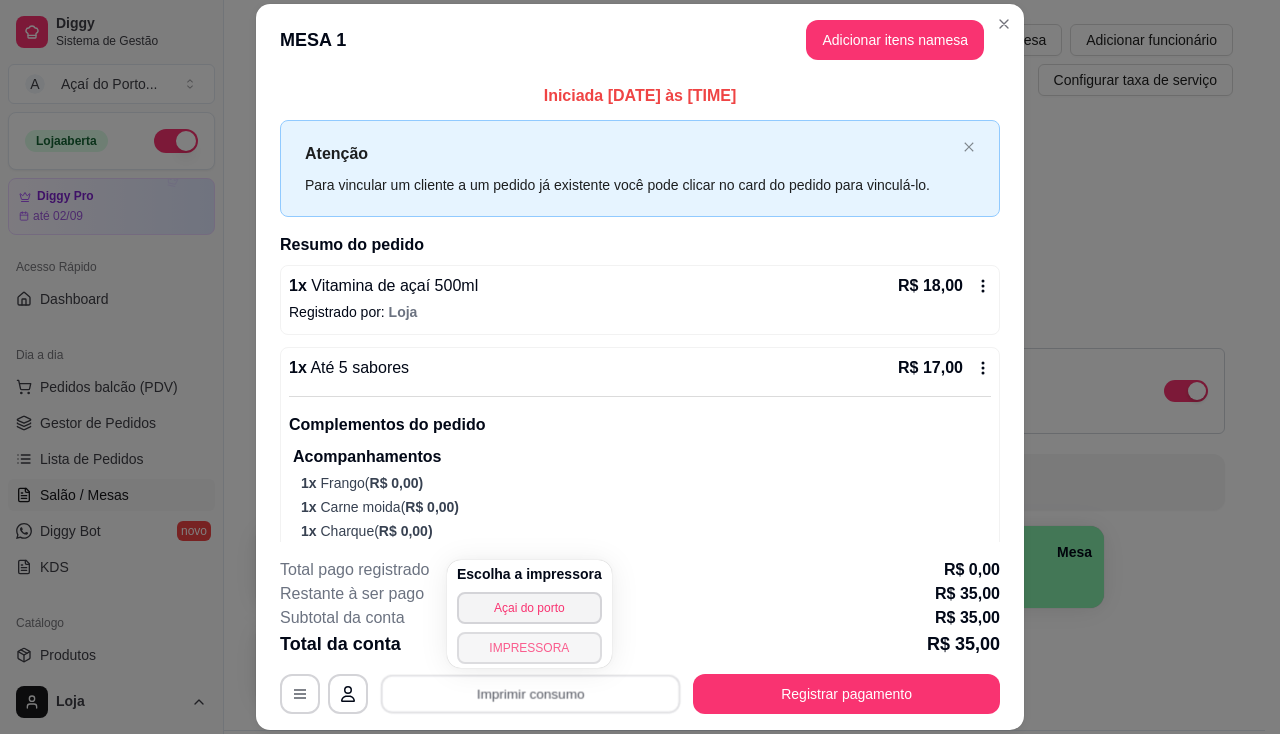 click on "IMPRESSORA" at bounding box center (529, 648) 